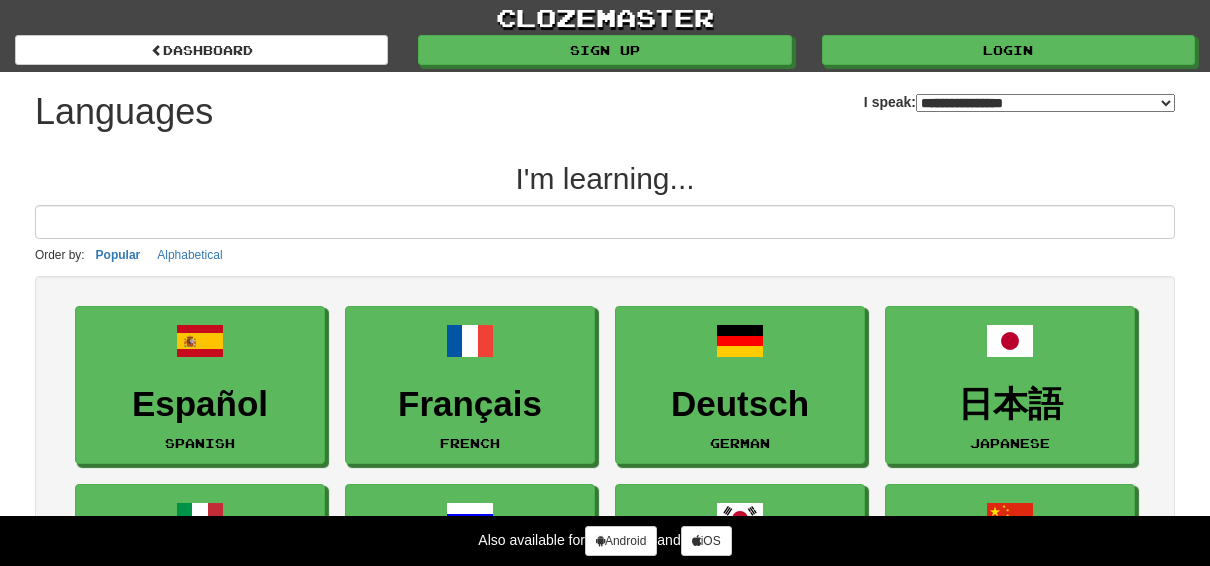 select on "*******" 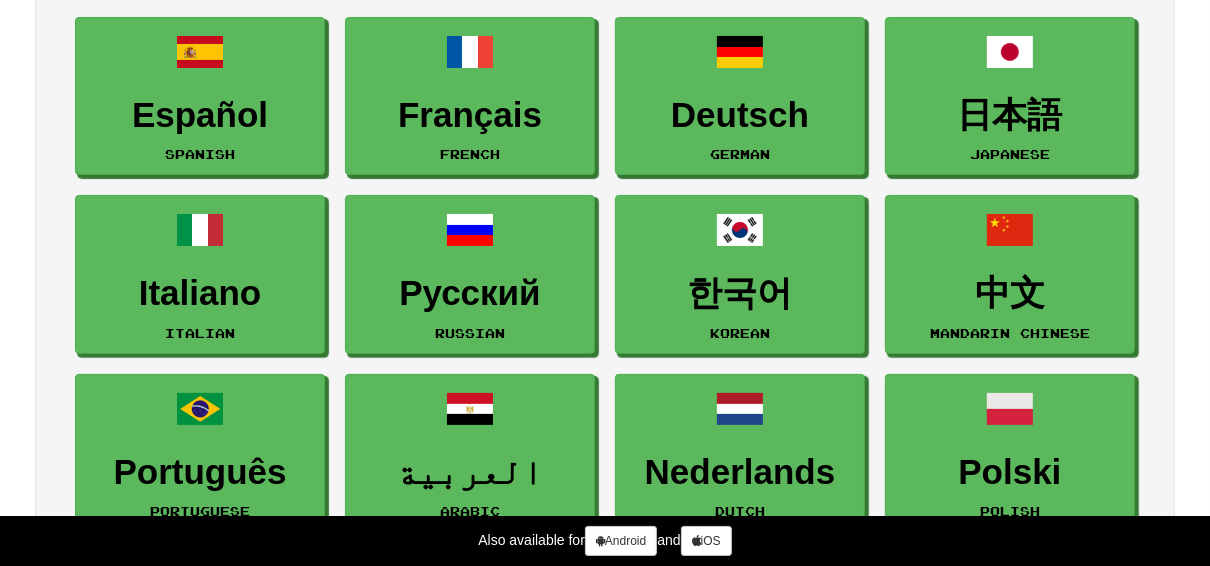 scroll, scrollTop: 320, scrollLeft: 0, axis: vertical 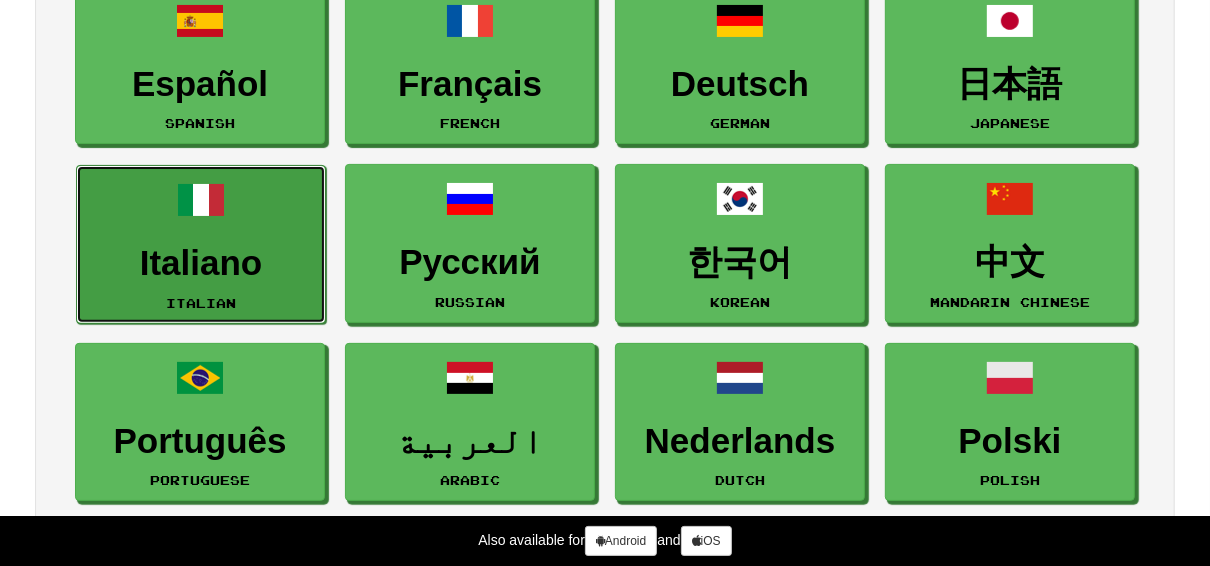 click on "[FIRST] [LAST]" at bounding box center [201, 244] 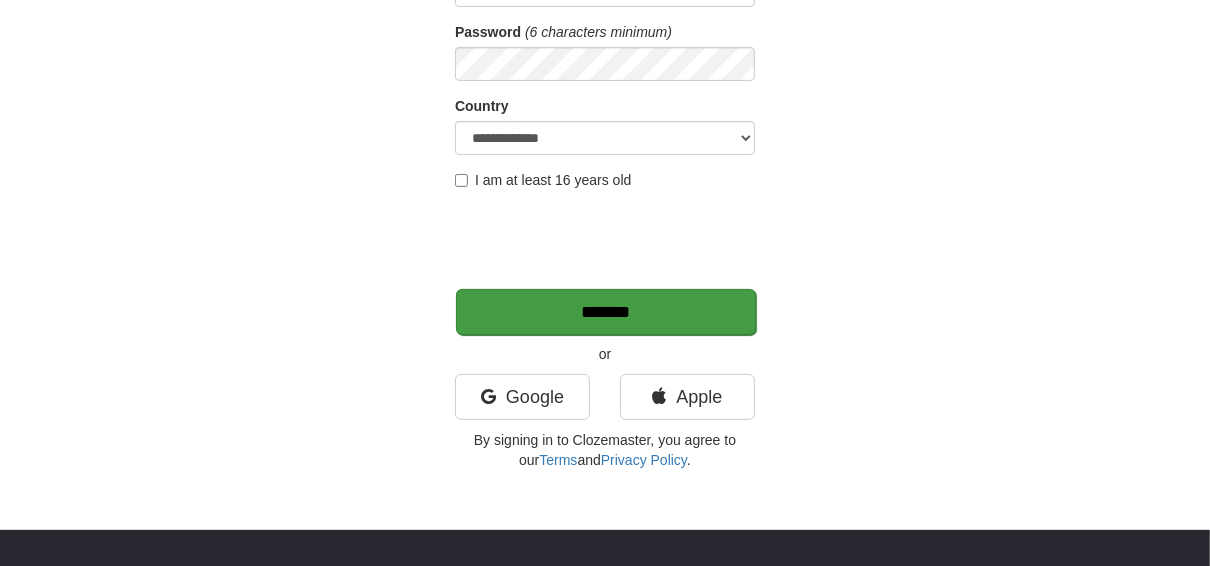 scroll, scrollTop: 320, scrollLeft: 0, axis: vertical 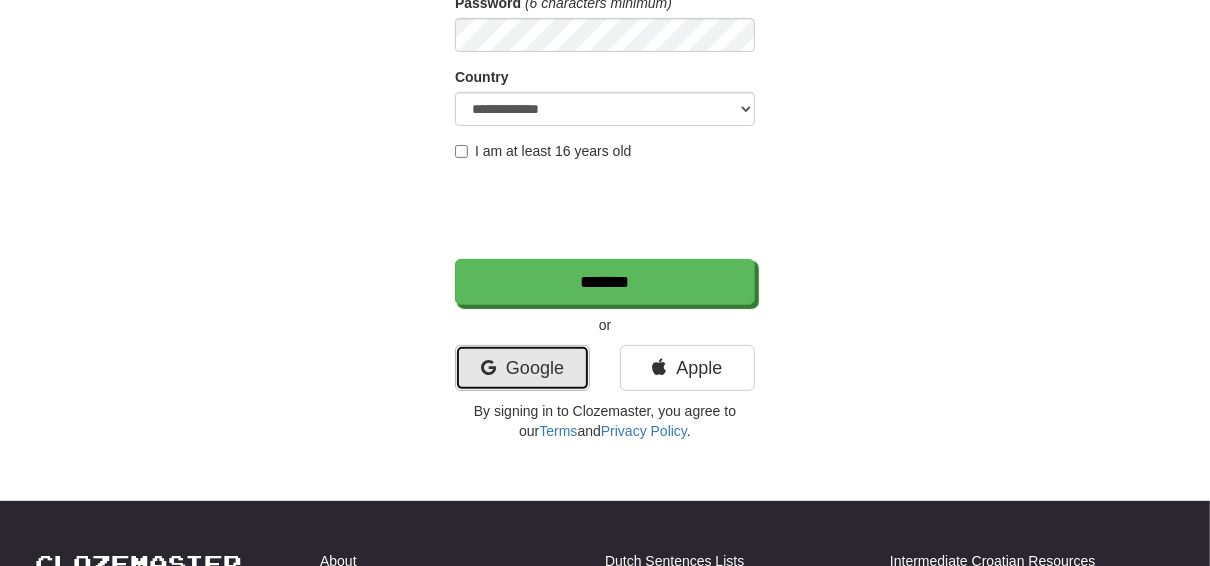 click on "Google" at bounding box center [522, 368] 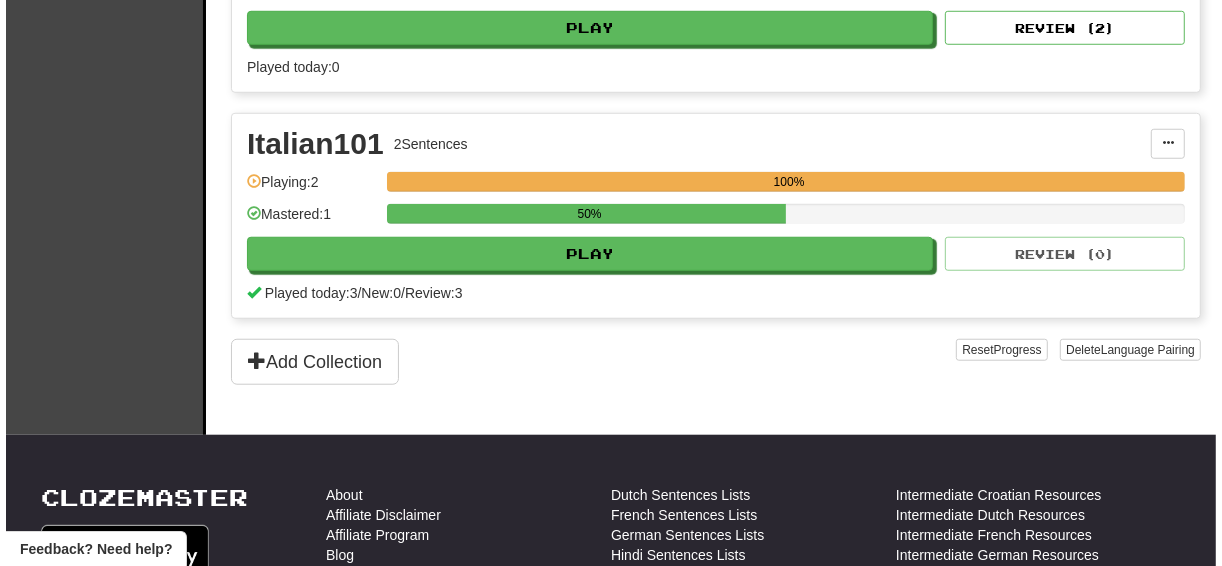 scroll, scrollTop: 960, scrollLeft: 0, axis: vertical 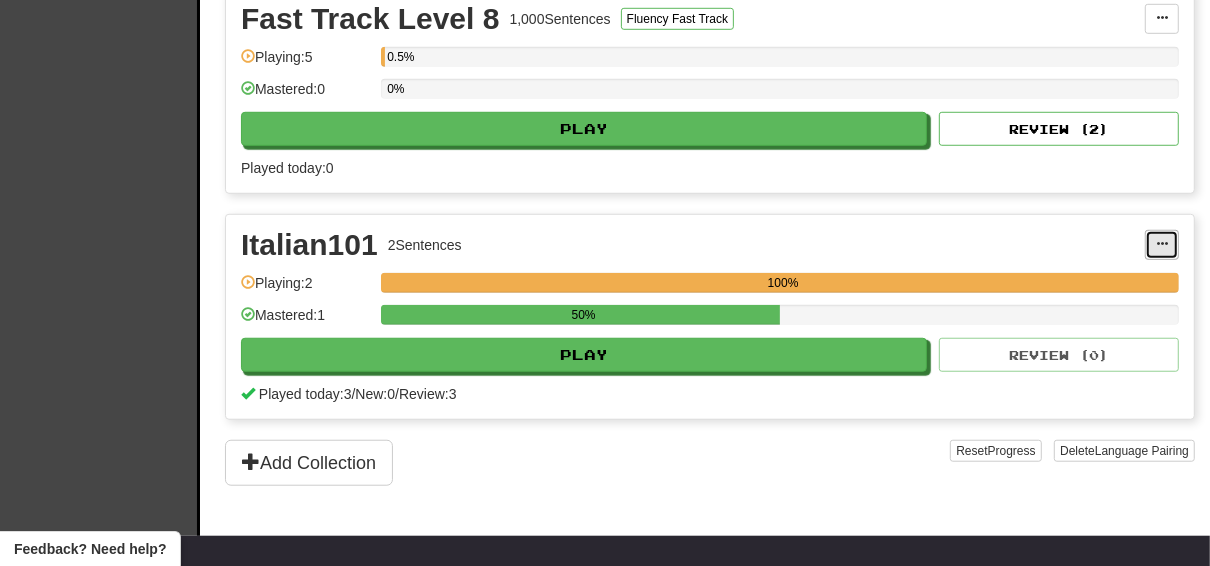 click at bounding box center [1162, 244] 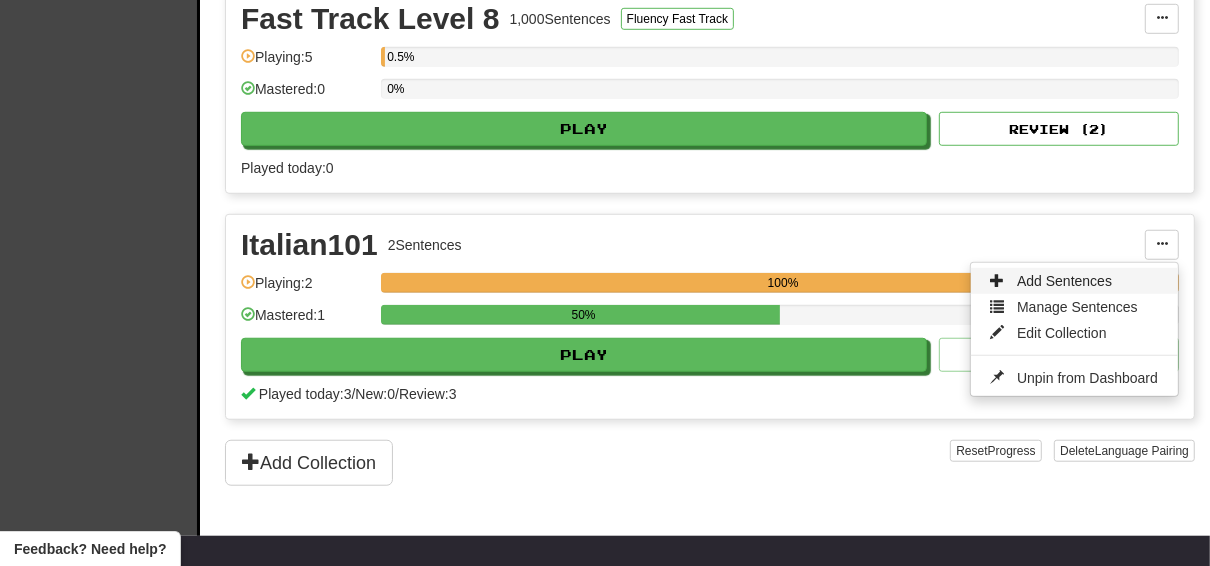 click on "Add Sentences" at bounding box center [1064, 281] 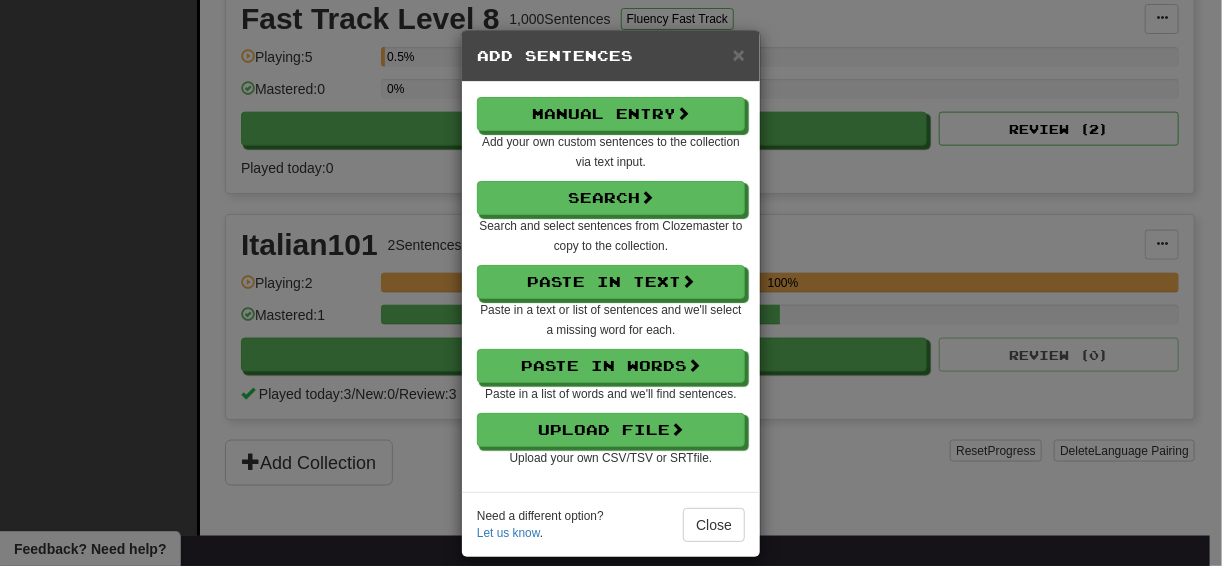 scroll, scrollTop: 16, scrollLeft: 0, axis: vertical 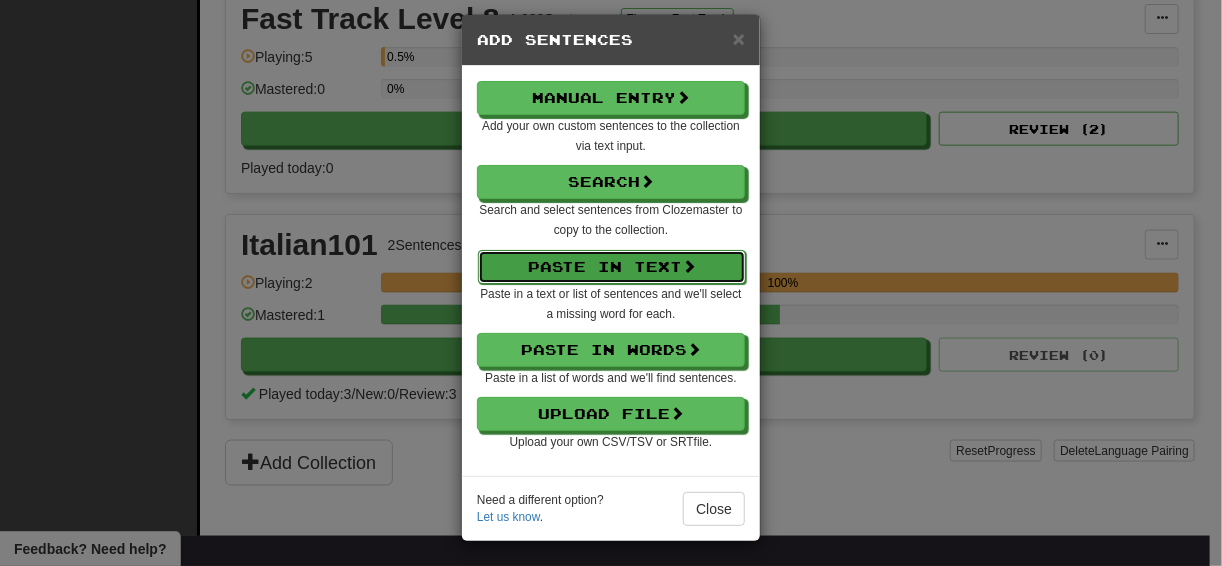 click on "Paste in Text" at bounding box center (612, 267) 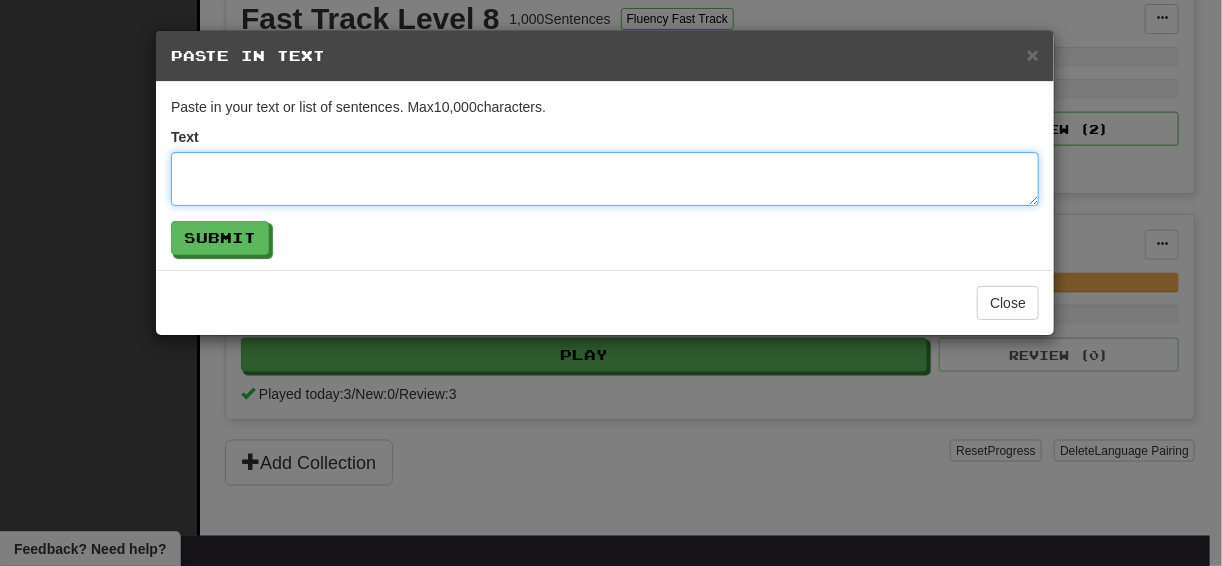 click at bounding box center [605, 179] 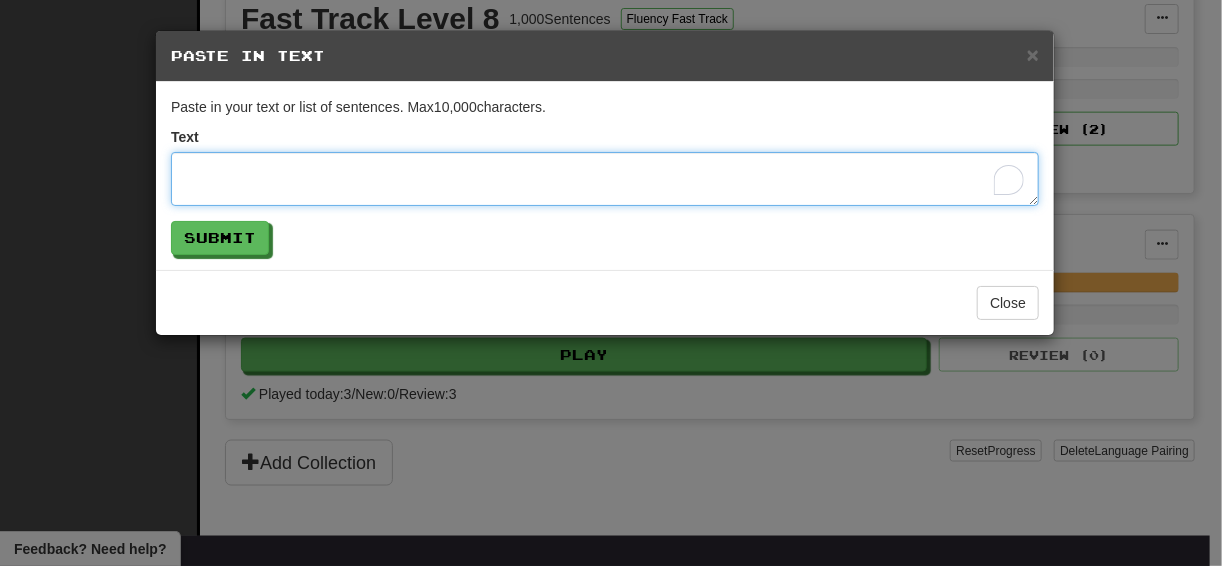 paste on "**********" 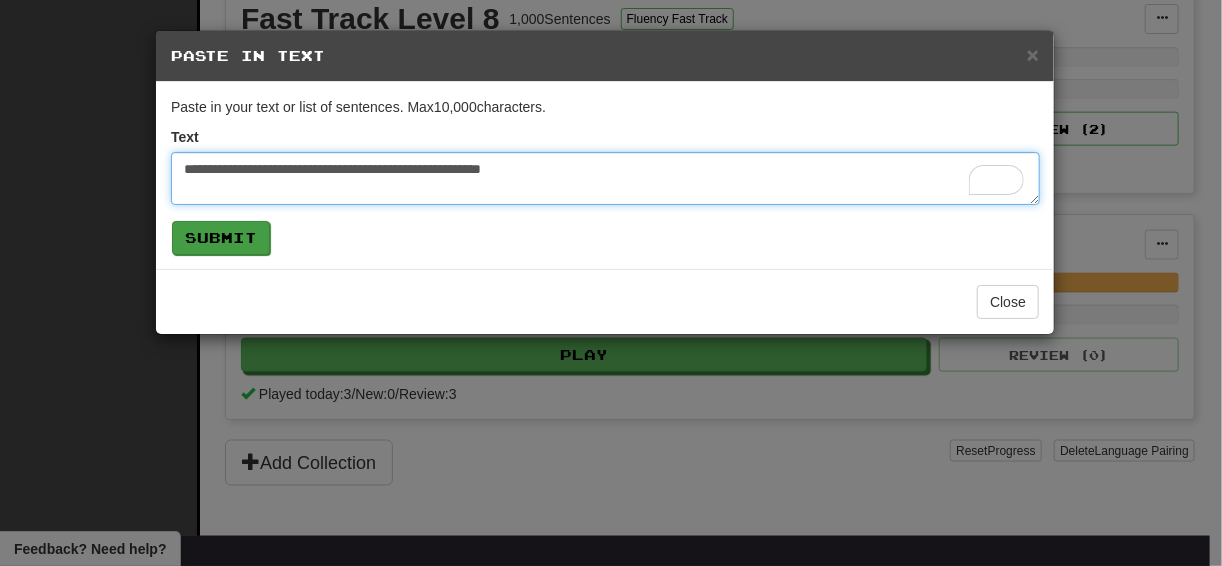 paste on "**********" 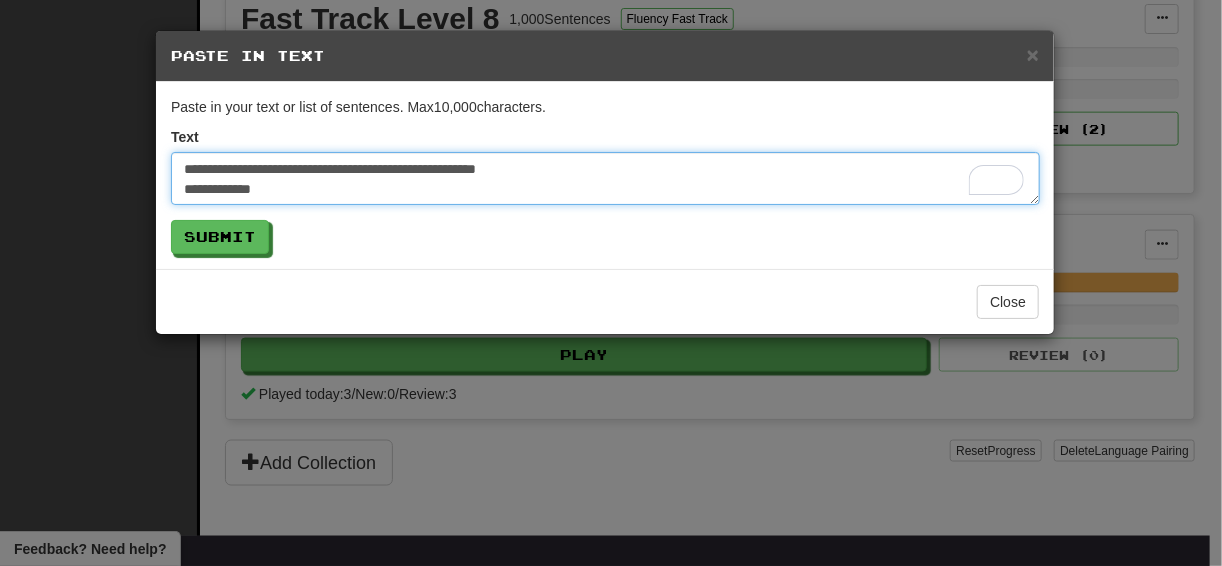 drag, startPoint x: 183, startPoint y: 166, endPoint x: 216, endPoint y: 168, distance: 33.06055 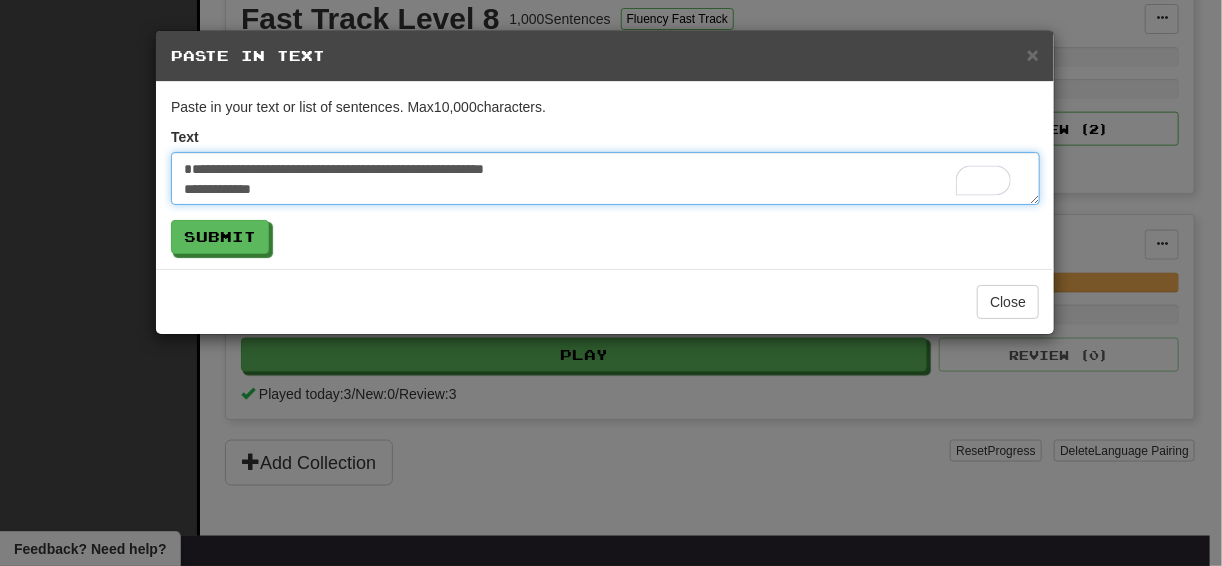 click on "**********" at bounding box center [605, 178] 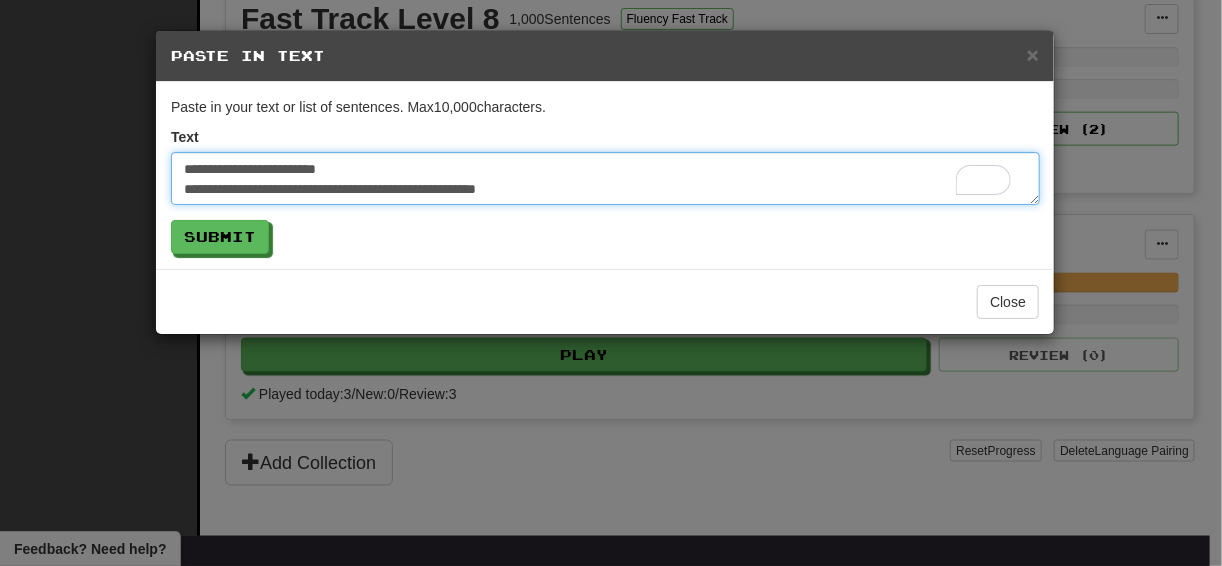 click on "**********" at bounding box center [605, 178] 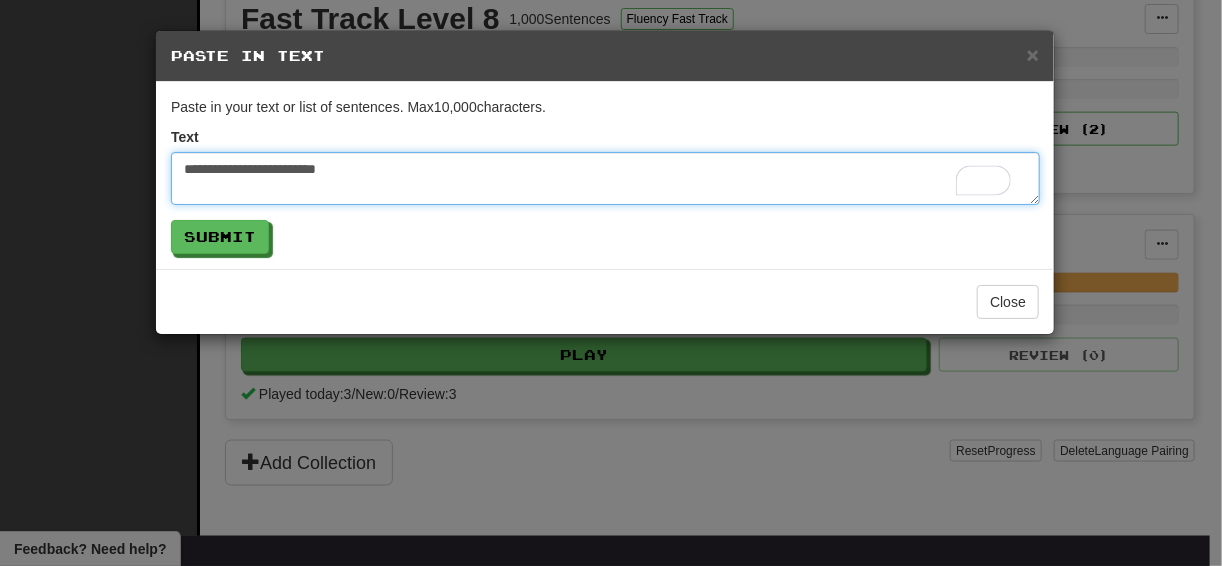 paste on "**********" 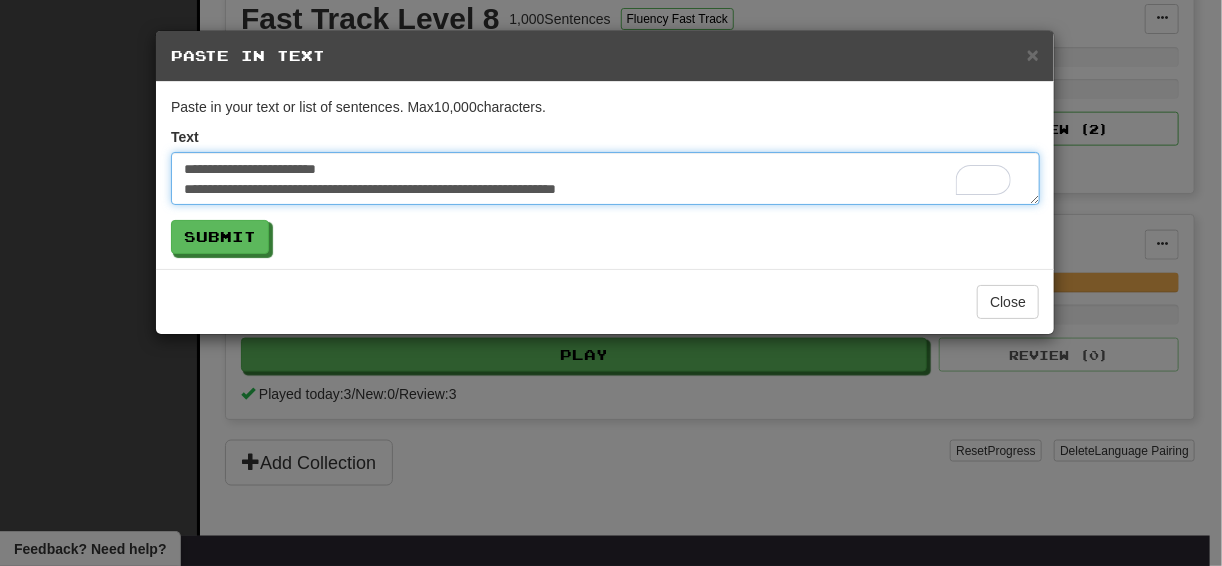 scroll, scrollTop: 12, scrollLeft: 0, axis: vertical 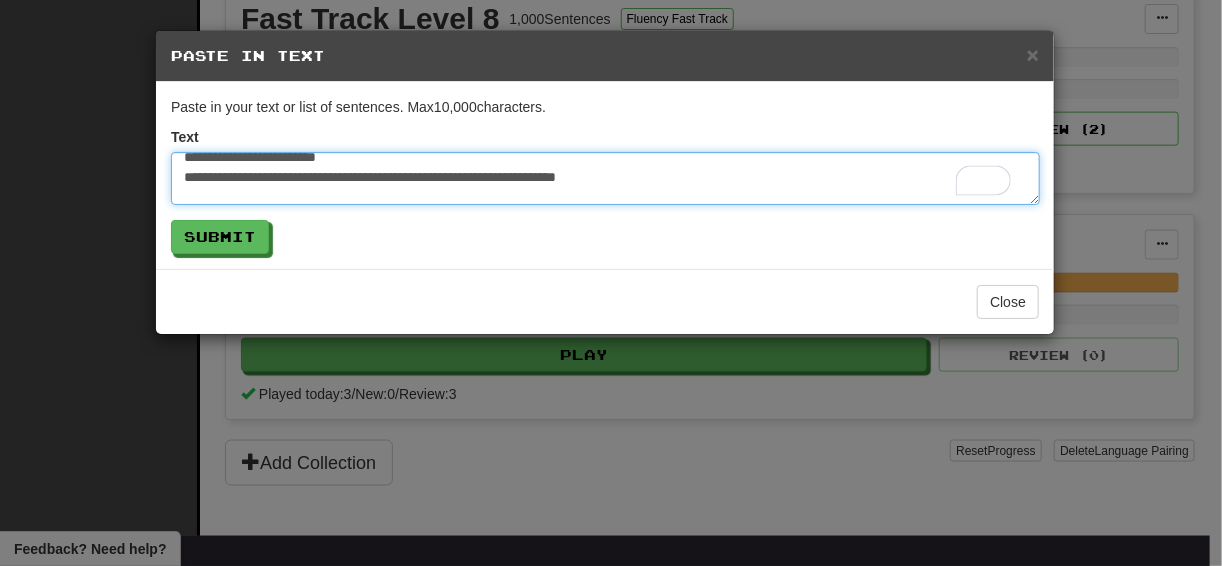 paste on "**********" 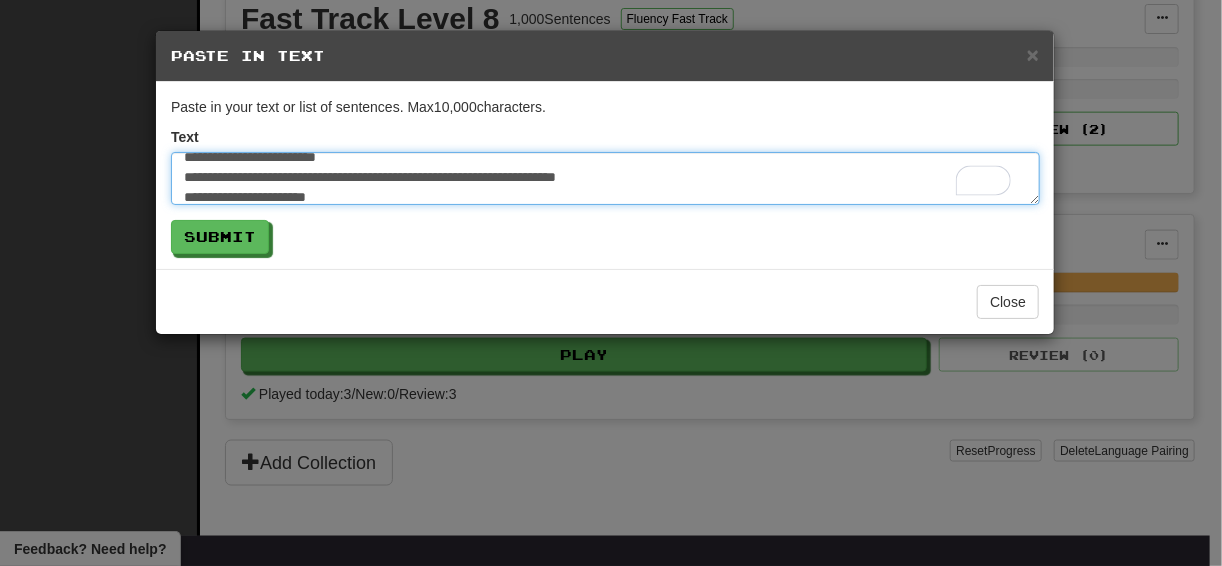 type on "**********" 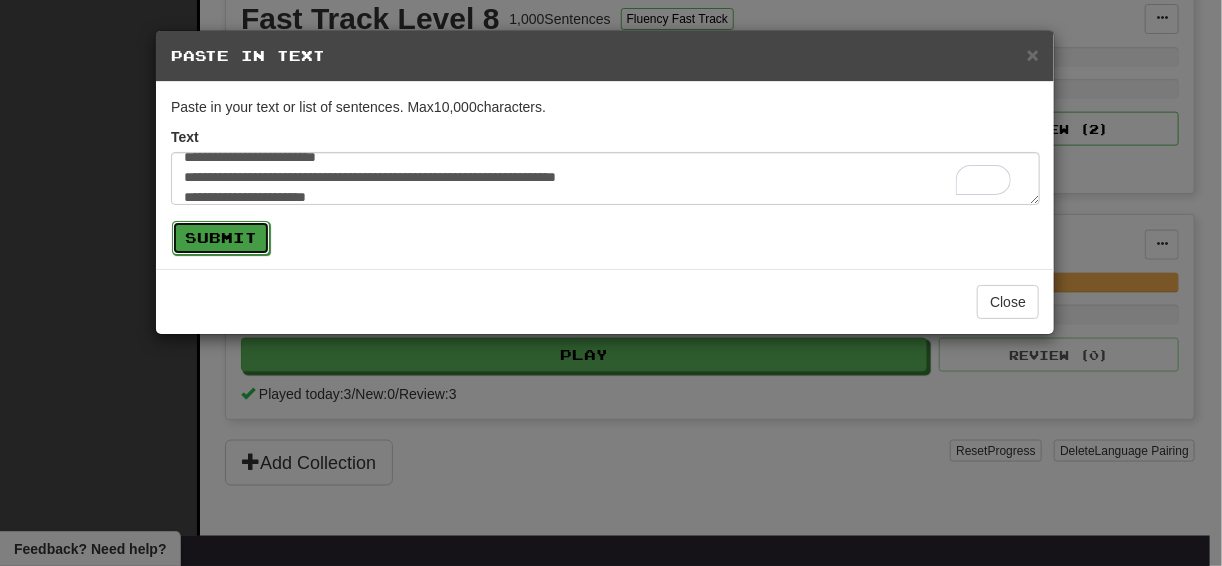 click on "Submit" at bounding box center (221, 238) 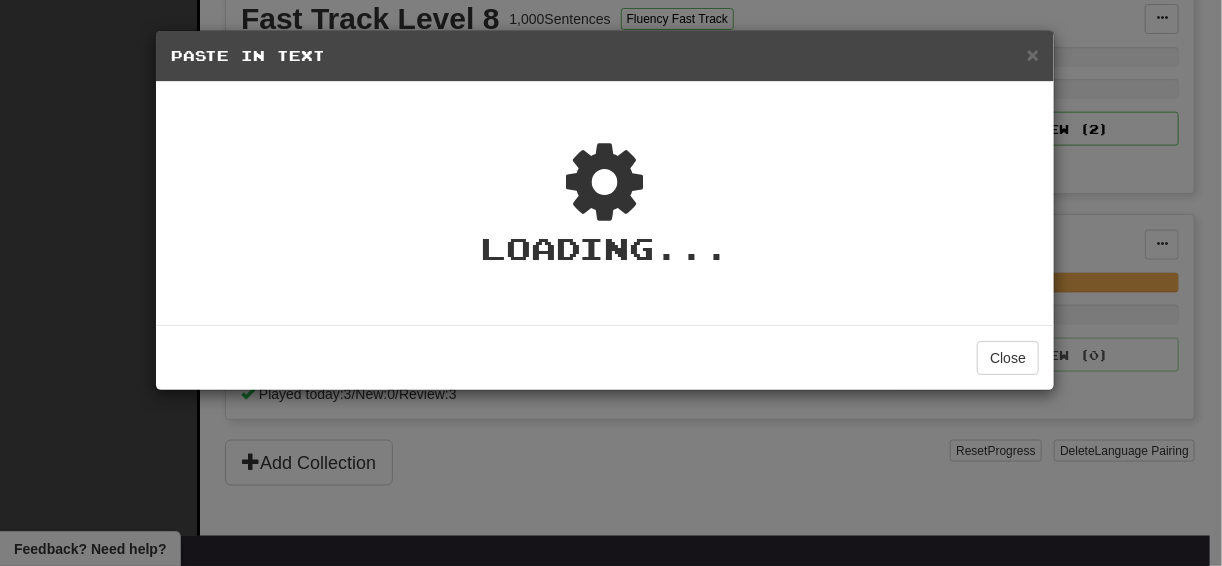 click on "Loading ..." at bounding box center (605, 248) 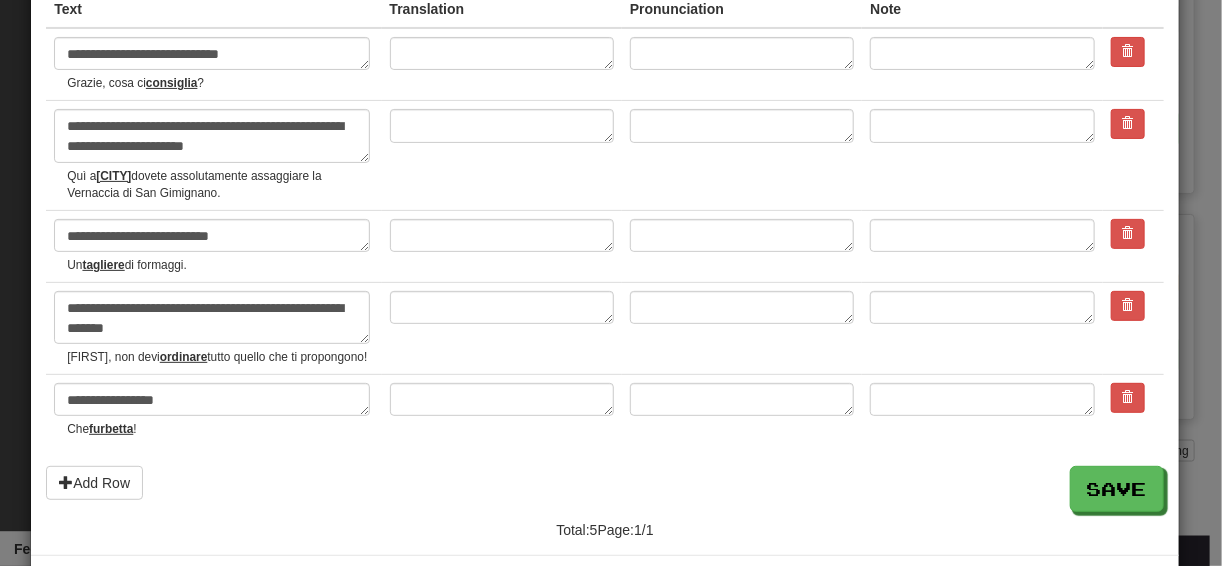 scroll, scrollTop: 160, scrollLeft: 0, axis: vertical 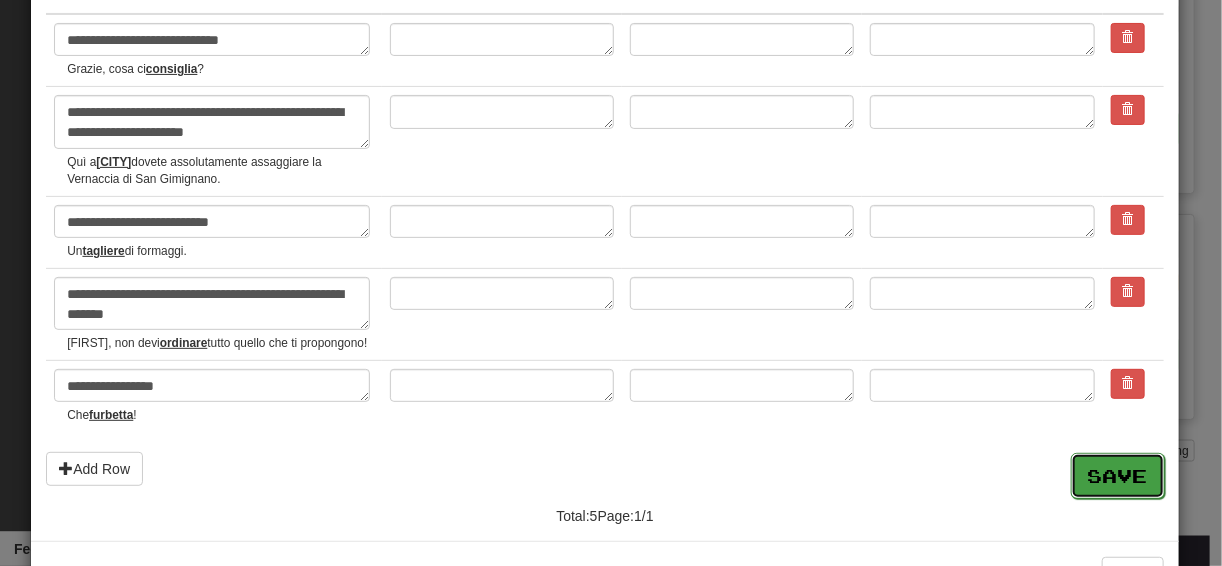 click on "Save" at bounding box center [1118, 476] 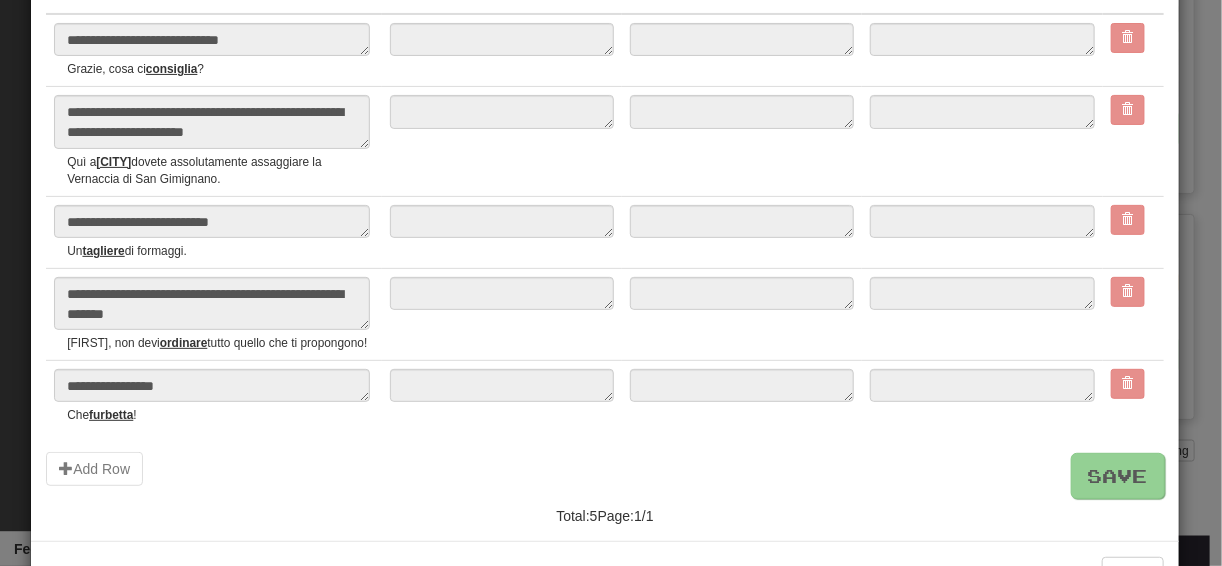 type on "*" 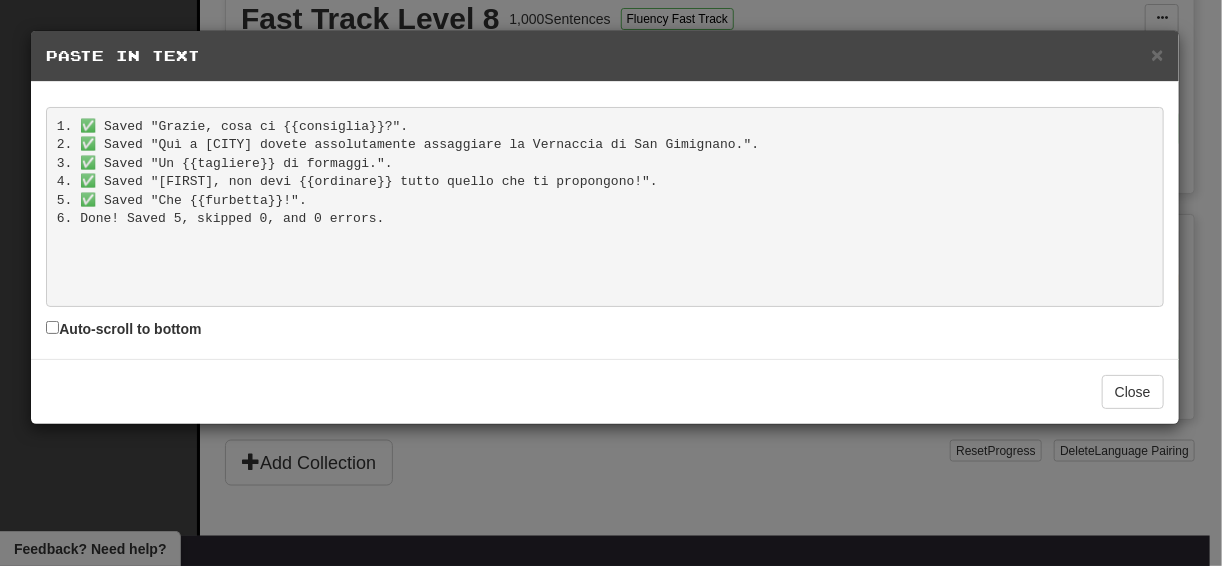 scroll, scrollTop: 0, scrollLeft: 0, axis: both 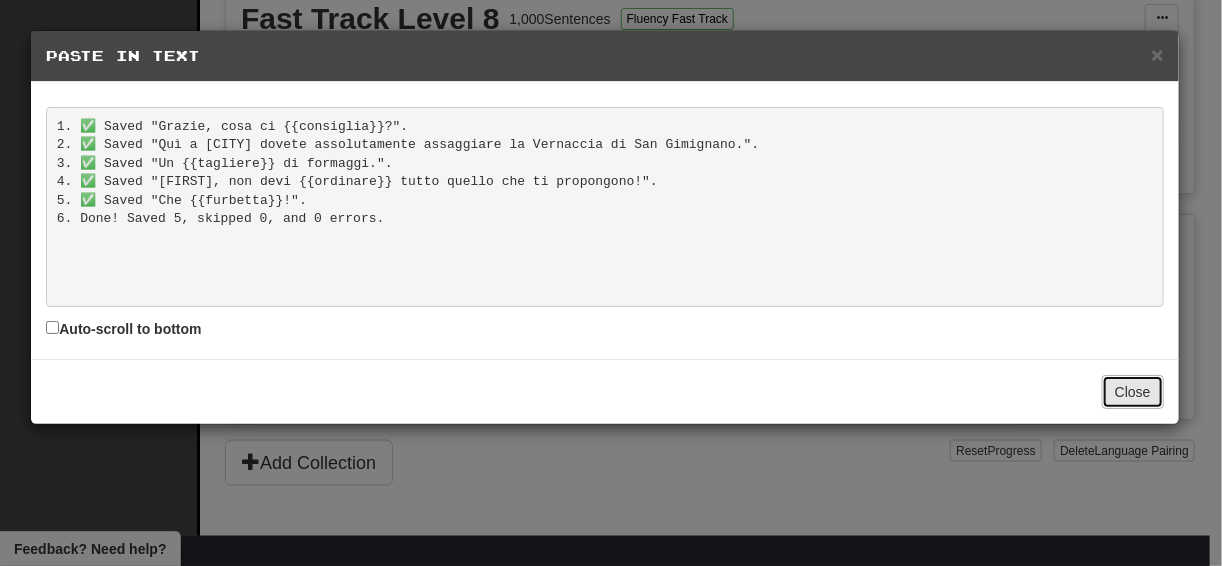 click on "Close" at bounding box center (1133, 392) 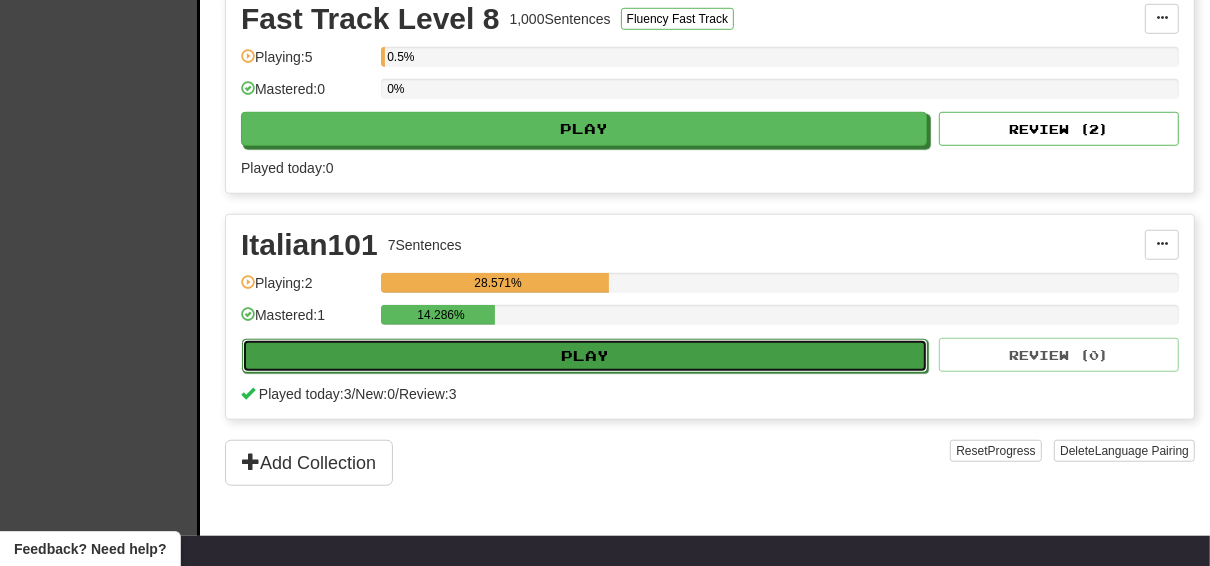 click on "Play" at bounding box center [585, 356] 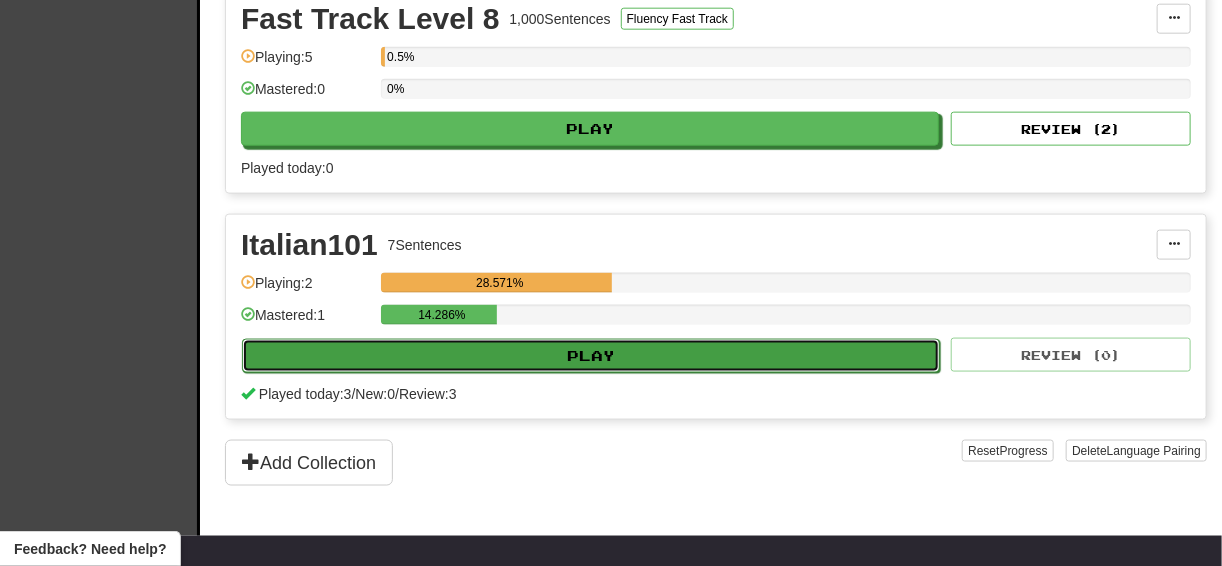 select on "**" 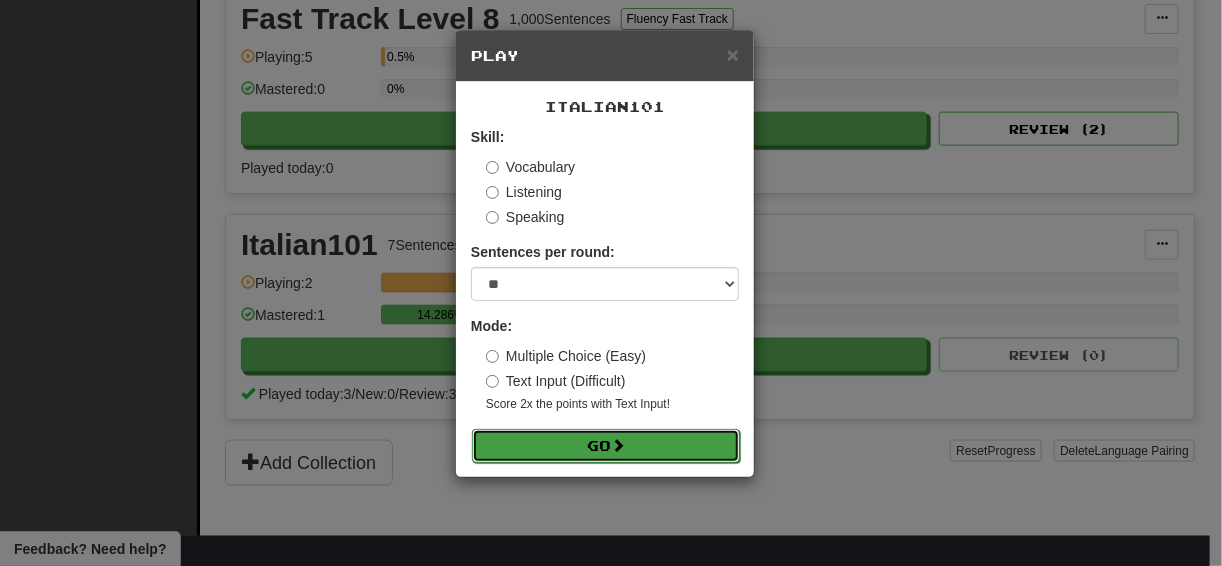click on "Go" at bounding box center (606, 446) 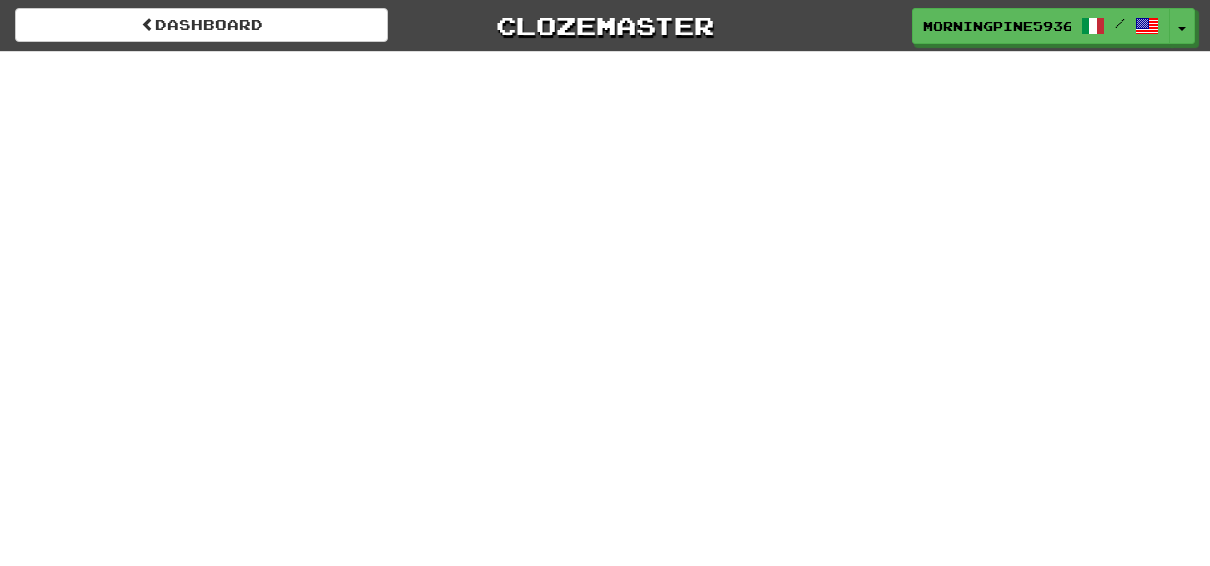 scroll, scrollTop: 0, scrollLeft: 0, axis: both 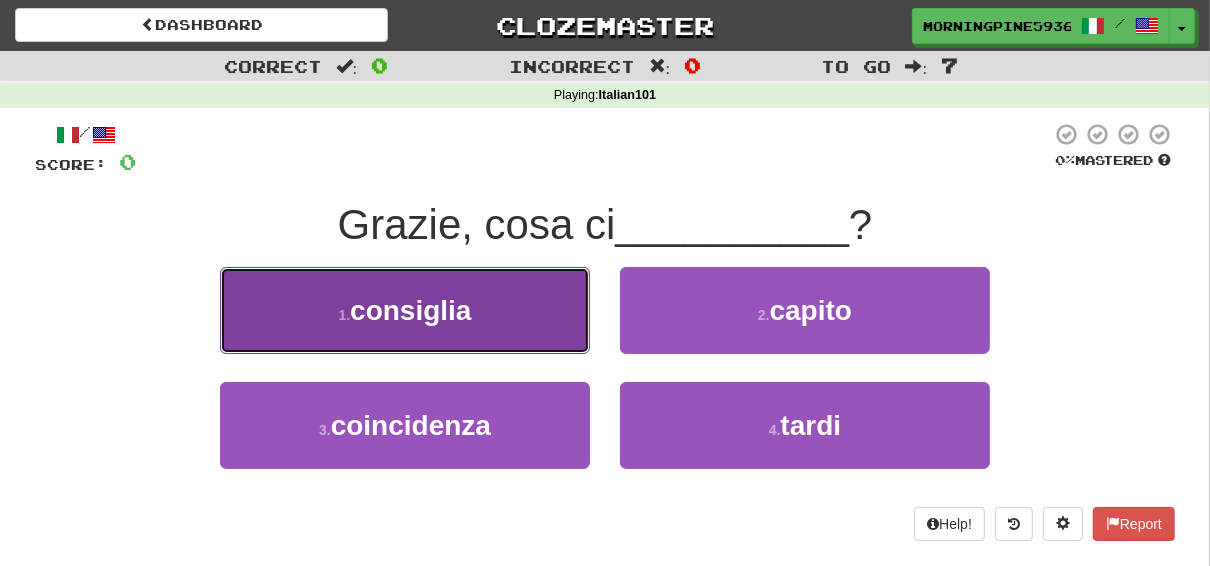 click on "consiglia" at bounding box center (410, 310) 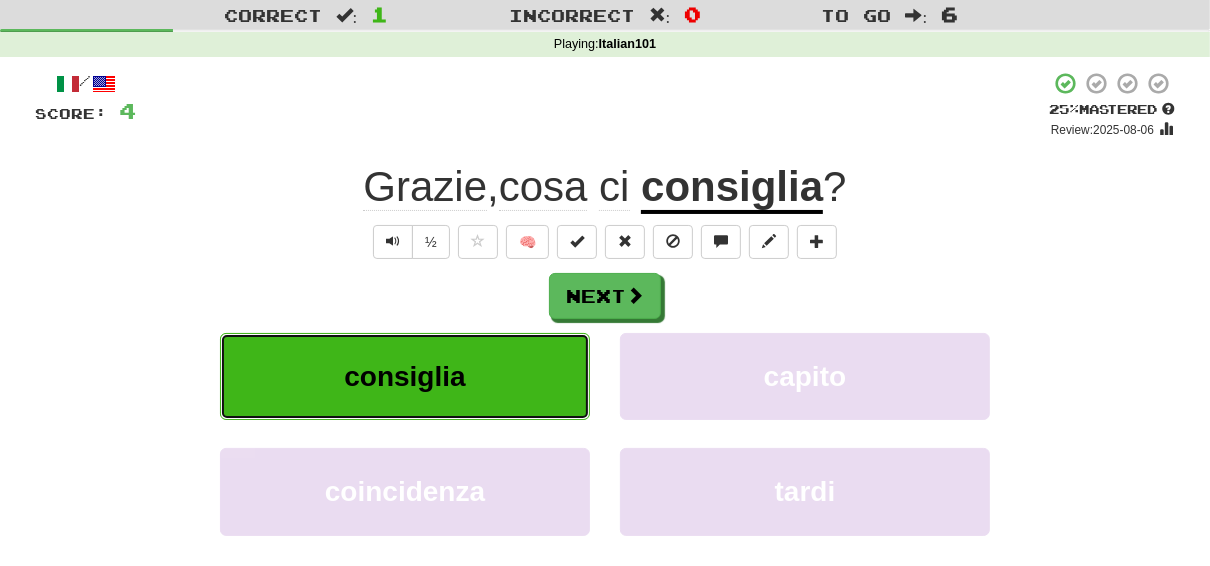 scroll, scrollTop: 80, scrollLeft: 0, axis: vertical 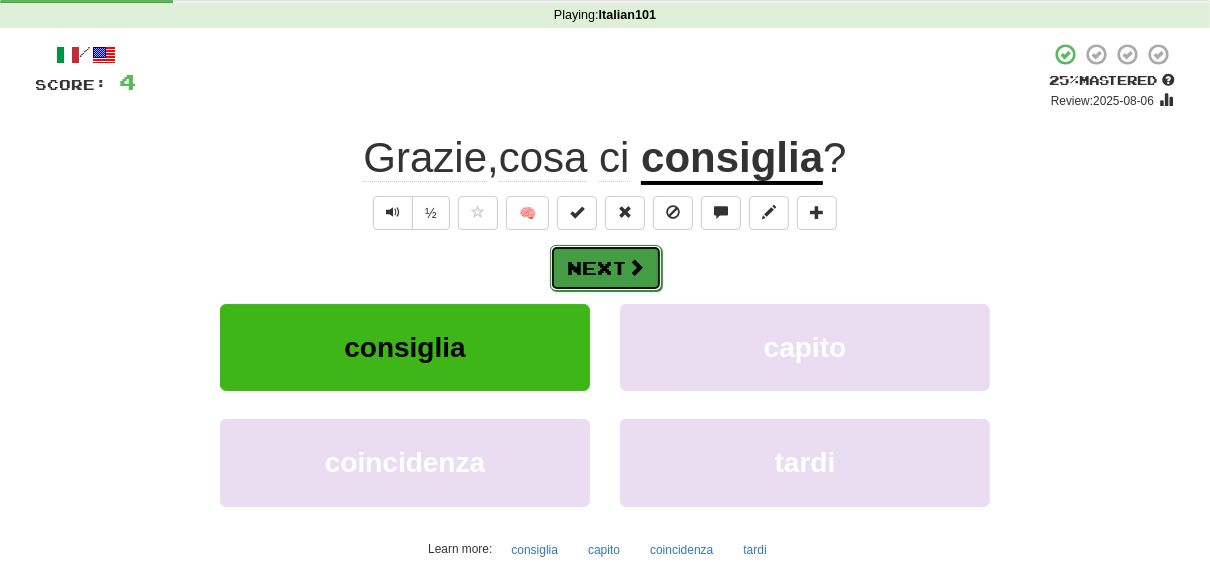 click on "Next" at bounding box center [606, 268] 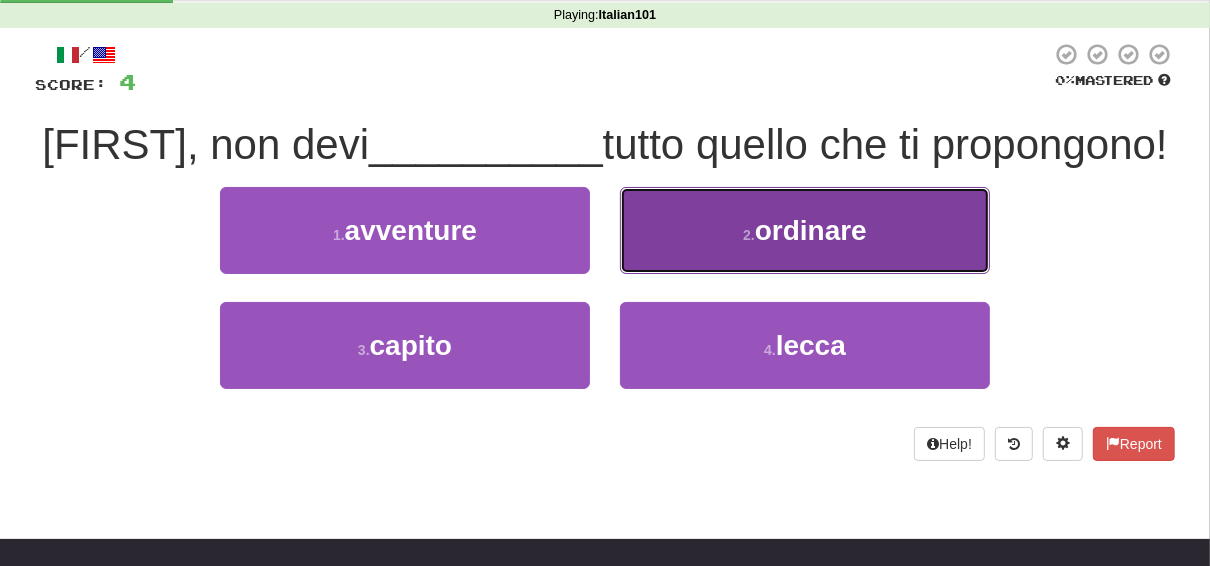 click on "ordinare" at bounding box center (811, 230) 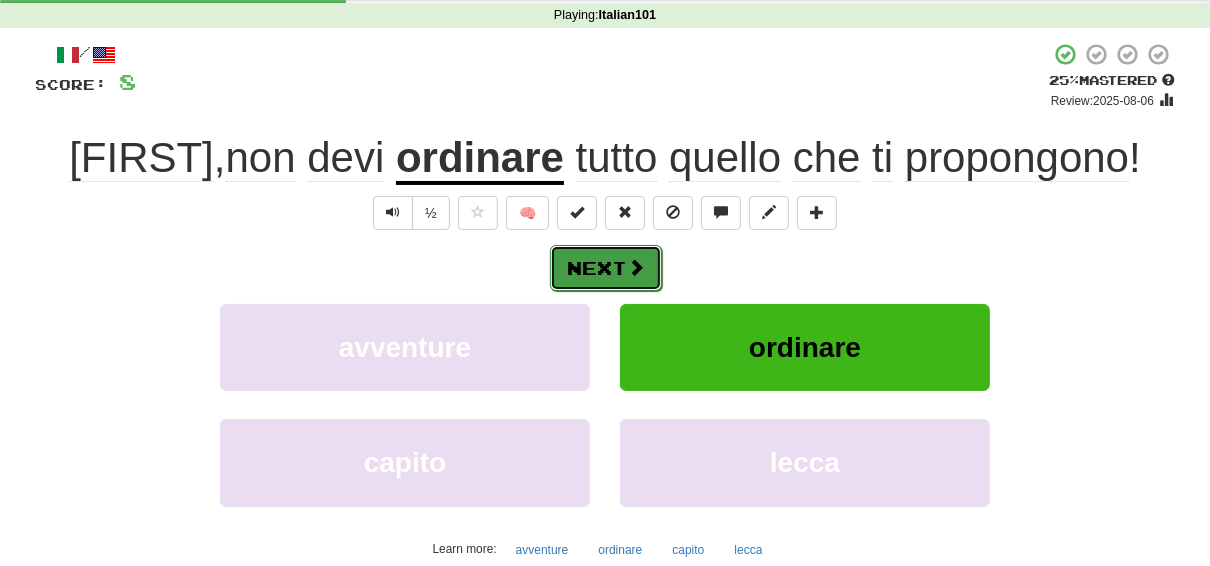 click at bounding box center (636, 267) 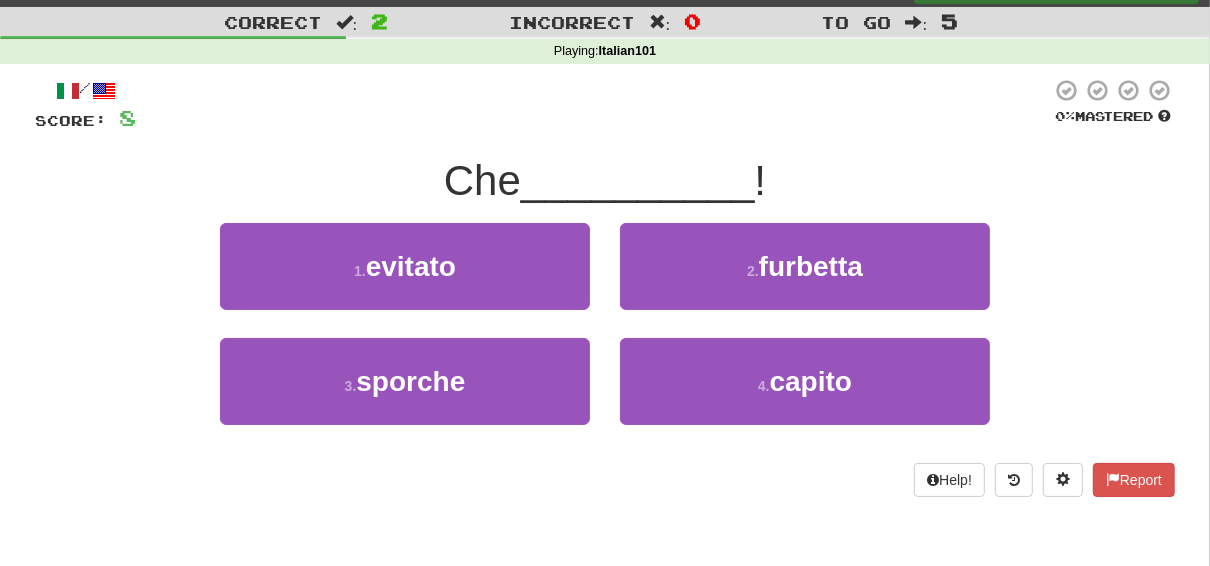 scroll, scrollTop: 0, scrollLeft: 0, axis: both 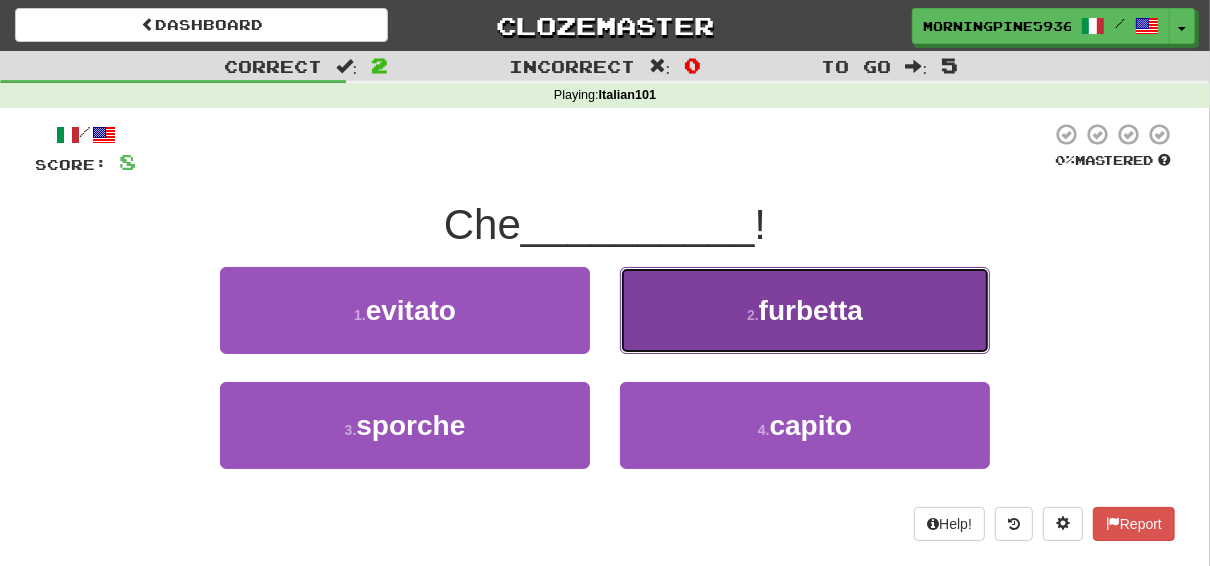 click on "furbetta" at bounding box center [811, 310] 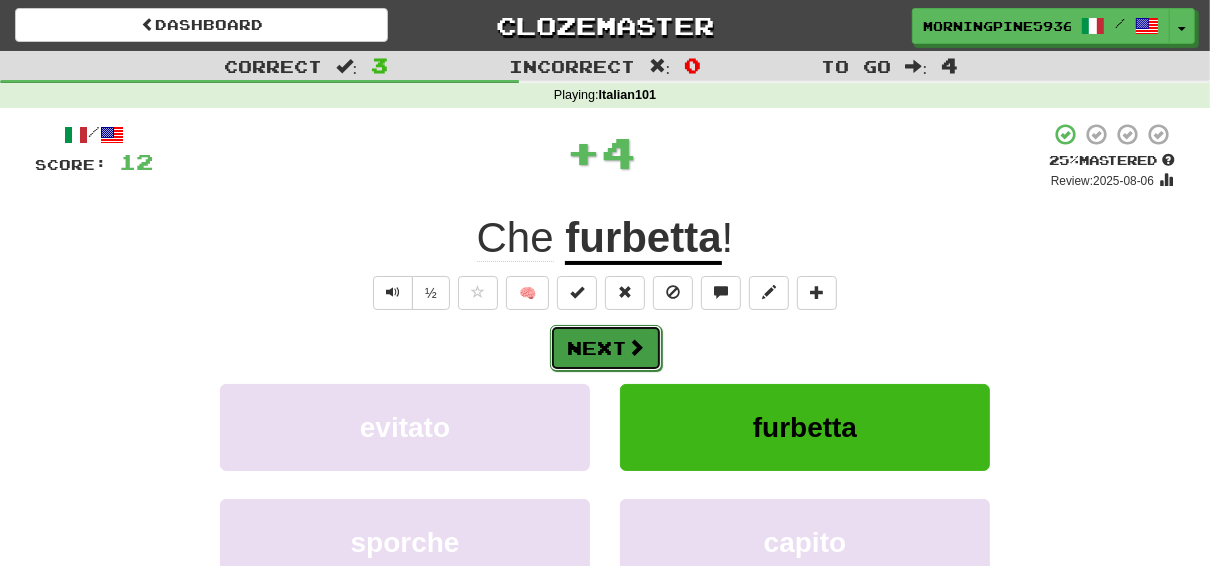 click on "Next" at bounding box center (606, 348) 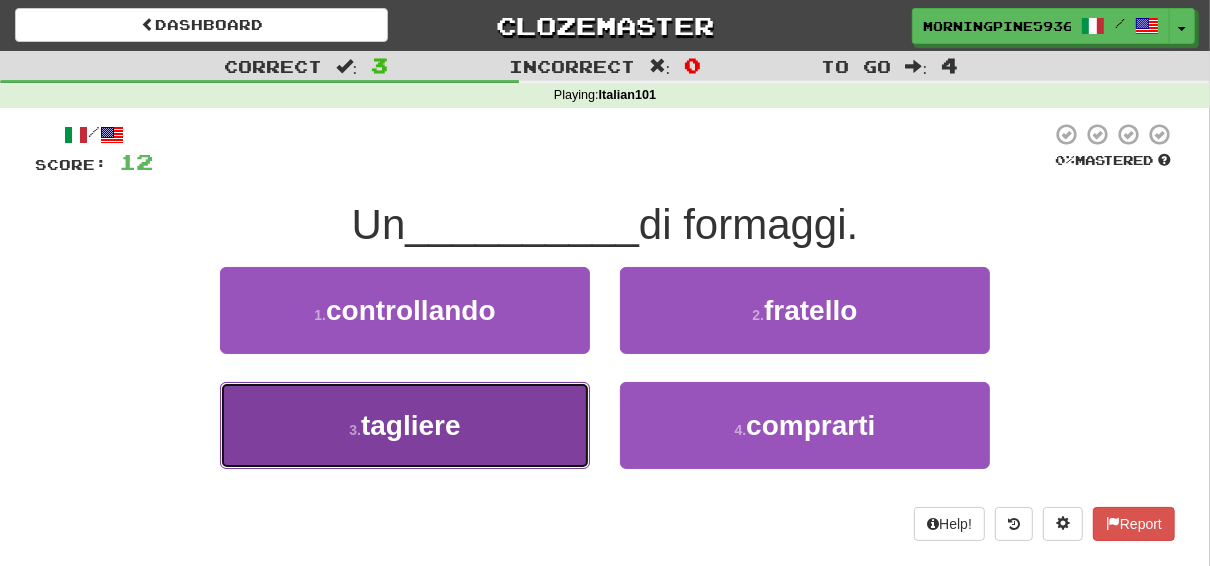 click on "tagliere" at bounding box center (411, 425) 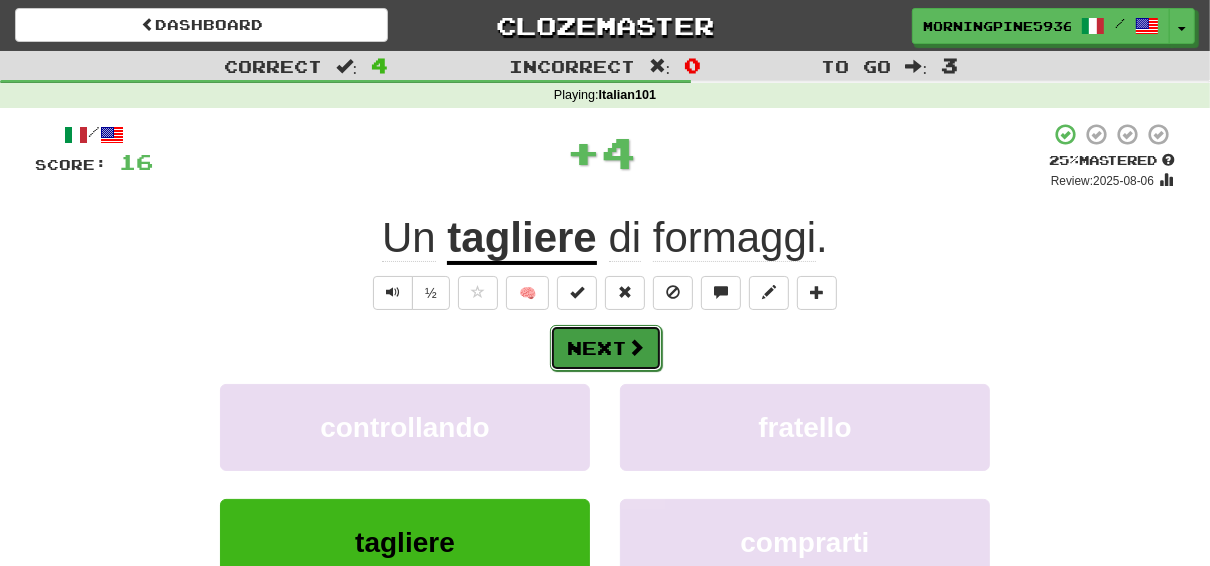 click on "Next" at bounding box center [606, 348] 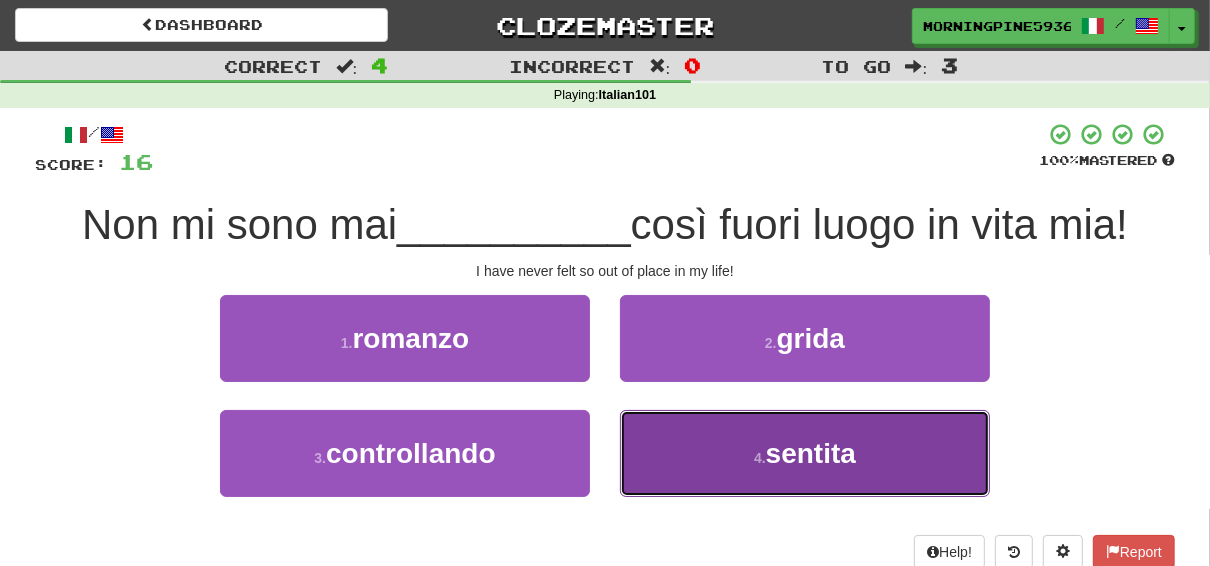click on "sentita" at bounding box center [811, 453] 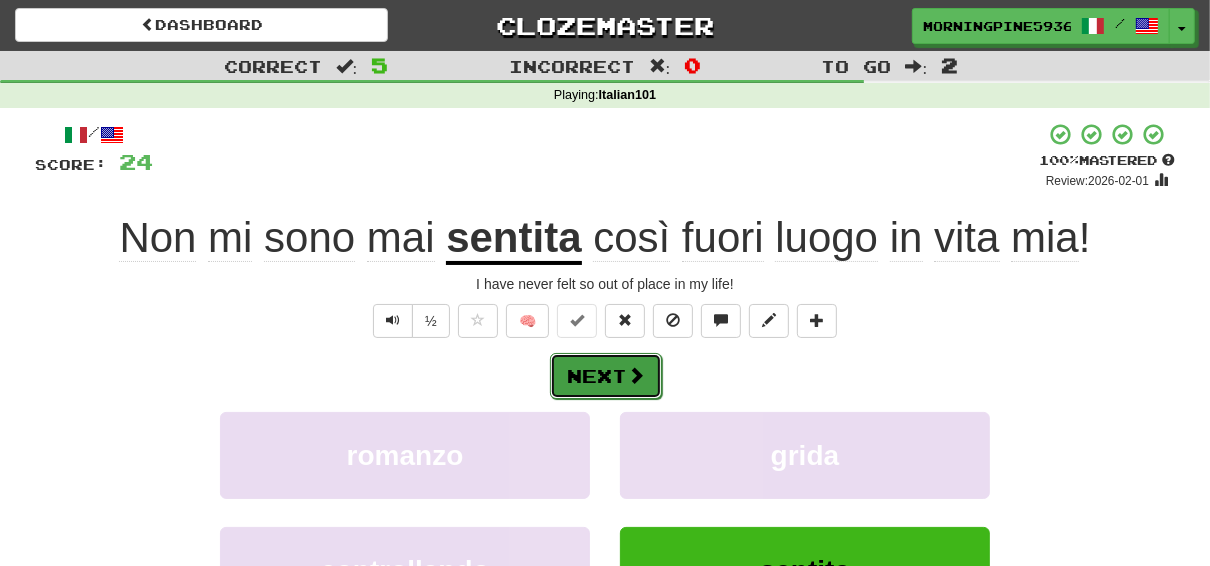 click on "Next" at bounding box center [606, 376] 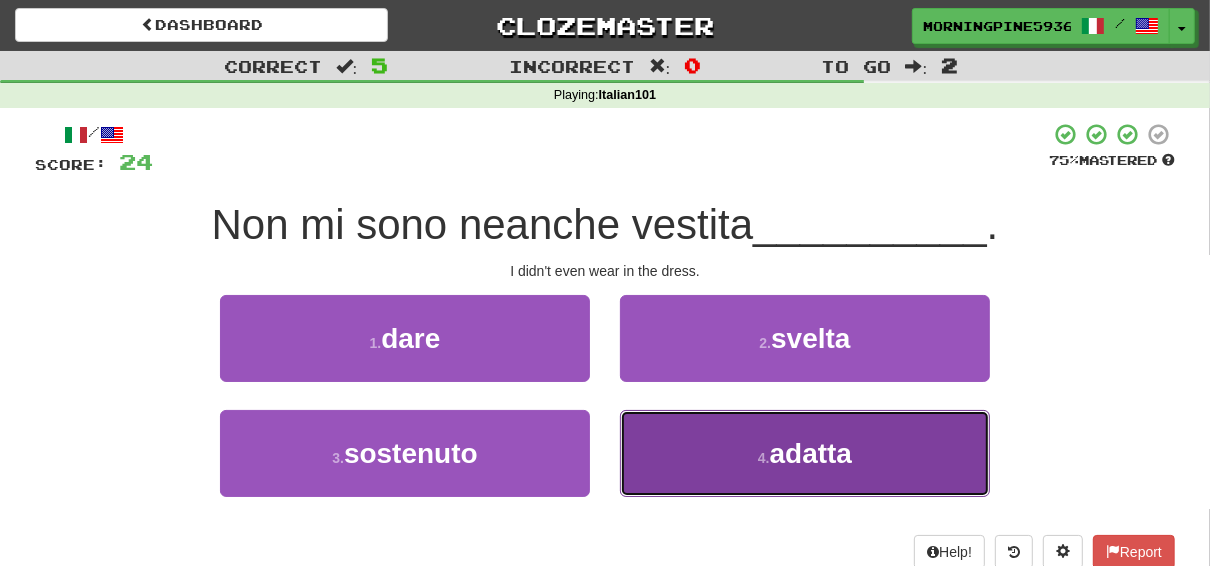 click on "adatta" at bounding box center (811, 453) 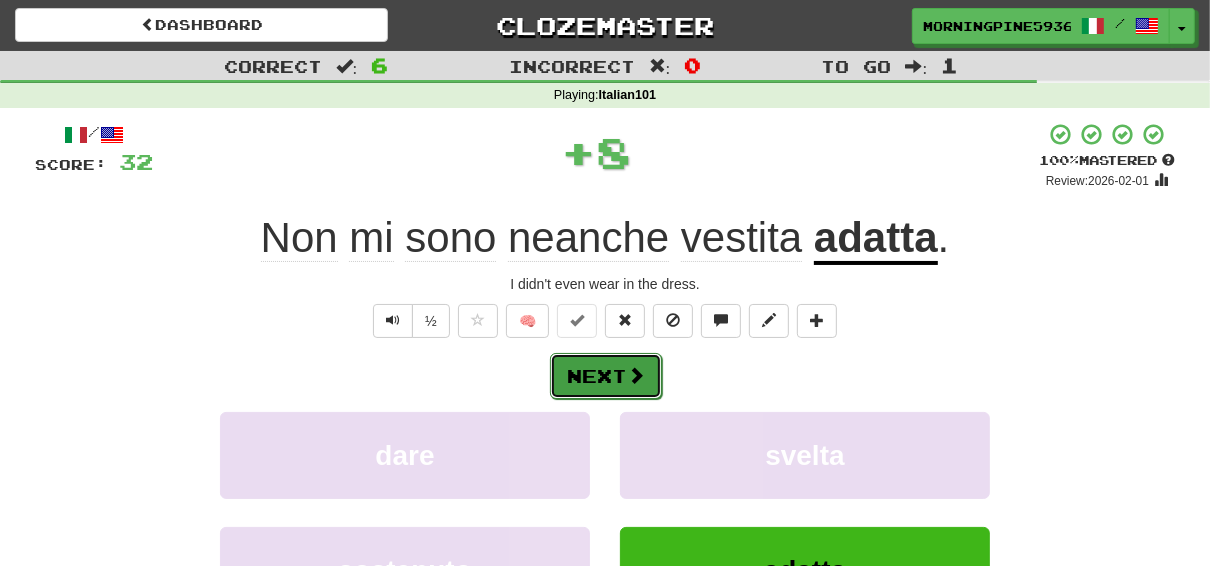 click on "Next" at bounding box center (606, 376) 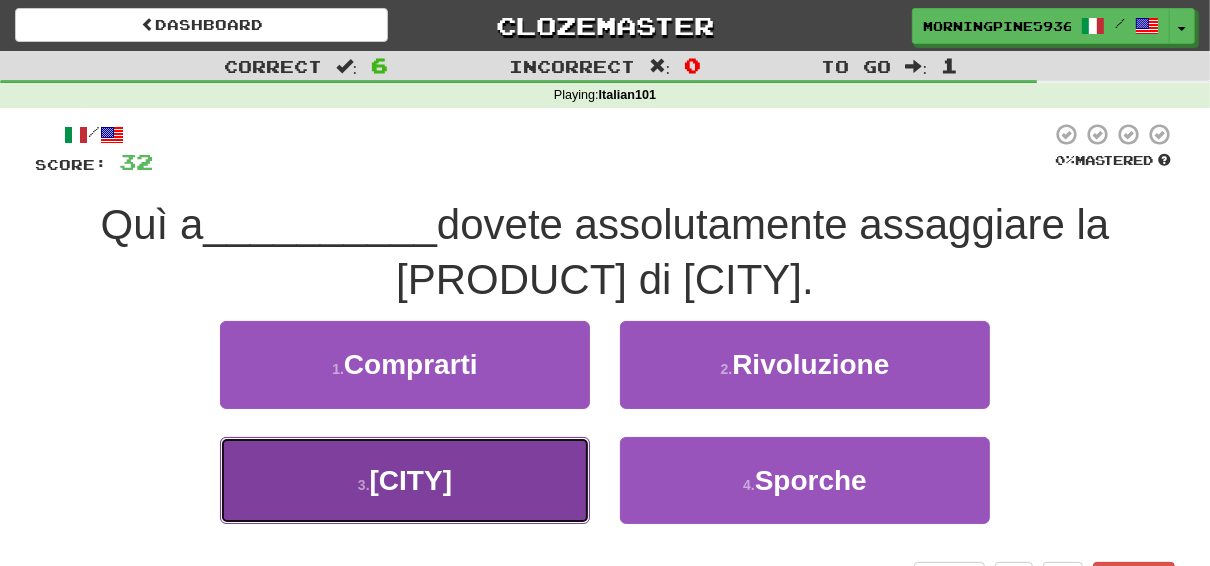 click on "[CITY]" at bounding box center (411, 480) 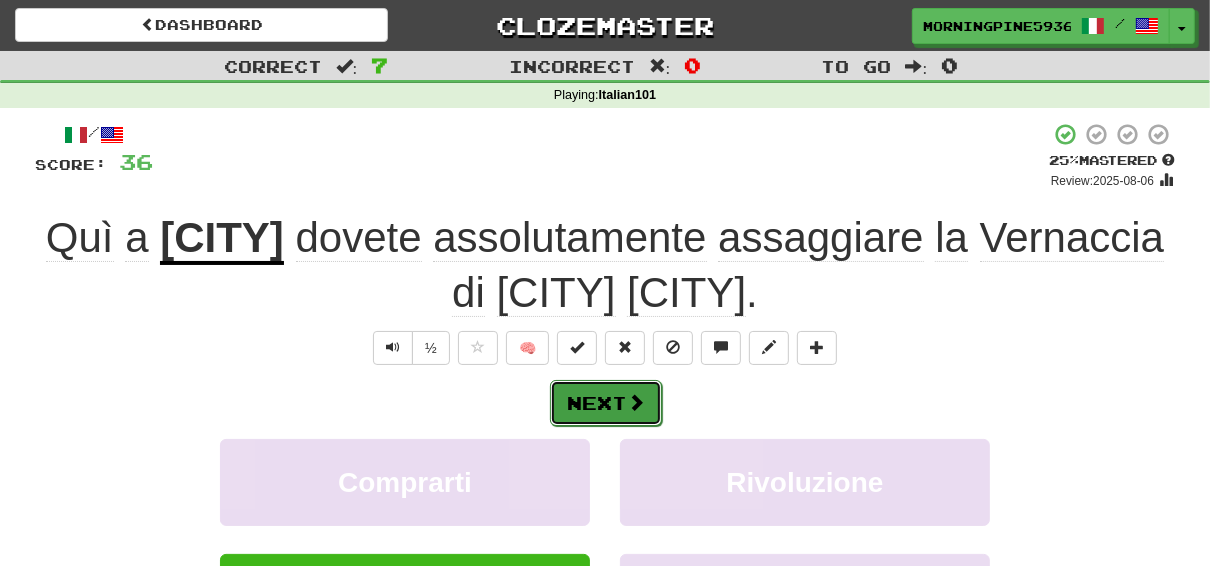 click on "Next" at bounding box center [606, 403] 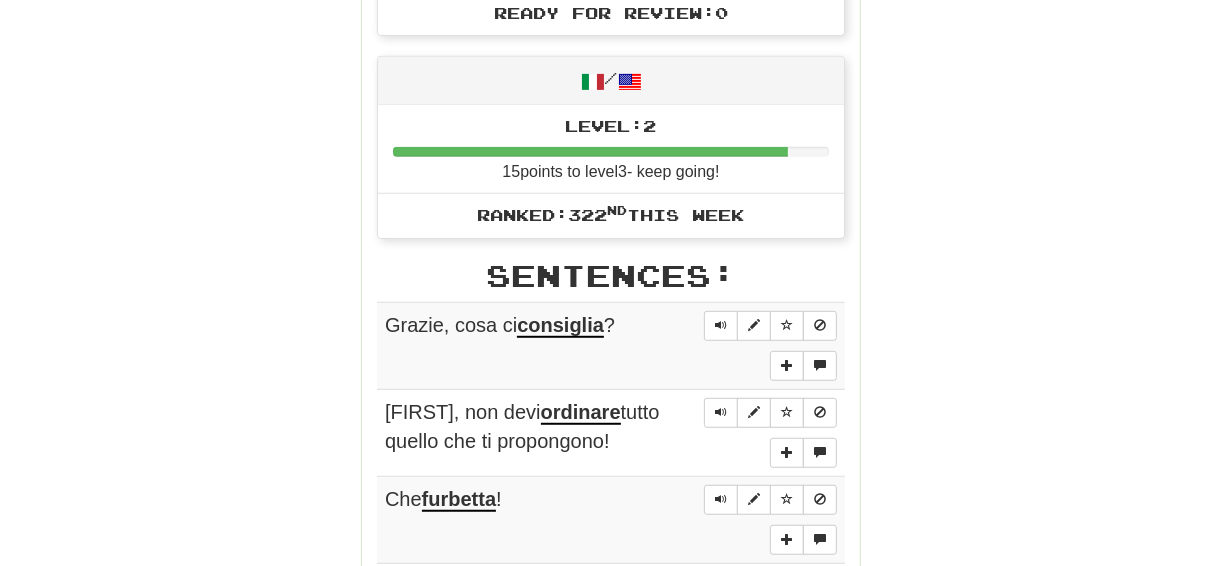 scroll, scrollTop: 880, scrollLeft: 0, axis: vertical 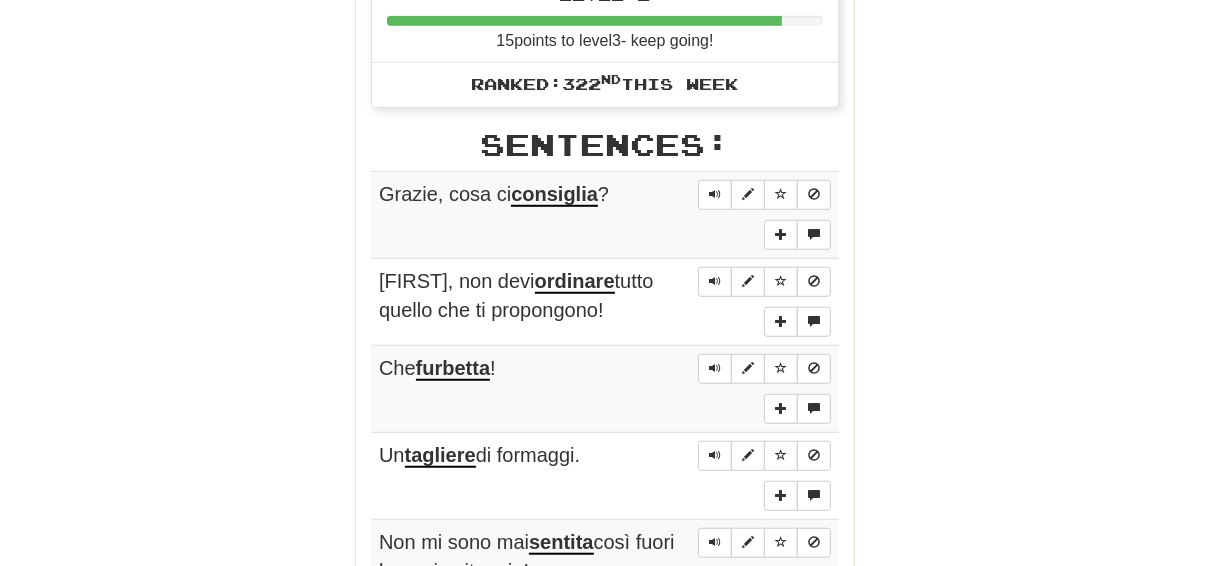 click on "consiglia" at bounding box center [554, 195] 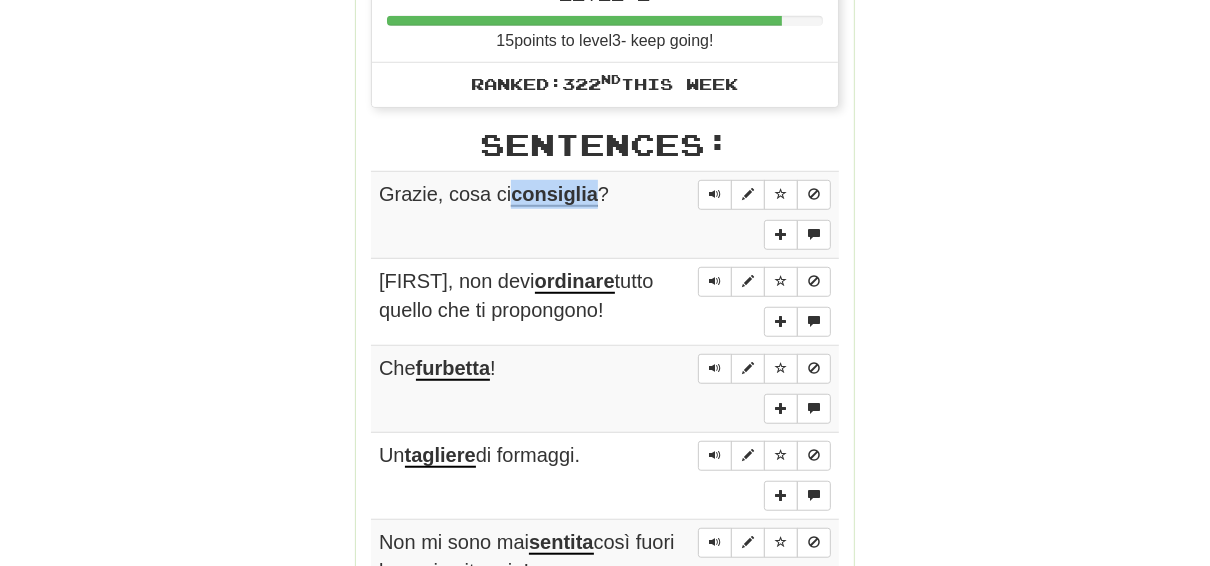 click on "consiglia" at bounding box center [554, 195] 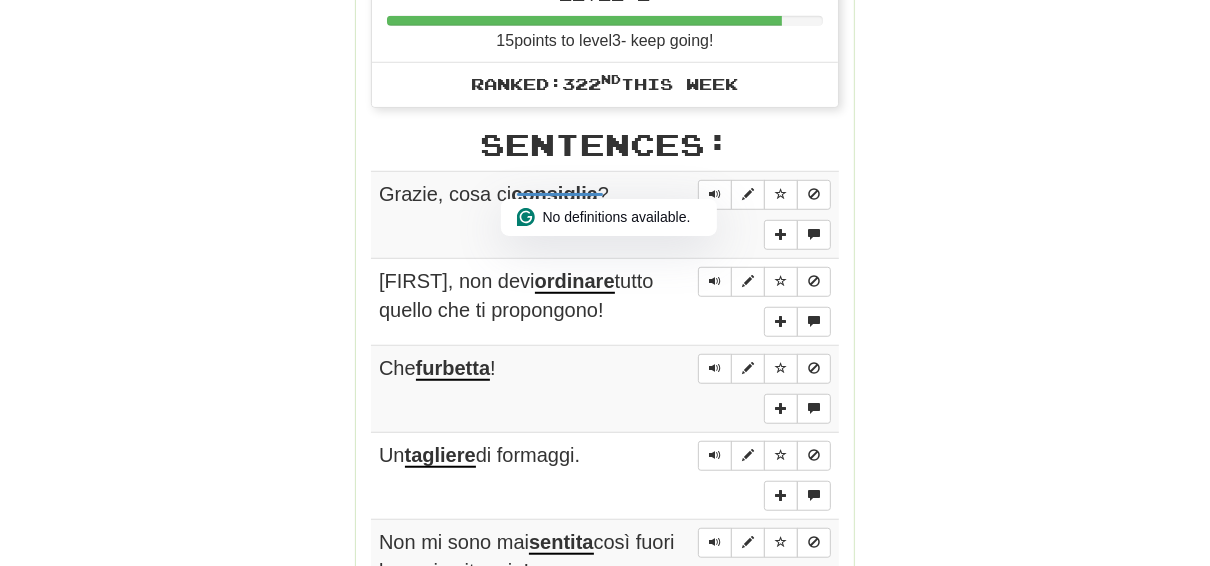 click at bounding box center [764, 215] 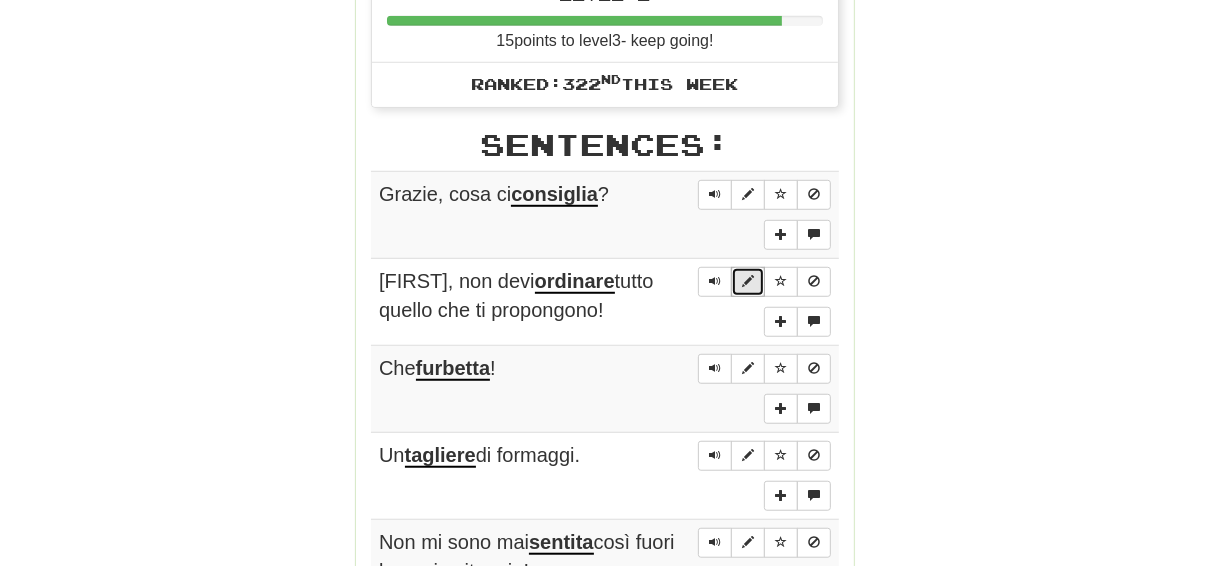 click at bounding box center (748, 281) 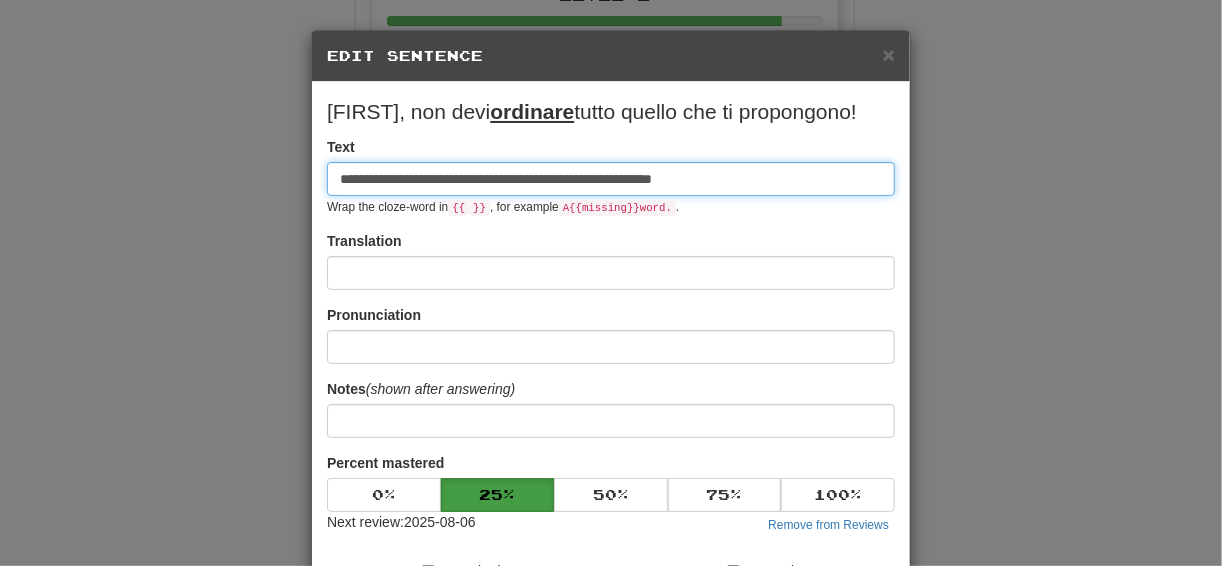 click on "**********" at bounding box center (611, 179) 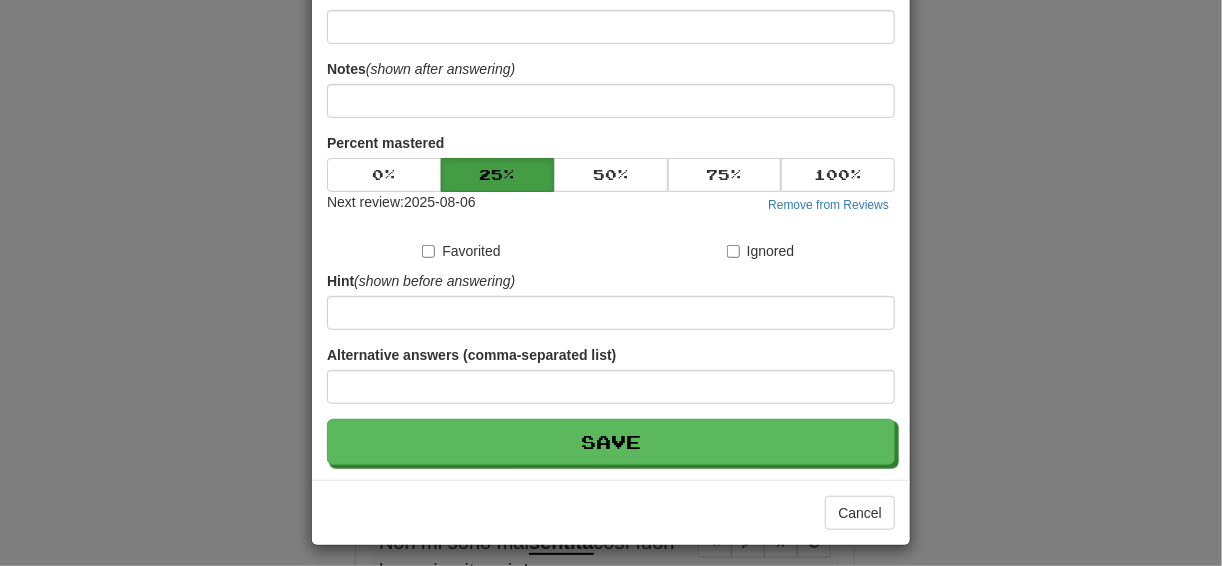 scroll, scrollTop: 0, scrollLeft: 0, axis: both 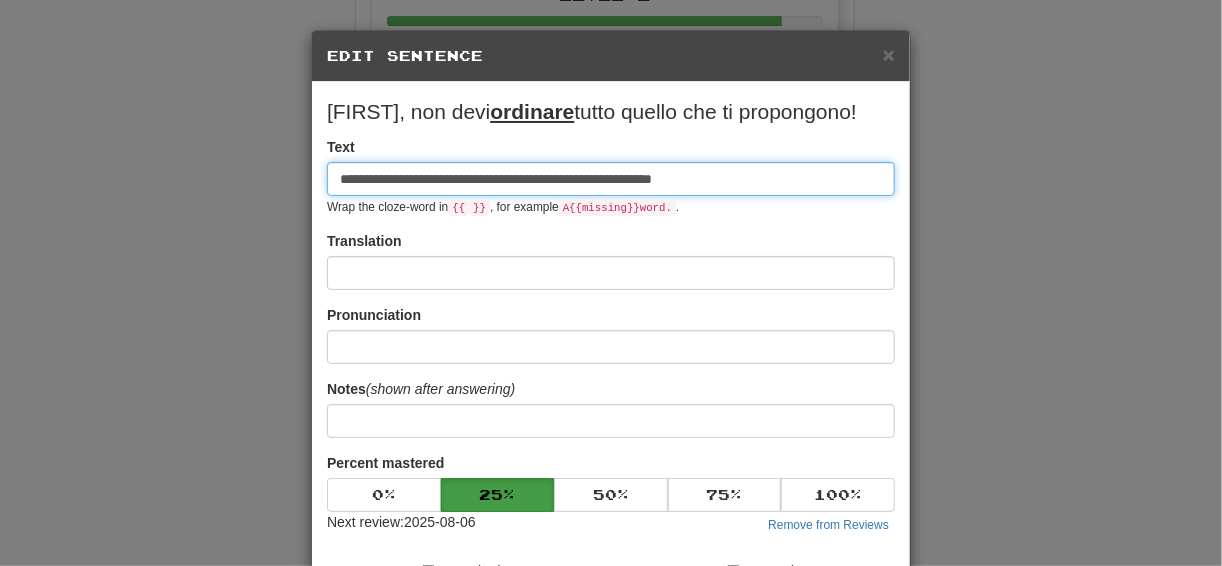 click on "**********" at bounding box center [611, 179] 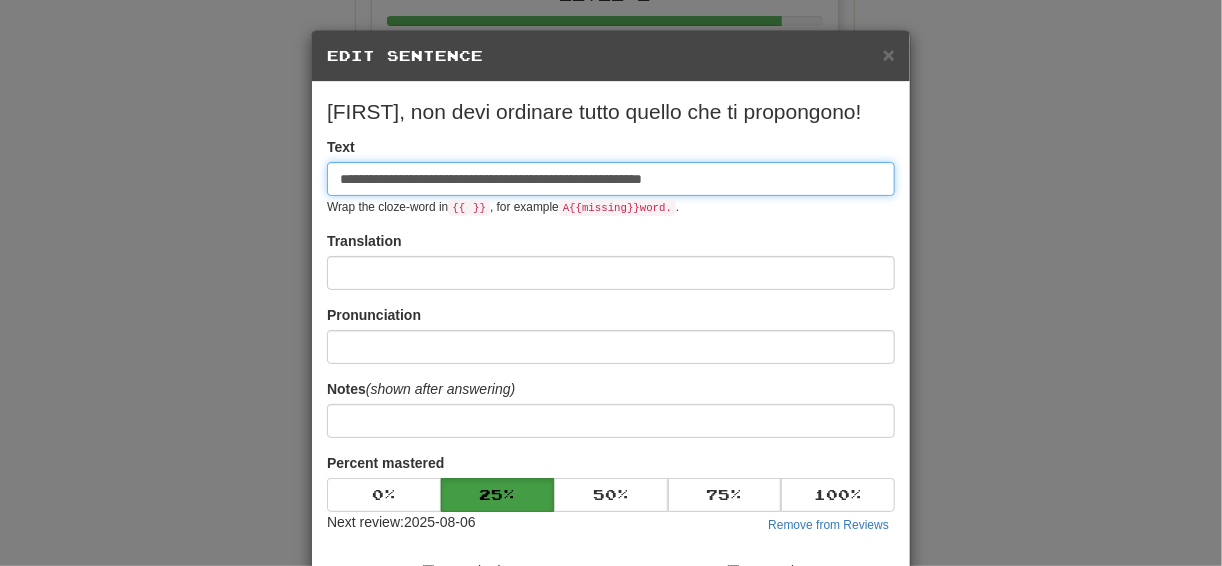click on "**********" at bounding box center [611, 179] 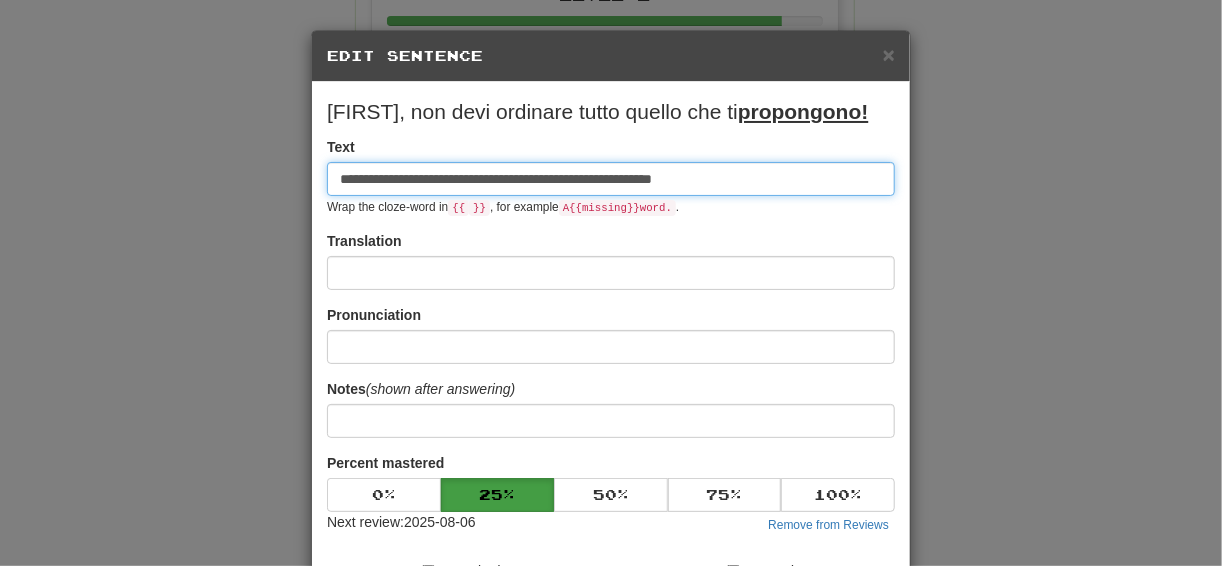 drag, startPoint x: 496, startPoint y: 177, endPoint x: 506, endPoint y: 181, distance: 10.770329 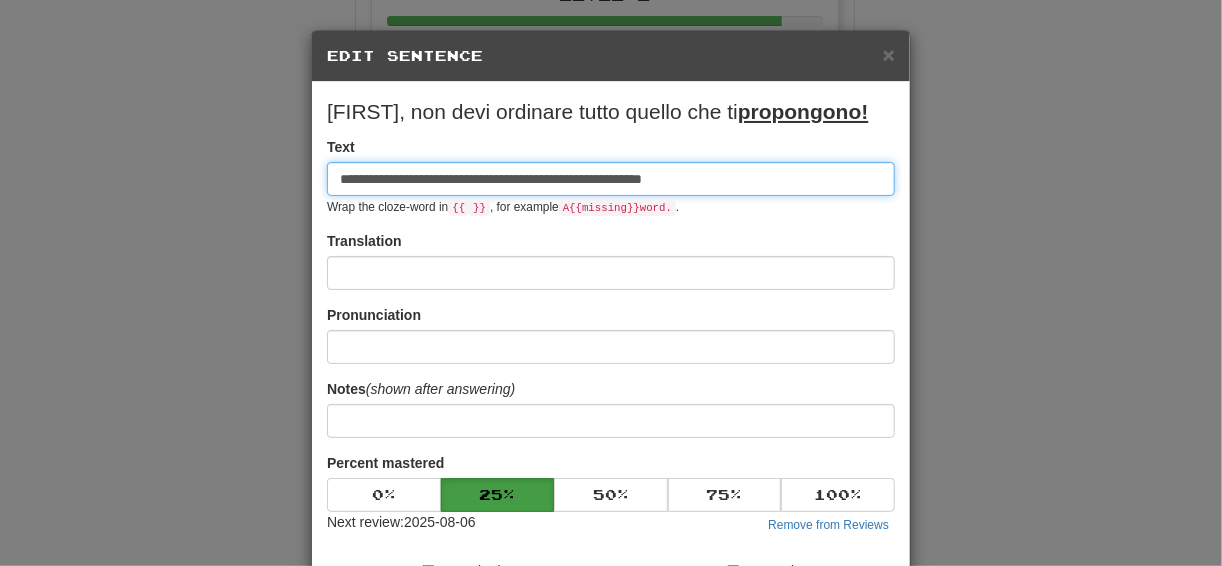 click on "**********" at bounding box center (611, 179) 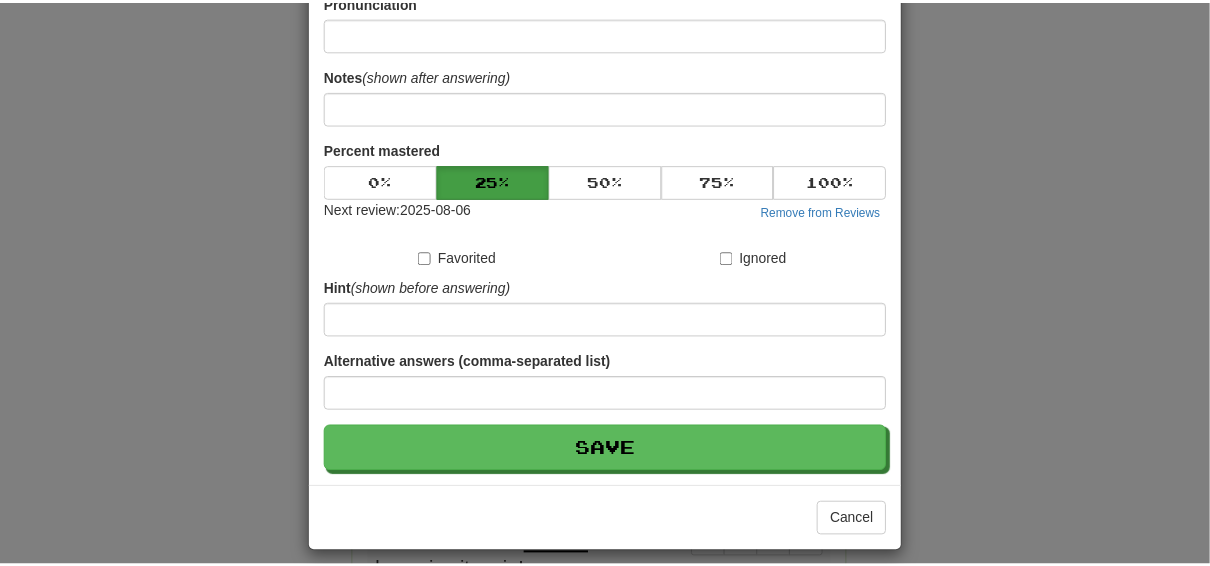scroll, scrollTop: 320, scrollLeft: 0, axis: vertical 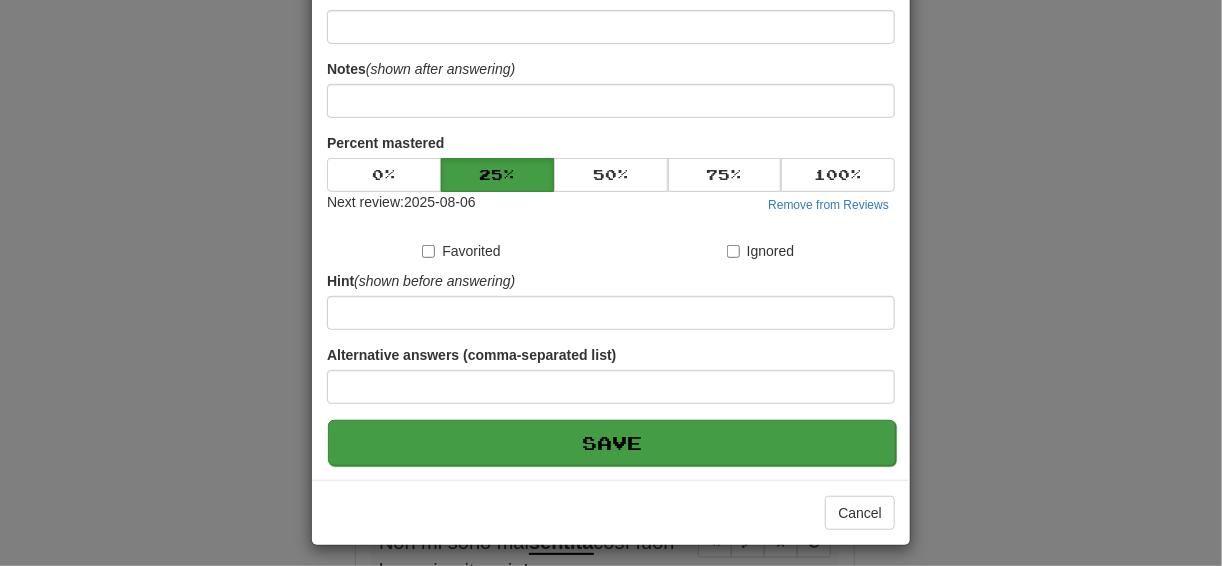 type on "**********" 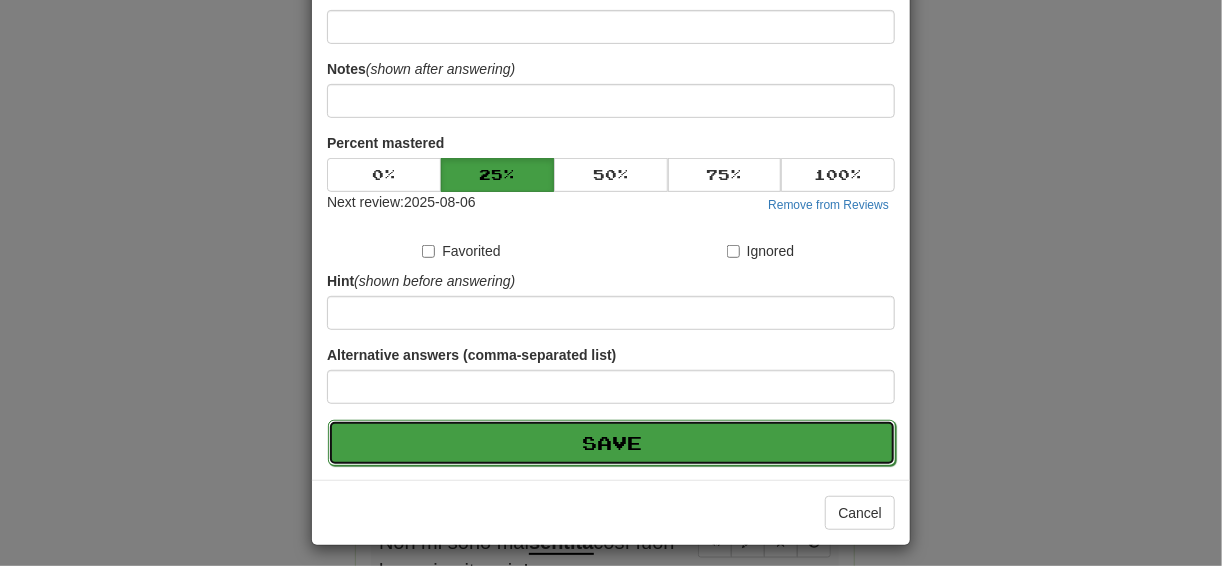 click on "Save" at bounding box center [612, 443] 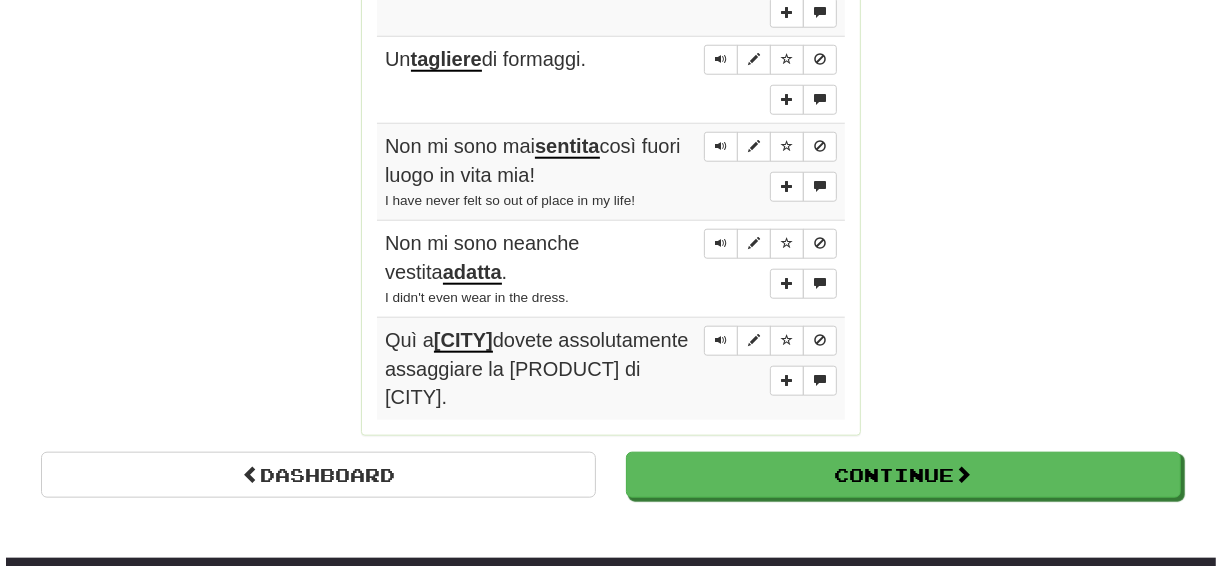 scroll, scrollTop: 1280, scrollLeft: 0, axis: vertical 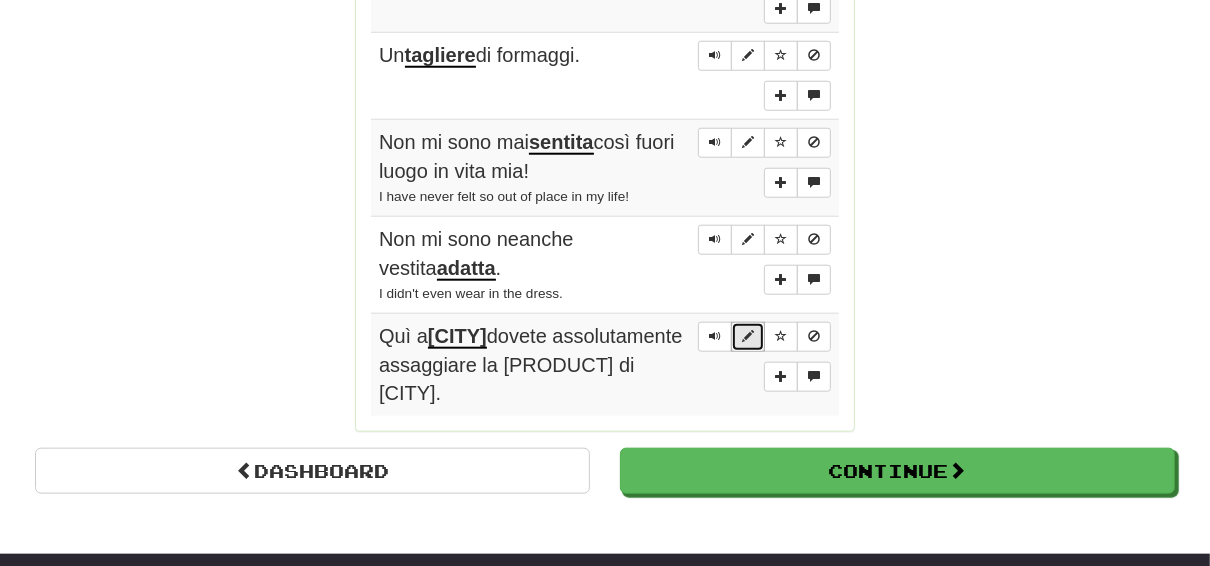 click at bounding box center [748, 336] 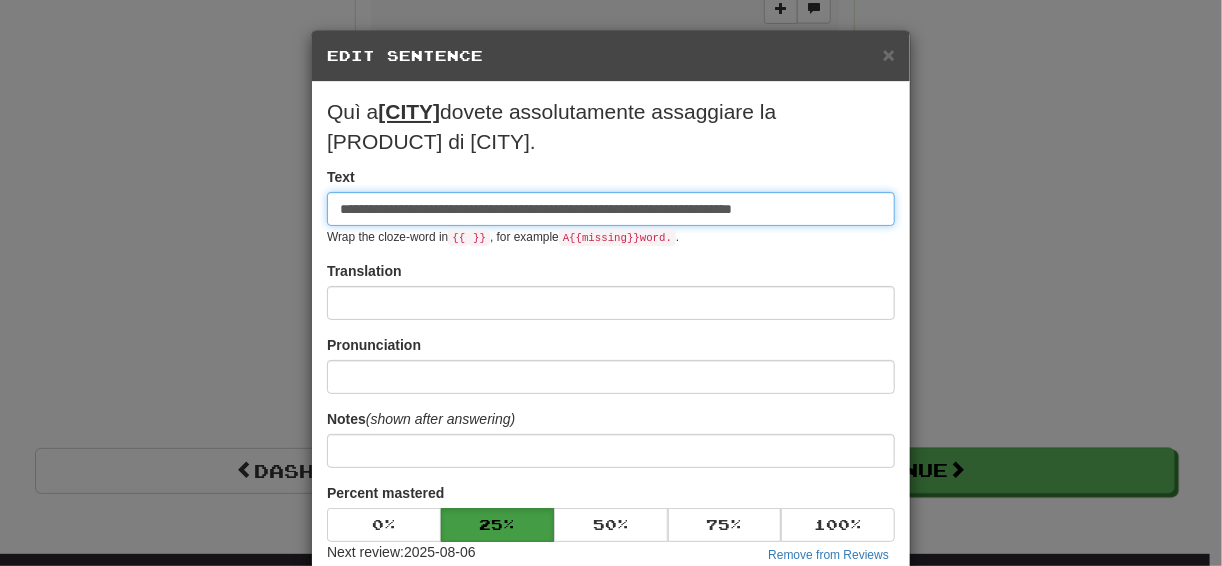 drag, startPoint x: 370, startPoint y: 209, endPoint x: 380, endPoint y: 213, distance: 10.770329 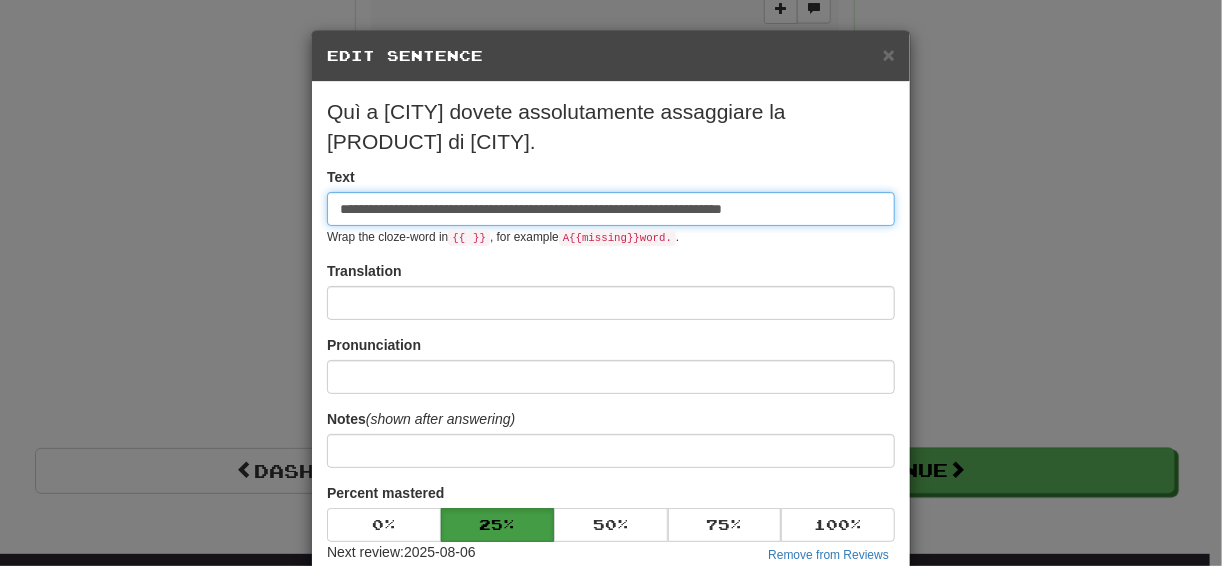 click on "**********" at bounding box center (611, 209) 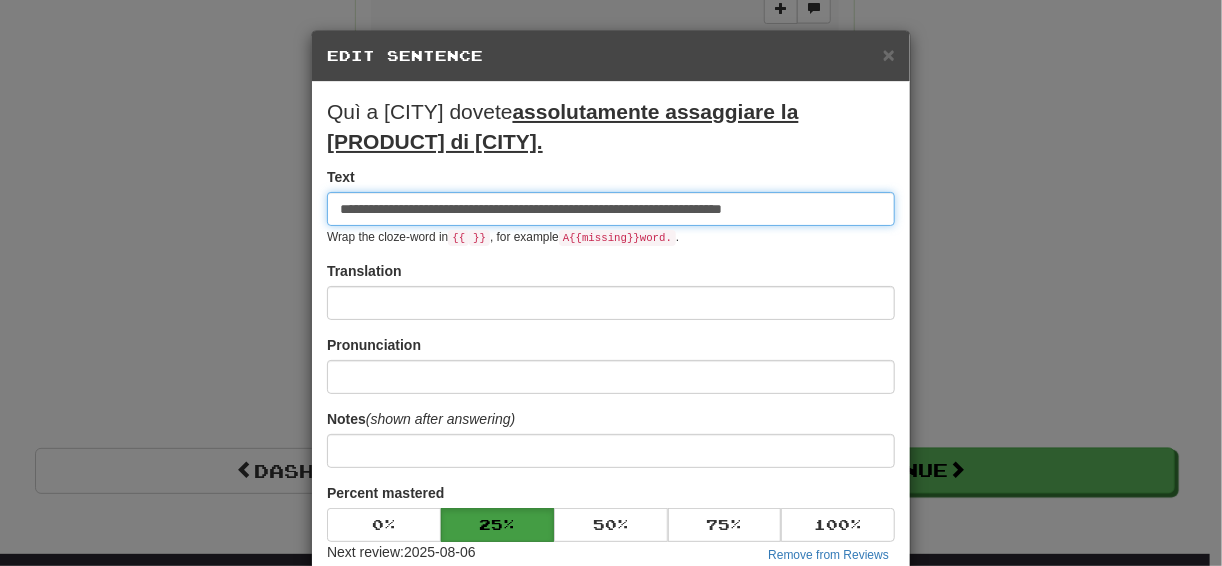 paste on "***" 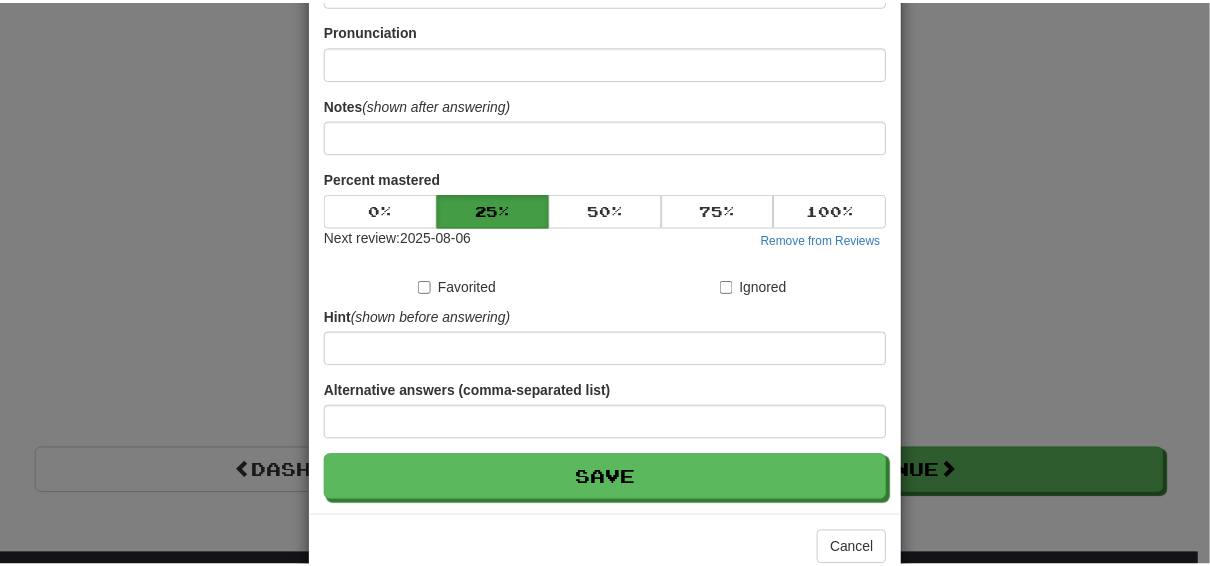 scroll, scrollTop: 320, scrollLeft: 0, axis: vertical 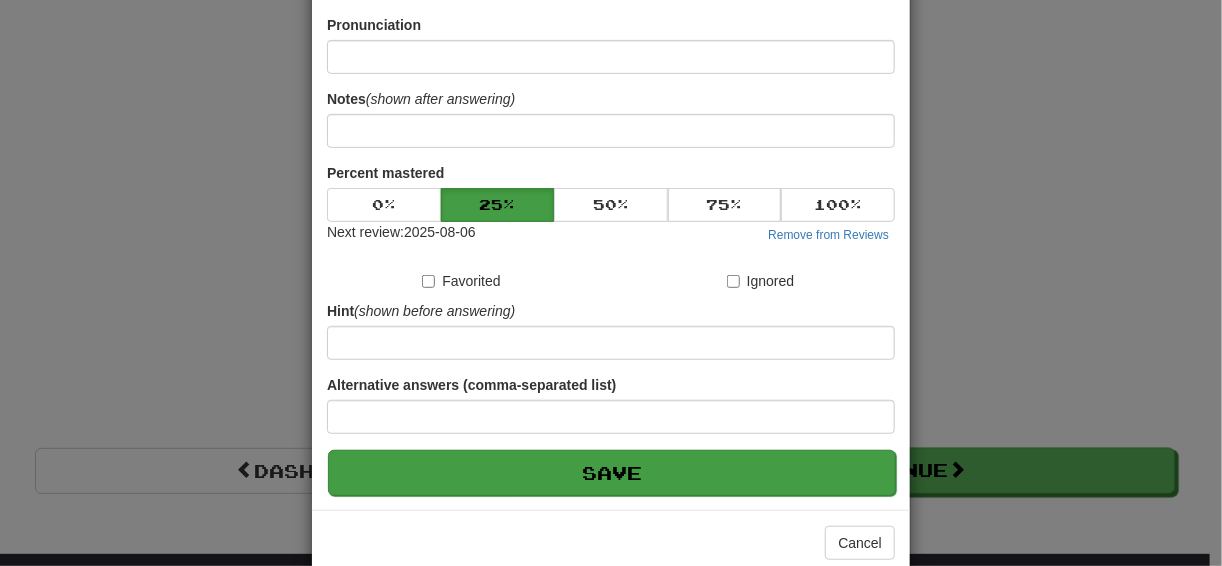 type on "**********" 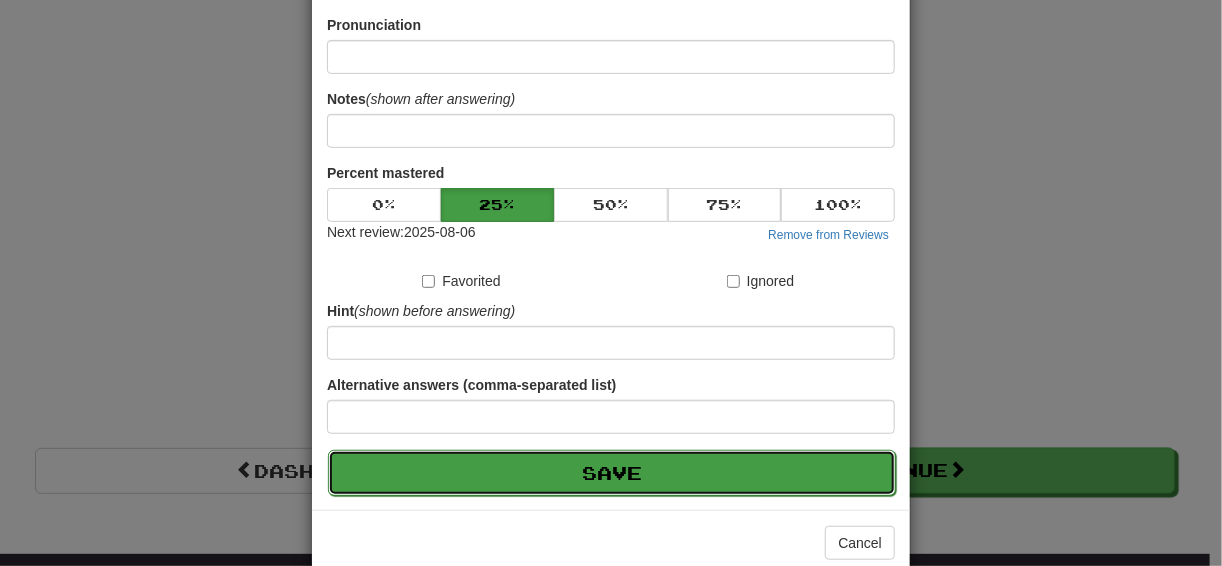 click on "Save" at bounding box center [612, 473] 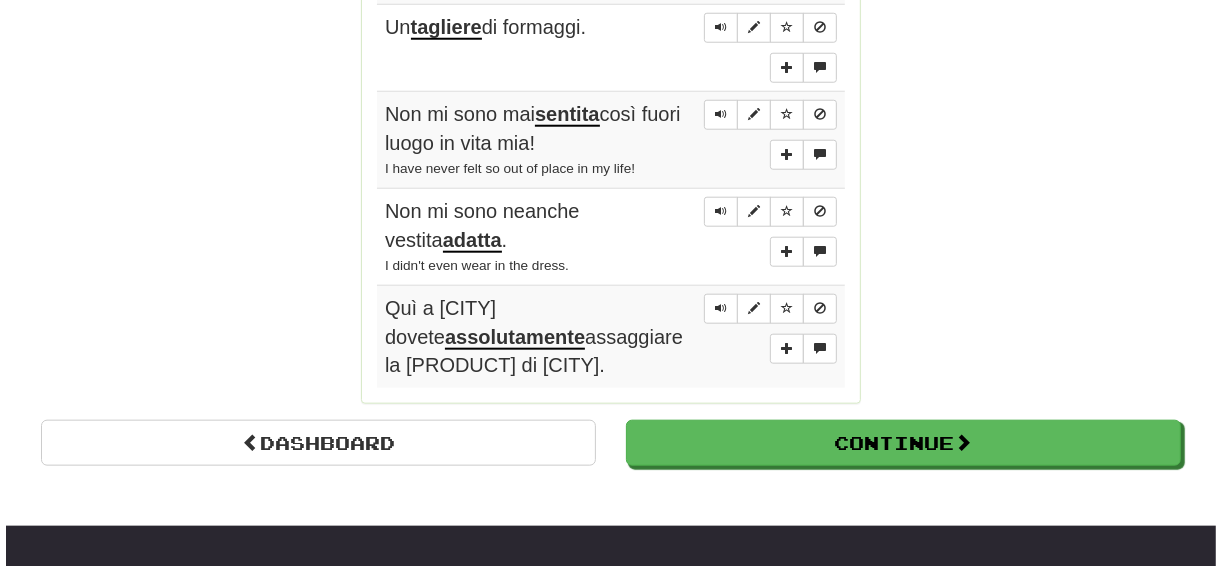 scroll, scrollTop: 1280, scrollLeft: 0, axis: vertical 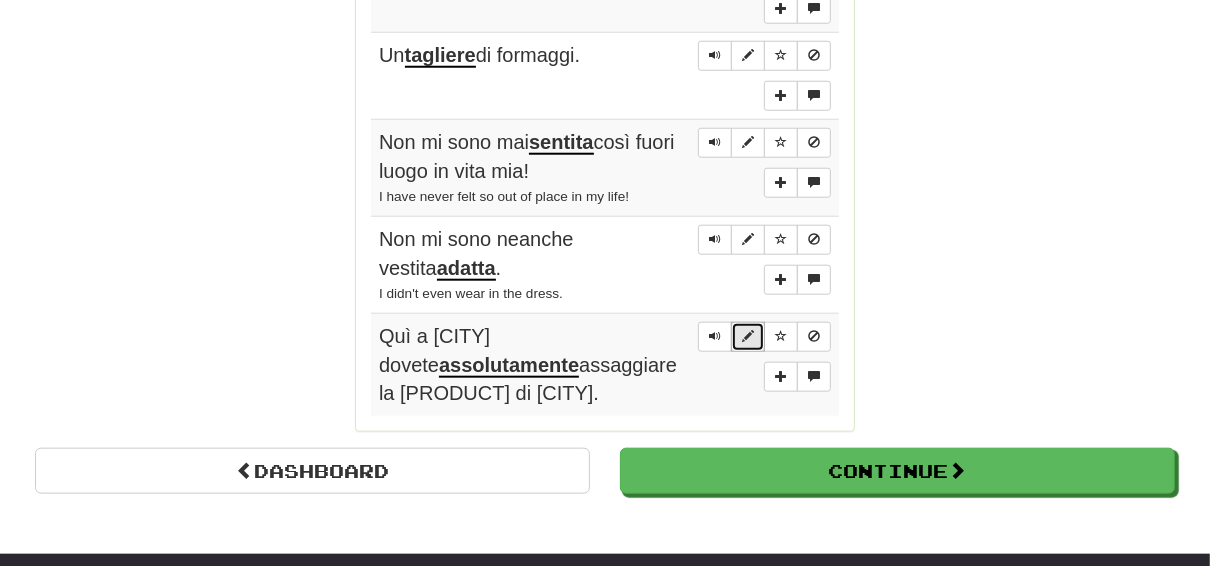 click at bounding box center [748, 336] 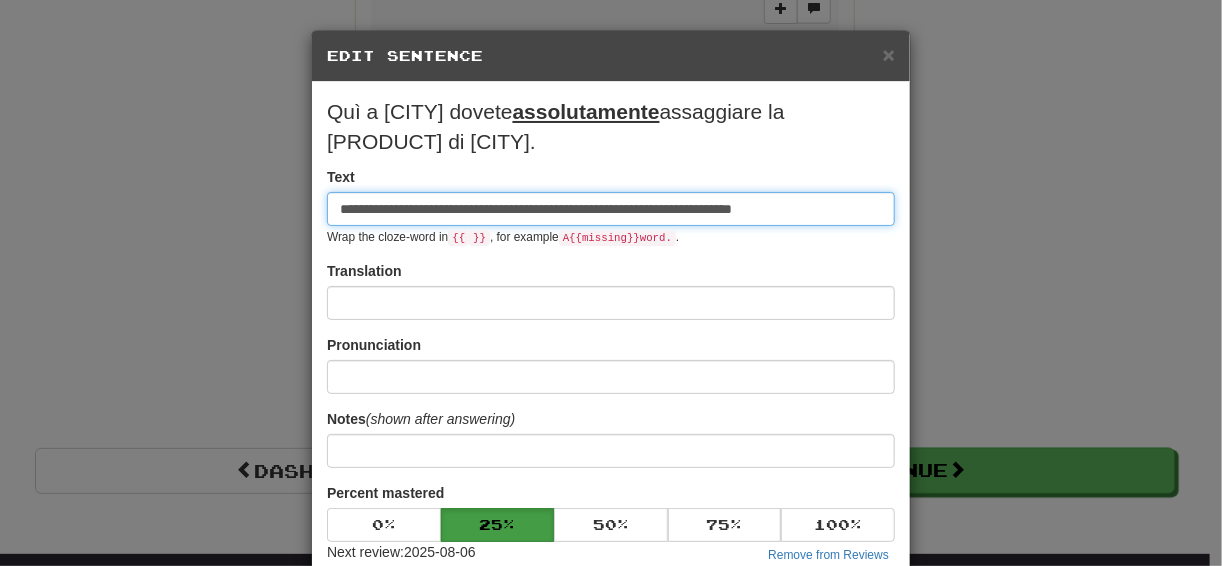 drag, startPoint x: 334, startPoint y: 205, endPoint x: 910, endPoint y: 190, distance: 576.19525 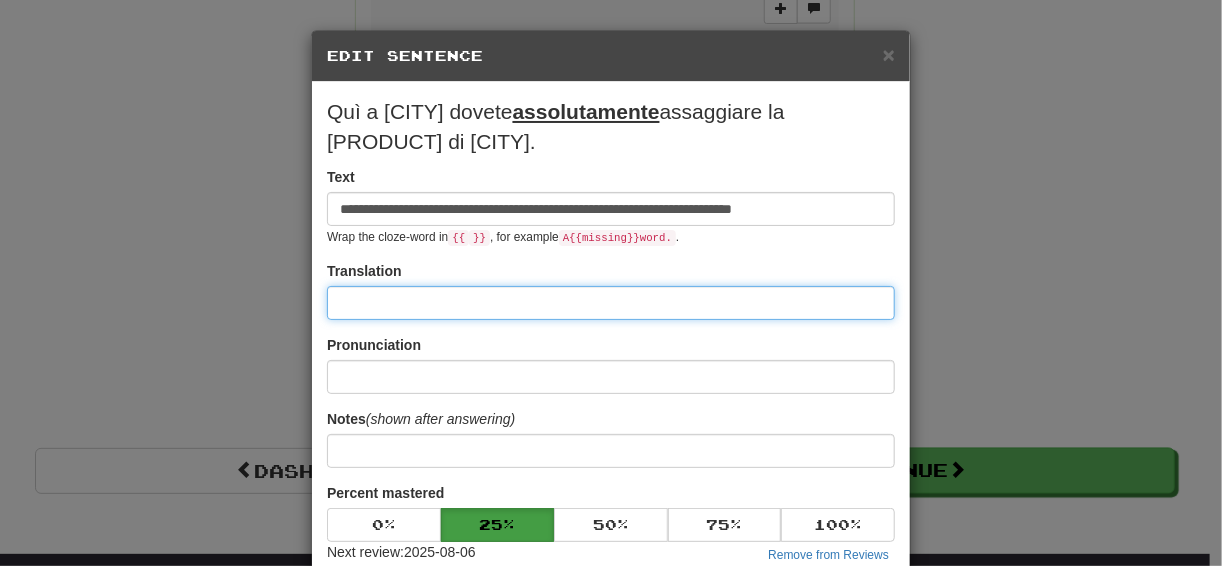 click at bounding box center (611, 303) 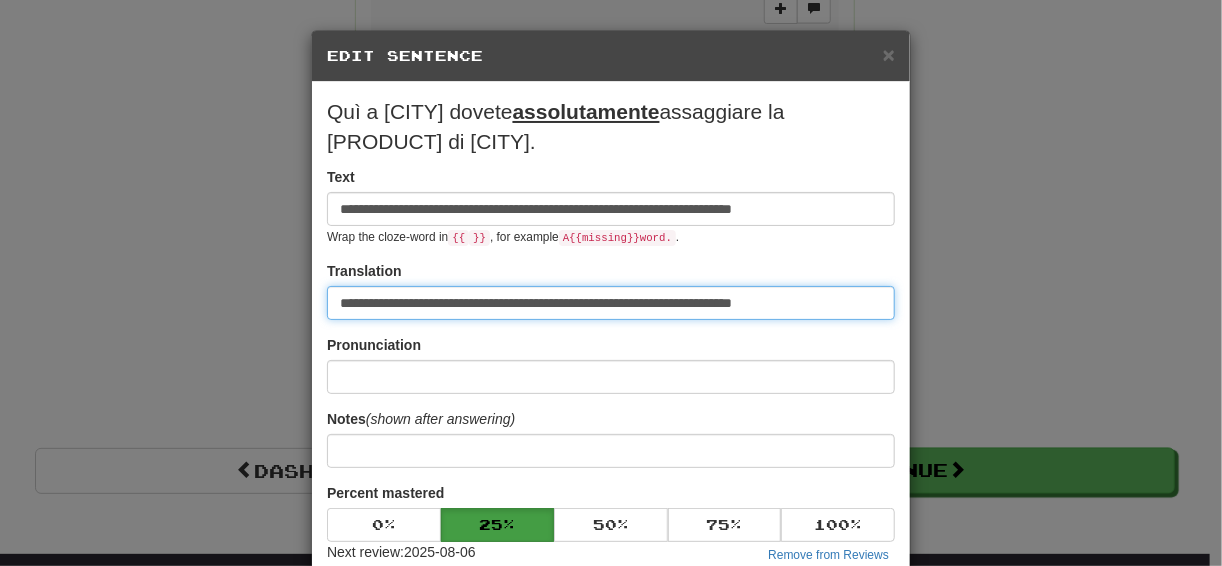 drag, startPoint x: 331, startPoint y: 297, endPoint x: 937, endPoint y: 266, distance: 606.79236 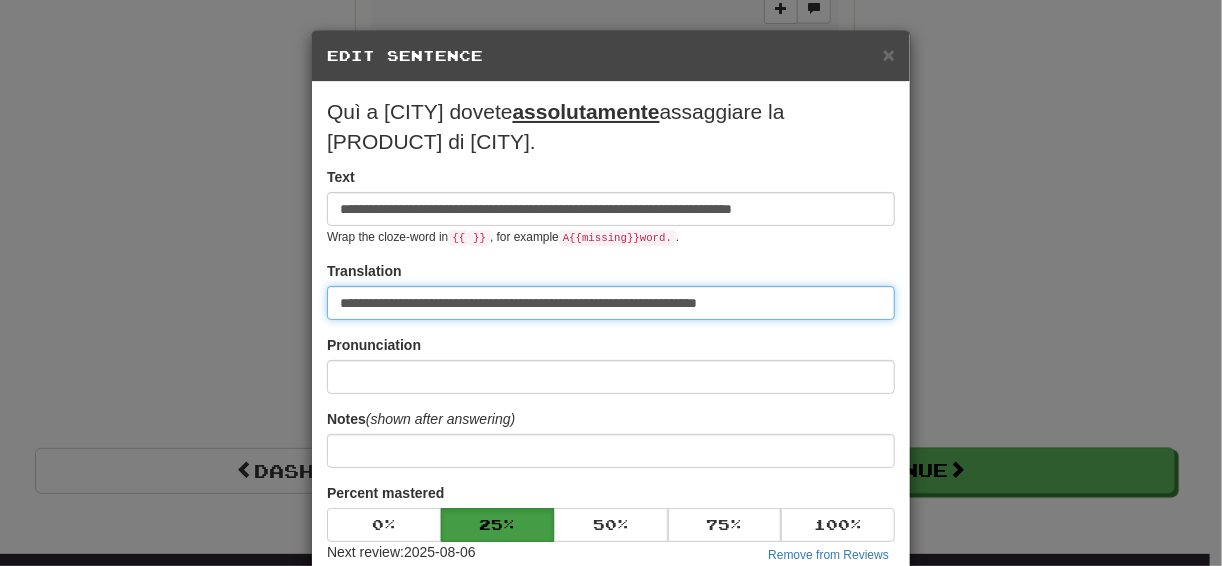 type on "**********" 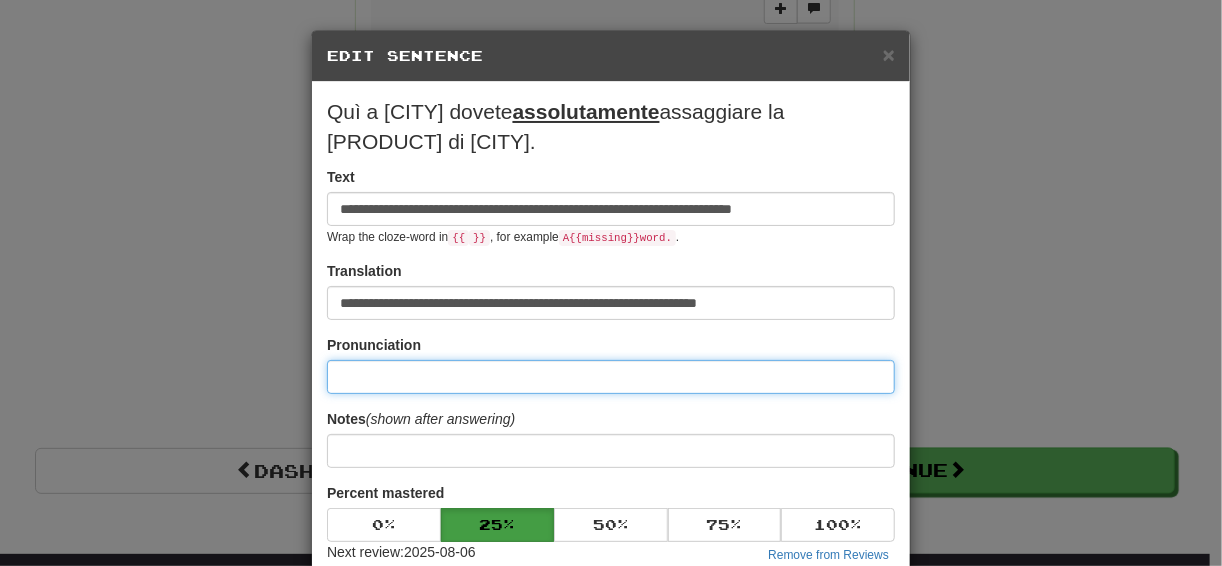 click at bounding box center (611, 377) 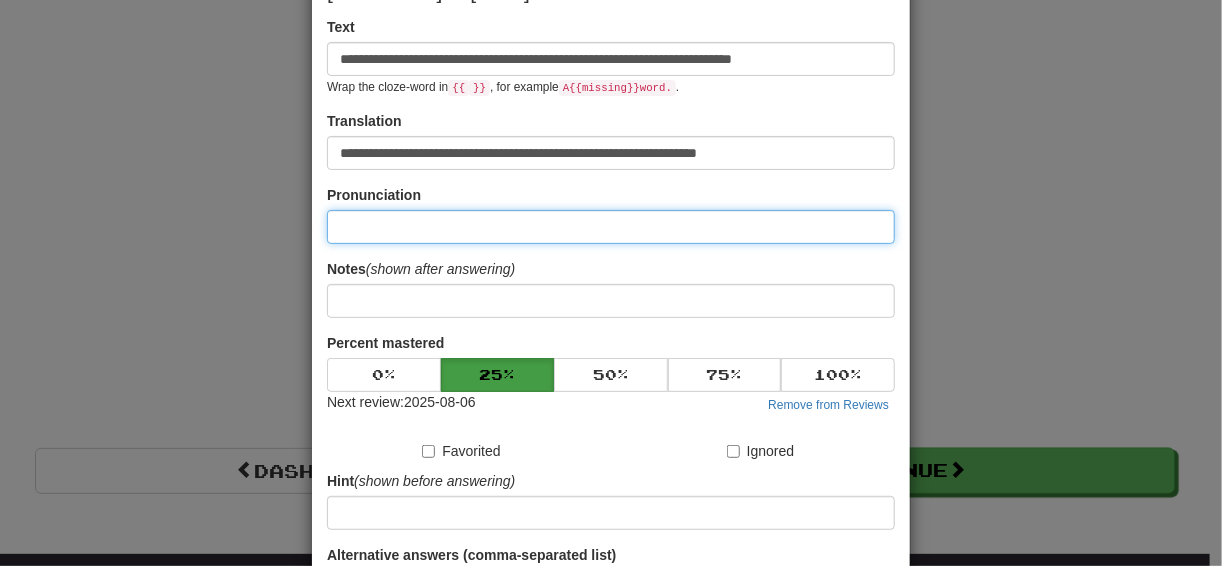 scroll, scrollTop: 160, scrollLeft: 0, axis: vertical 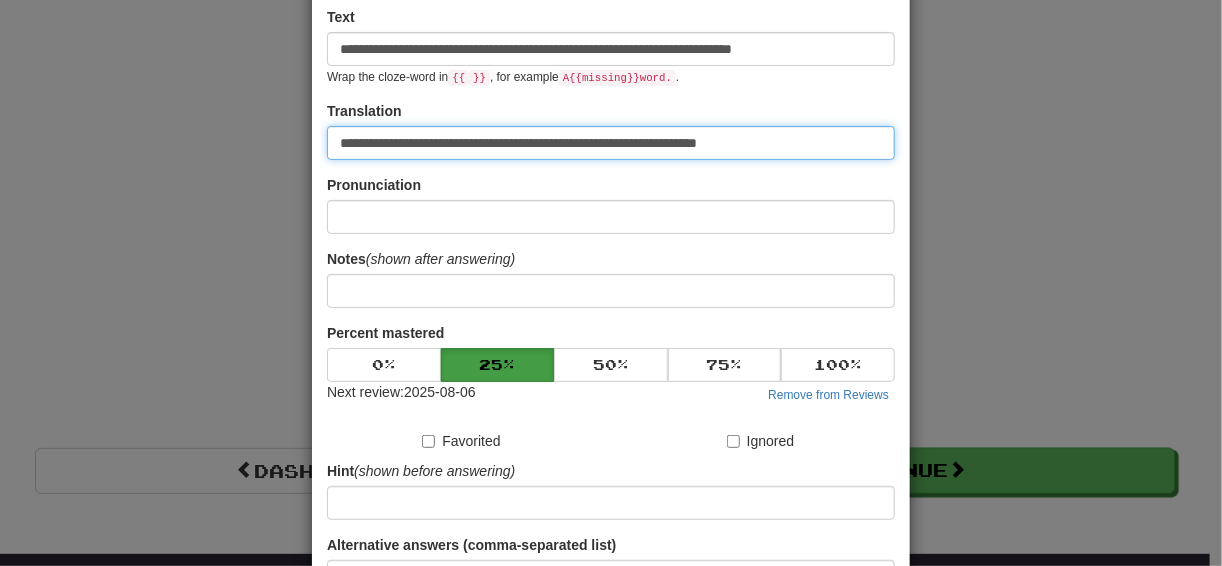 drag, startPoint x: 601, startPoint y: 140, endPoint x: 813, endPoint y: 140, distance: 212 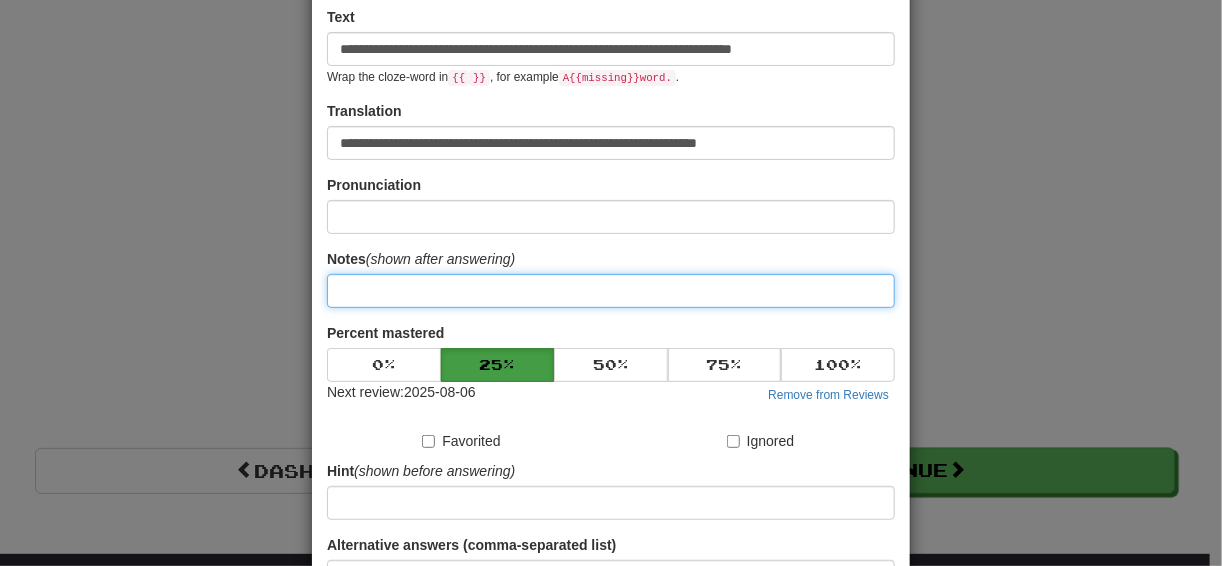 click at bounding box center [611, 291] 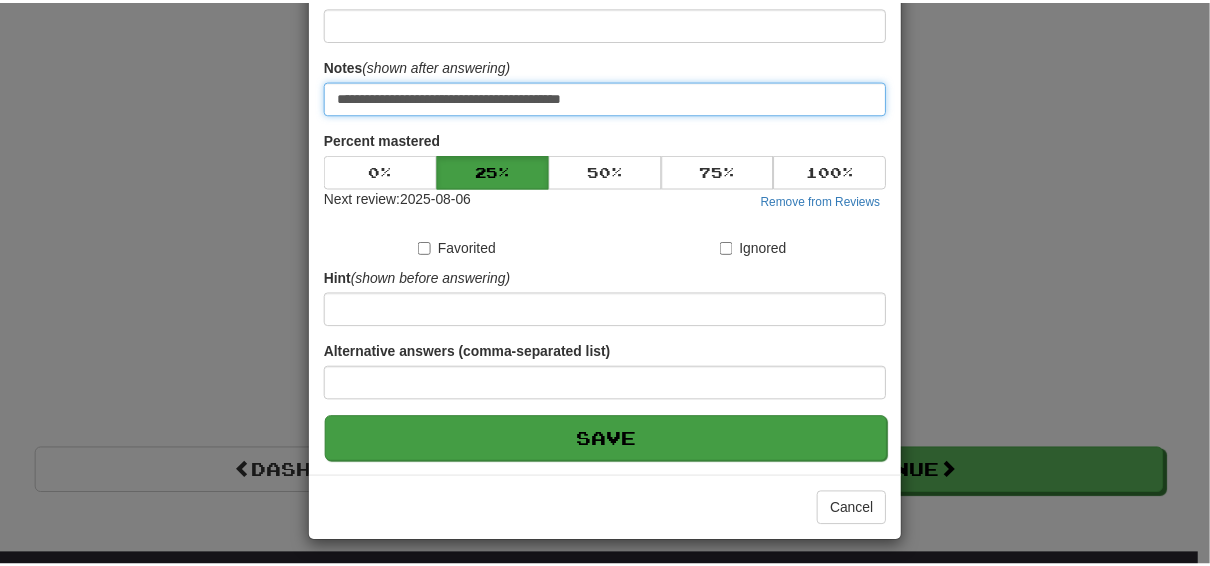 scroll, scrollTop: 355, scrollLeft: 0, axis: vertical 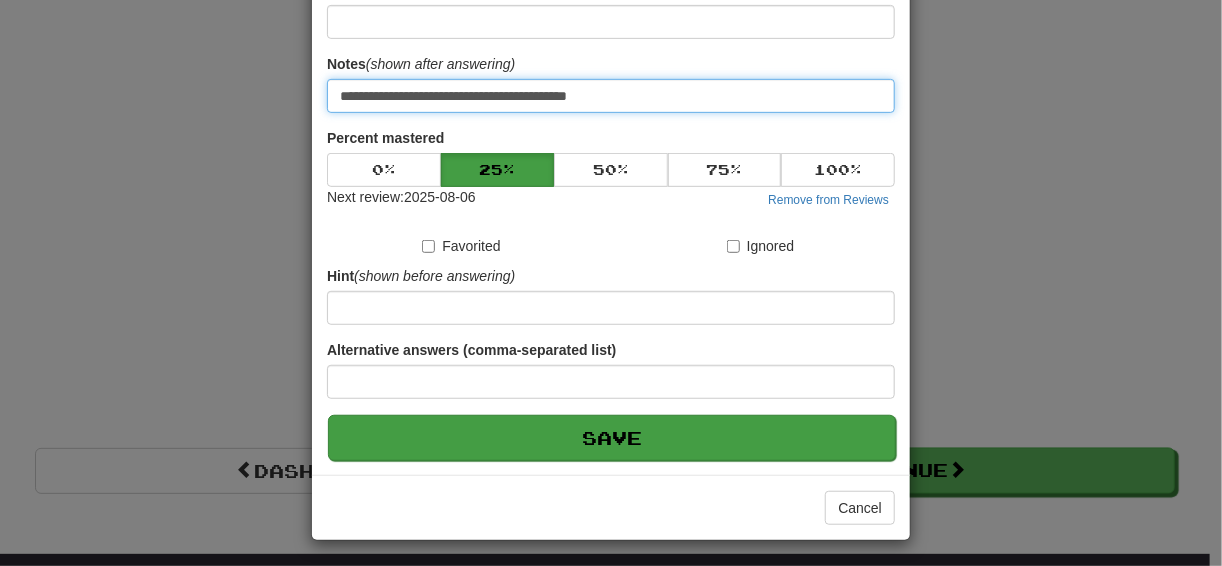 type on "**********" 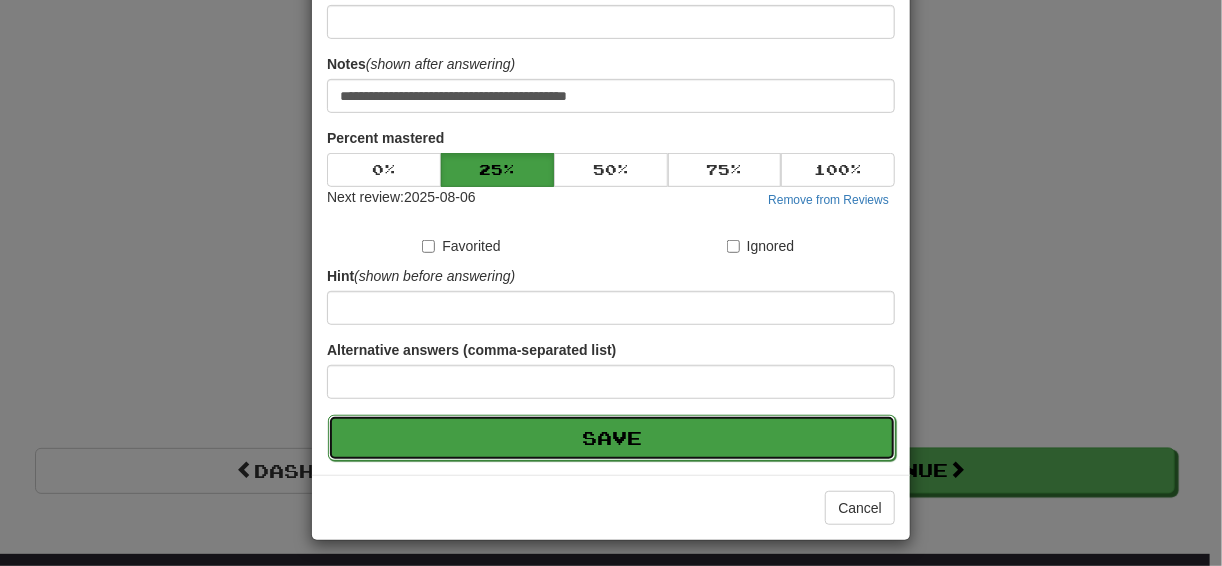 click on "Save" at bounding box center [612, 438] 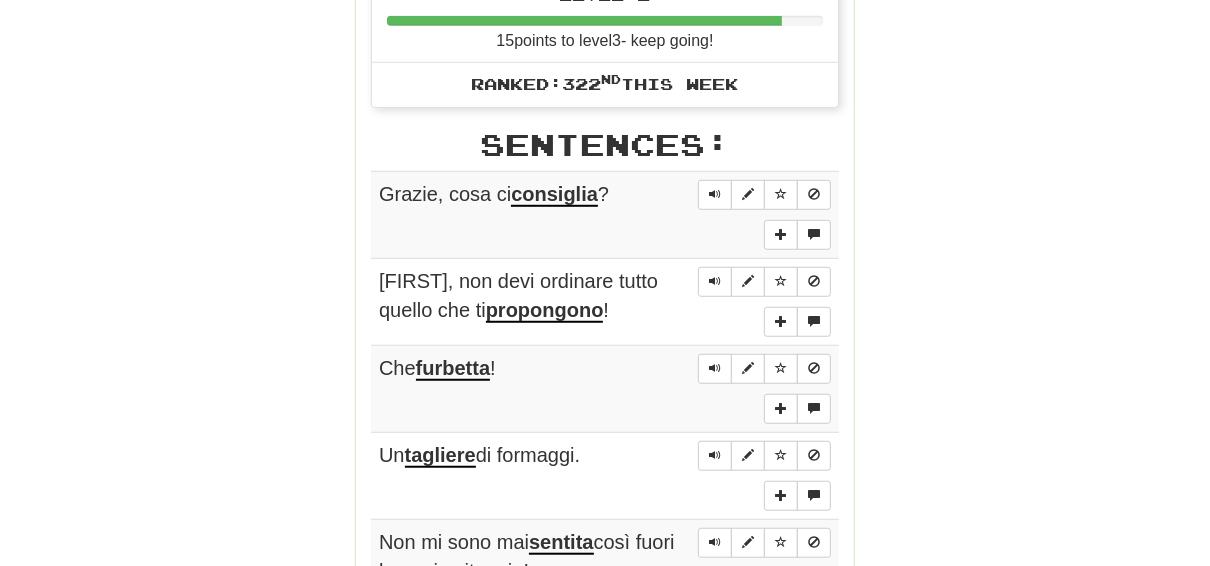 scroll, scrollTop: 1280, scrollLeft: 0, axis: vertical 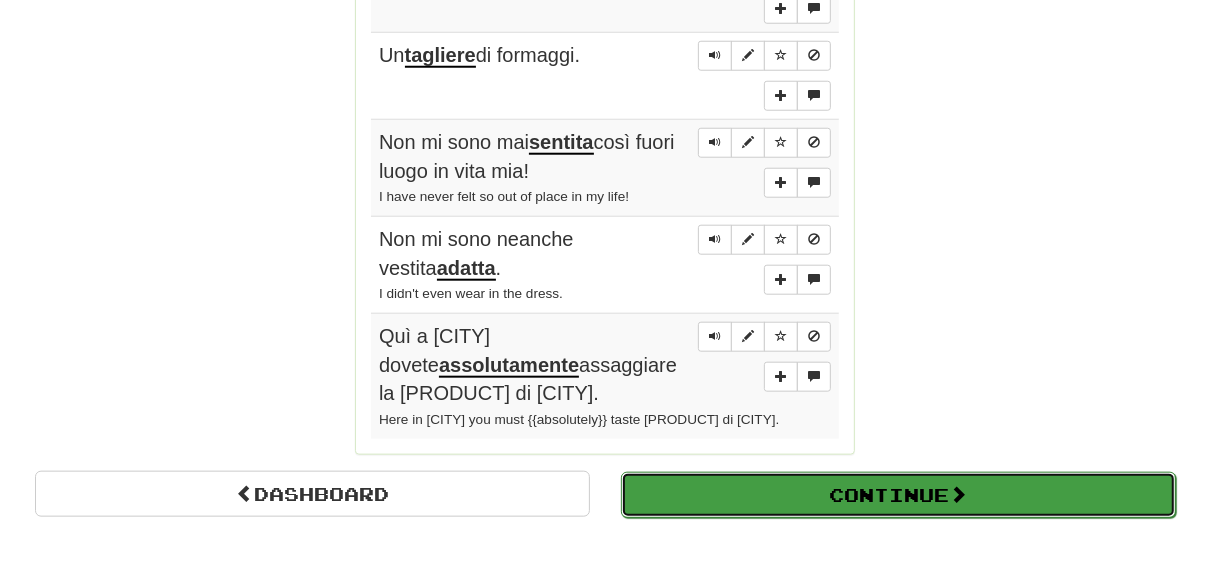 click on "Continue" at bounding box center [898, 495] 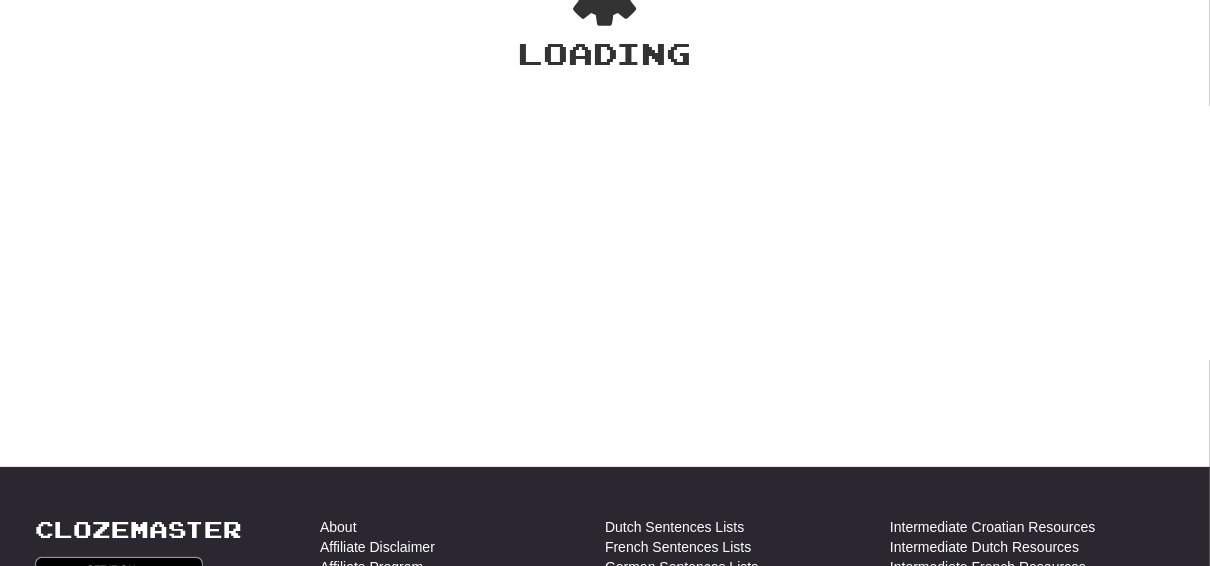 scroll, scrollTop: 0, scrollLeft: 0, axis: both 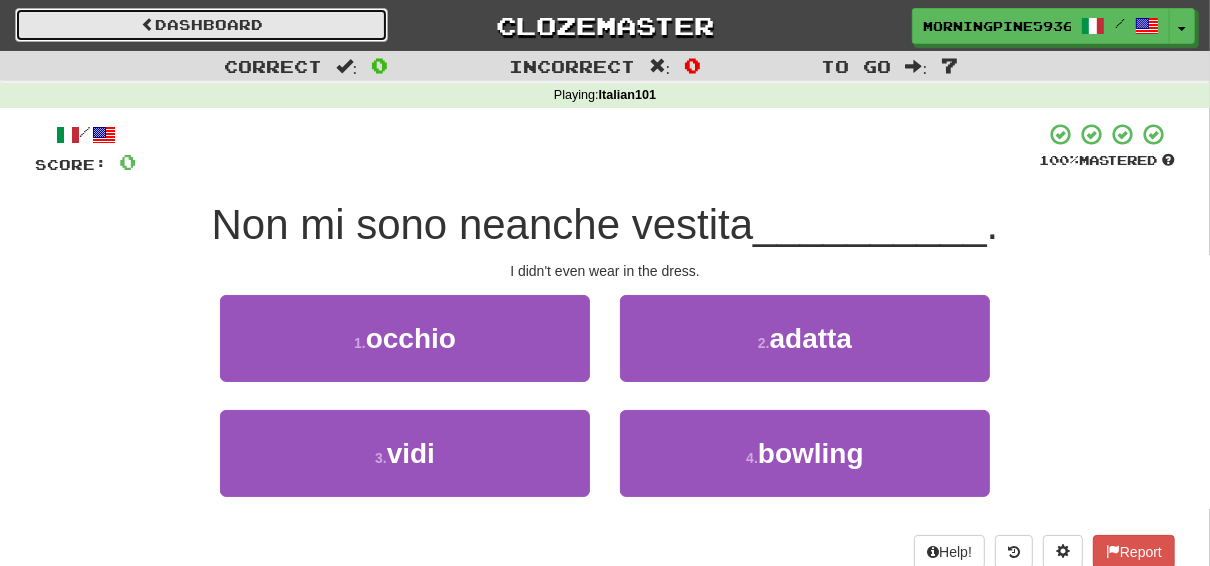 click on "Dashboard" at bounding box center (201, 25) 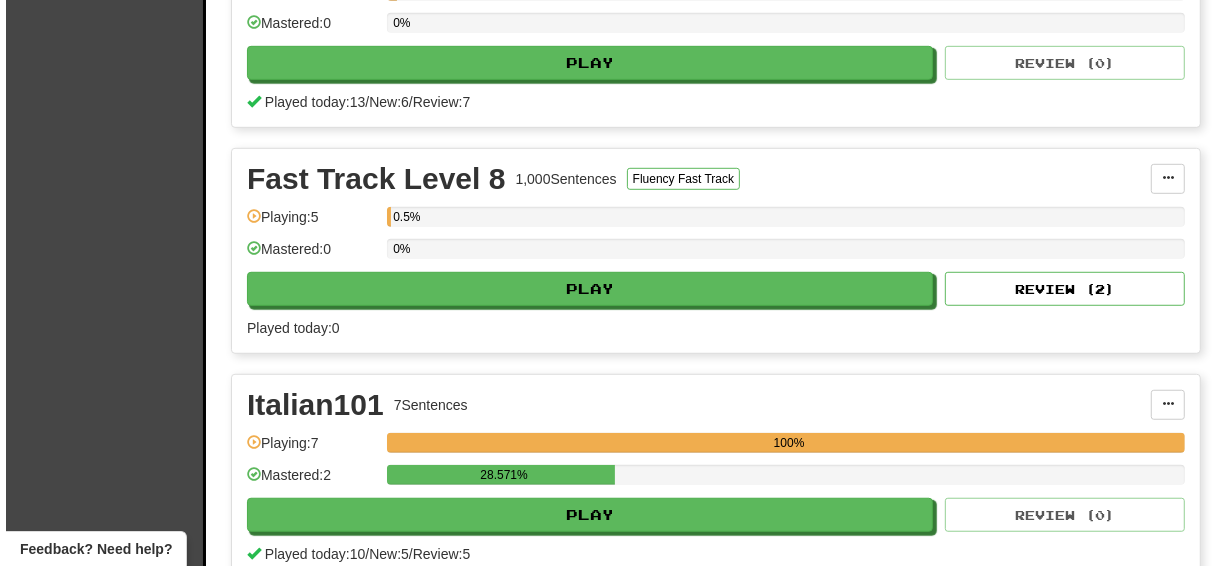 scroll, scrollTop: 880, scrollLeft: 0, axis: vertical 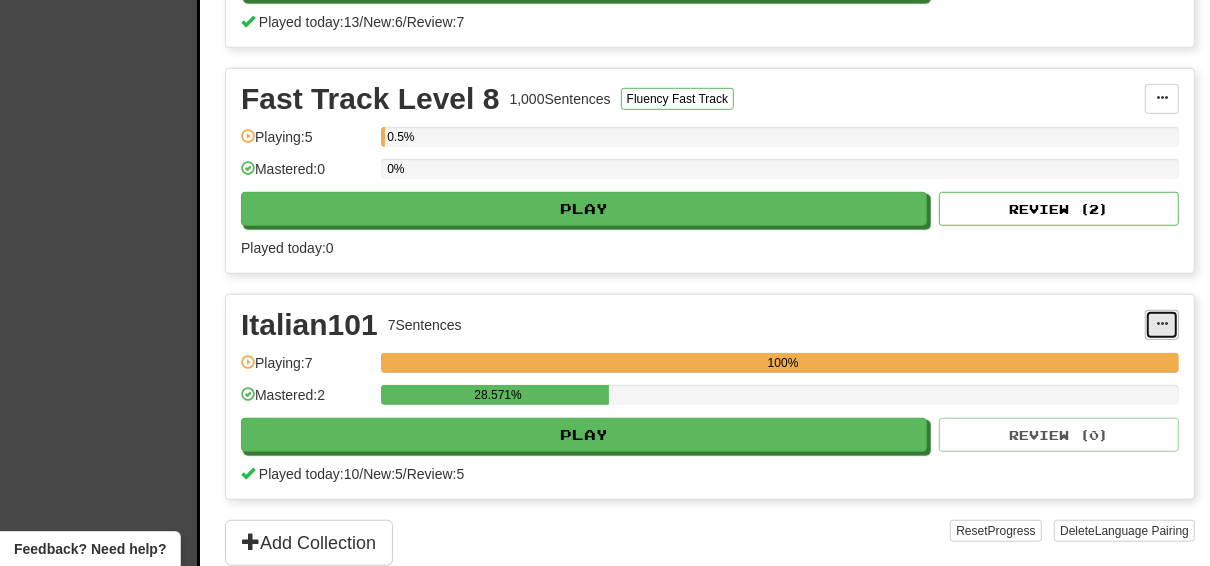 click at bounding box center [1162, 324] 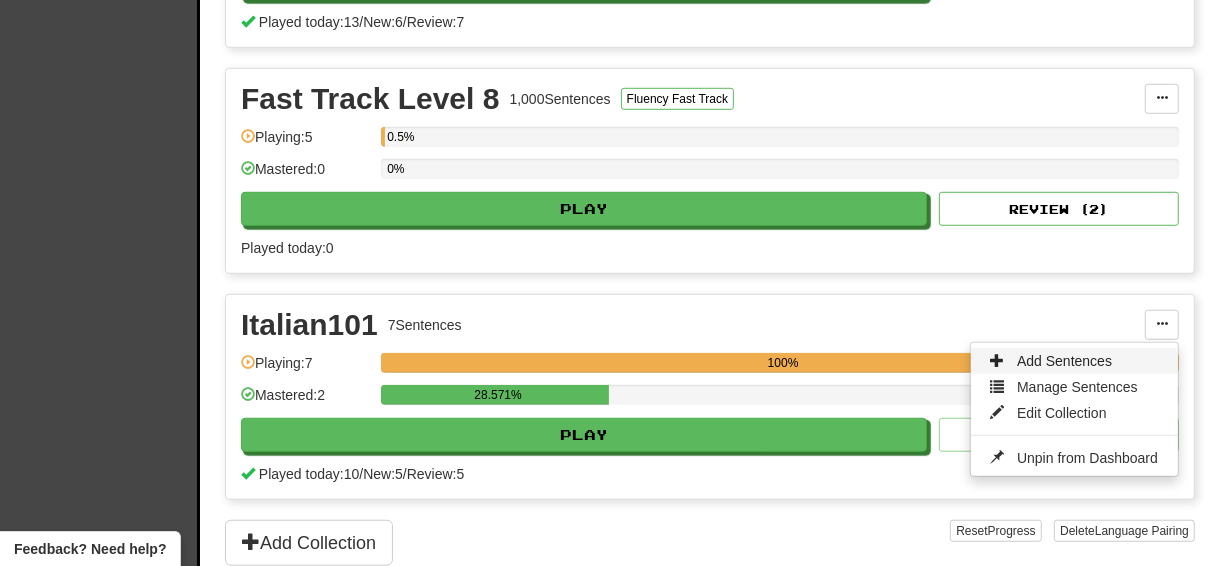 click on "Add Sentences" at bounding box center [1064, 361] 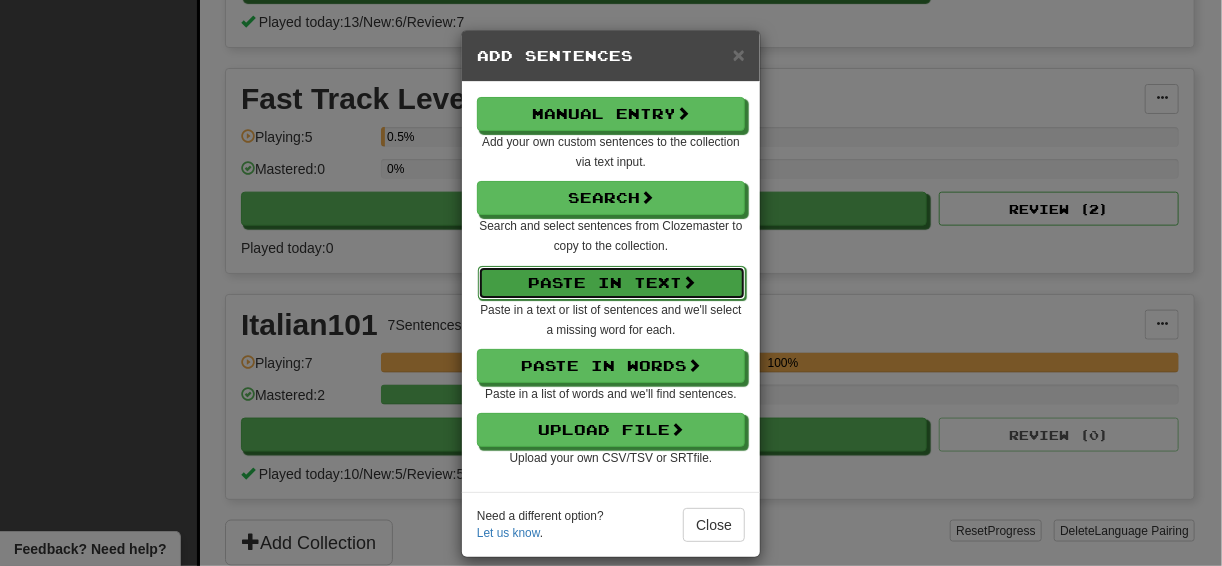 click on "Paste in Text" at bounding box center (612, 283) 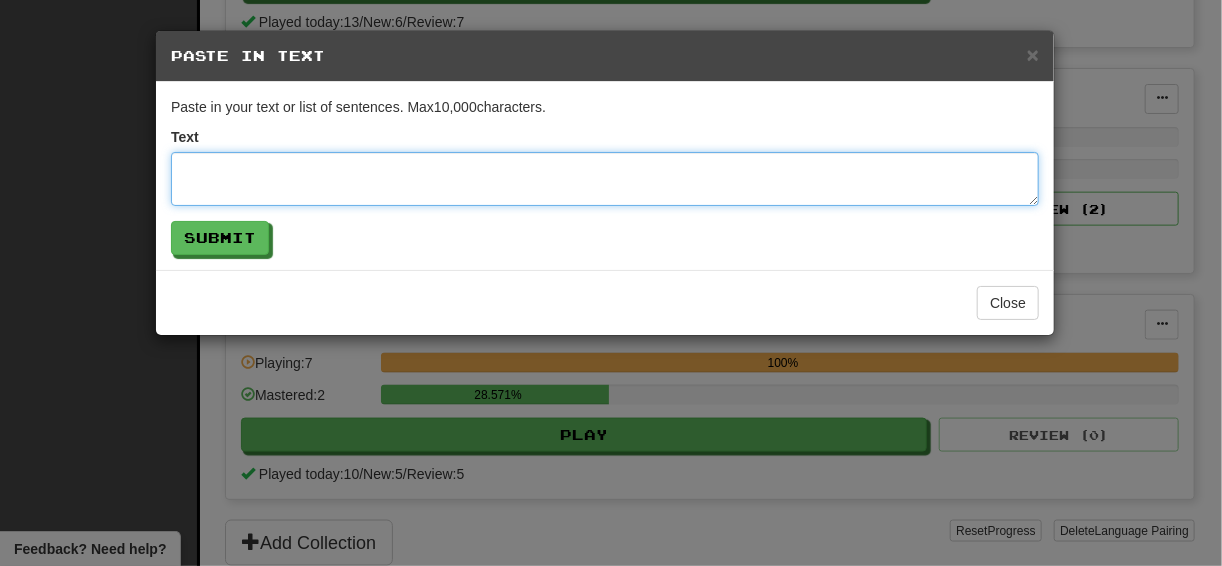 click at bounding box center [605, 179] 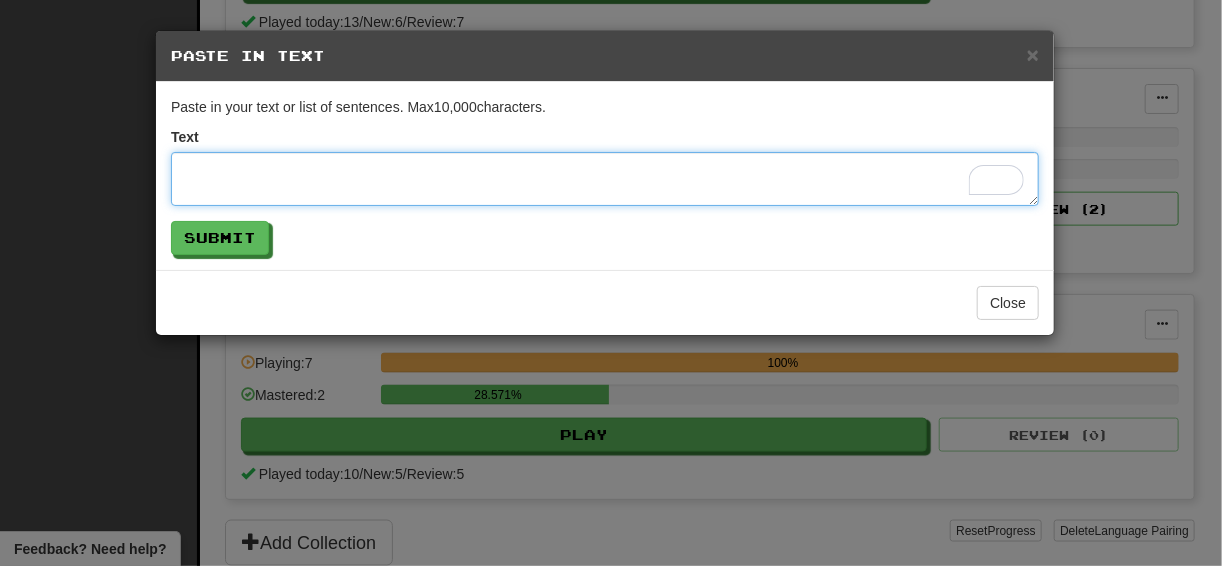 paste on "**********" 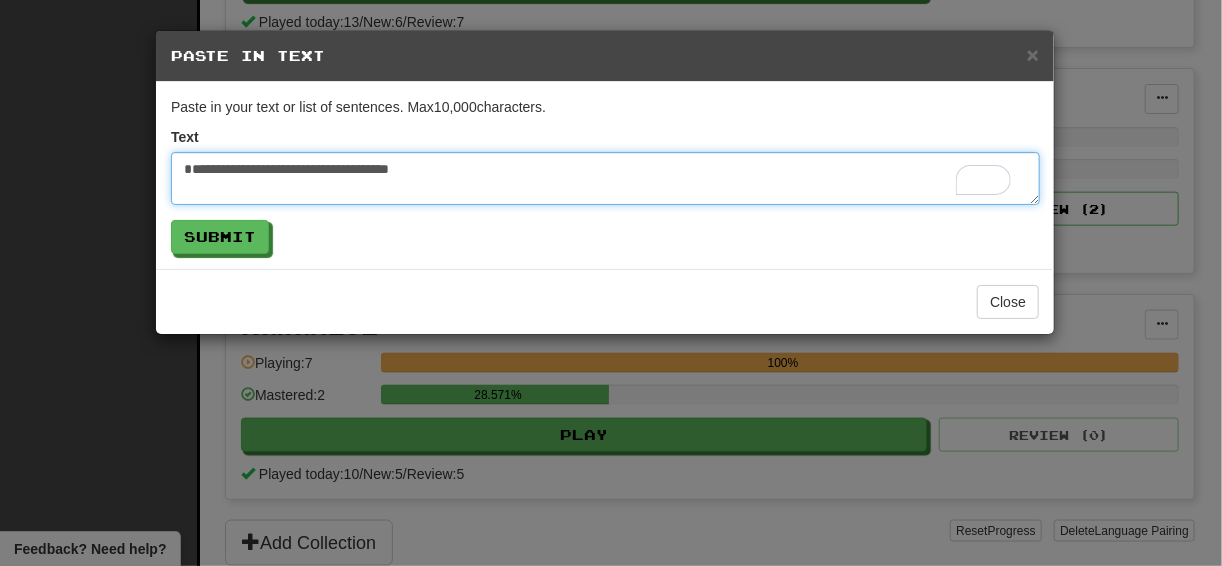 scroll, scrollTop: 92, scrollLeft: 0, axis: vertical 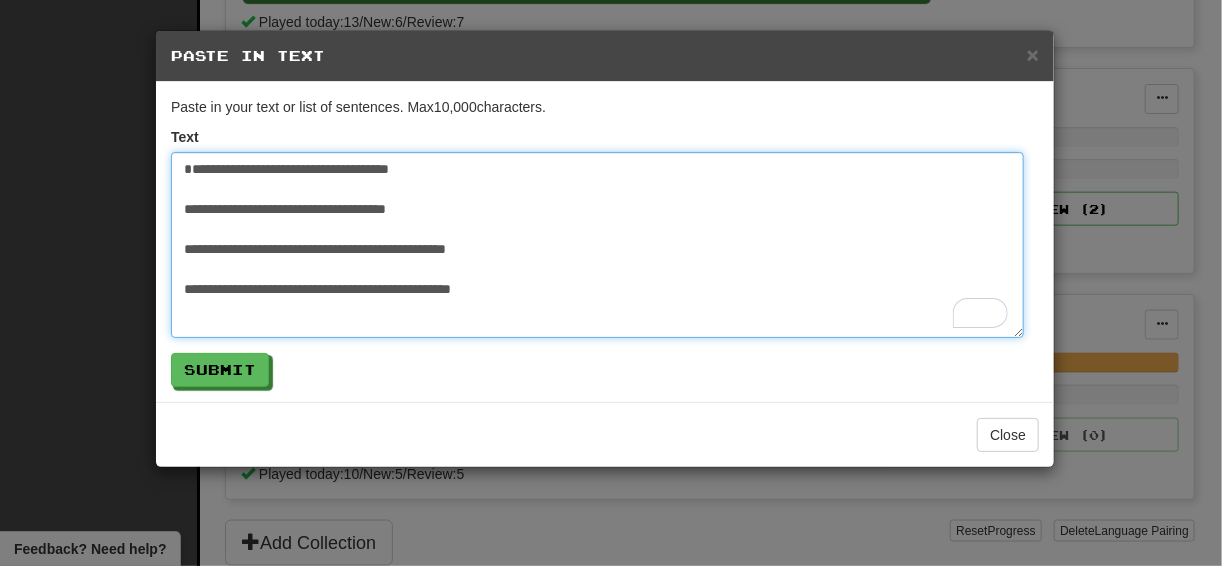 drag, startPoint x: 1036, startPoint y: 201, endPoint x: 1020, endPoint y: 335, distance: 134.95184 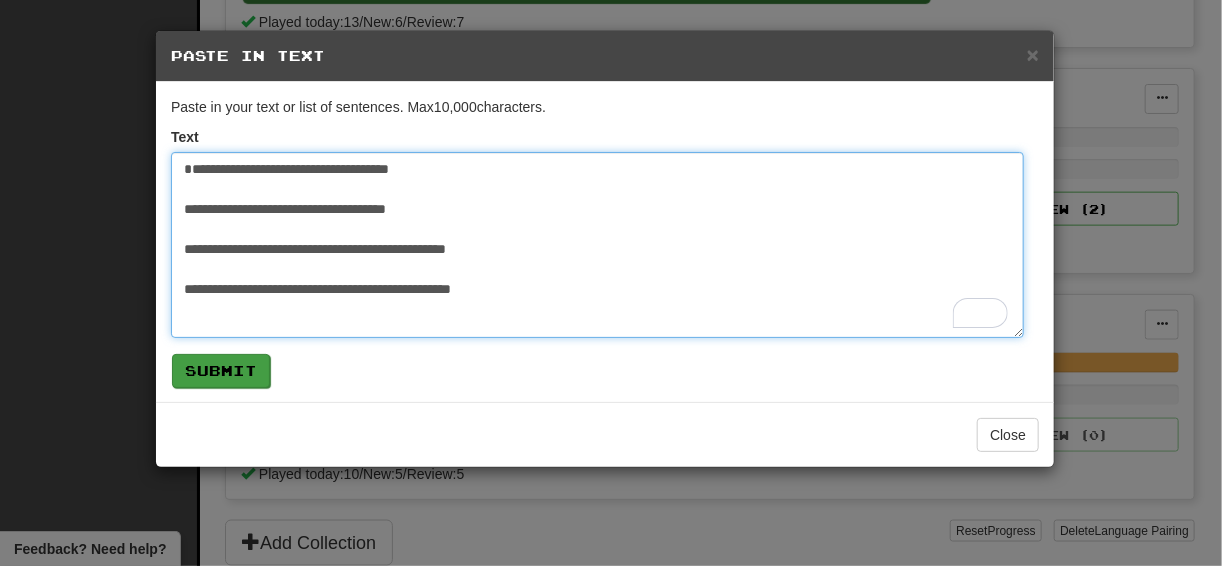 type on "**********" 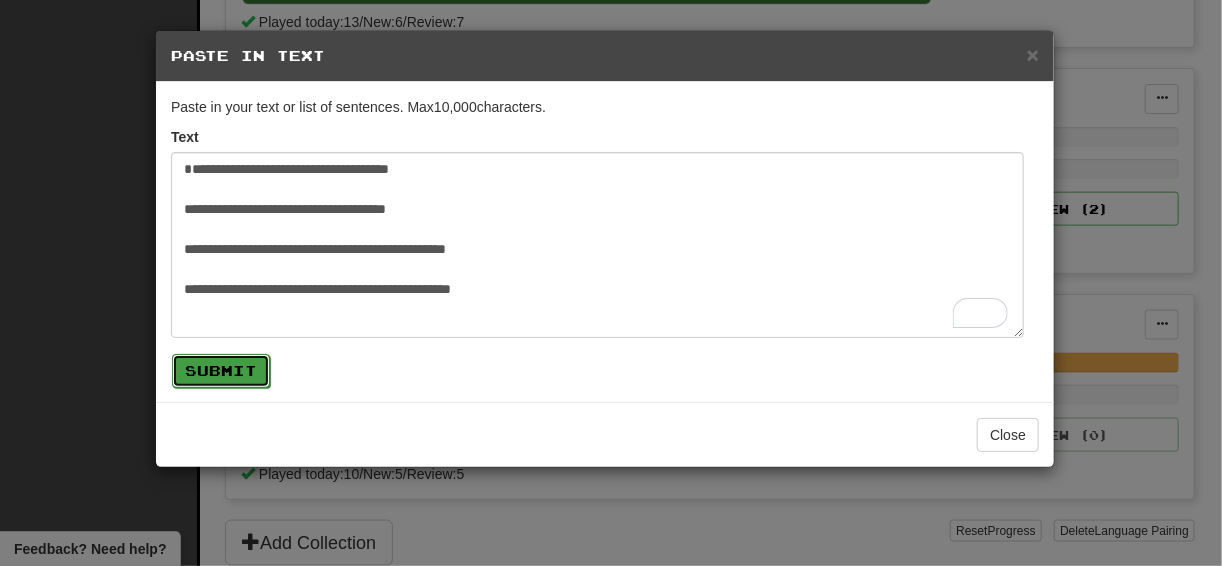 click on "Submit" at bounding box center (221, 371) 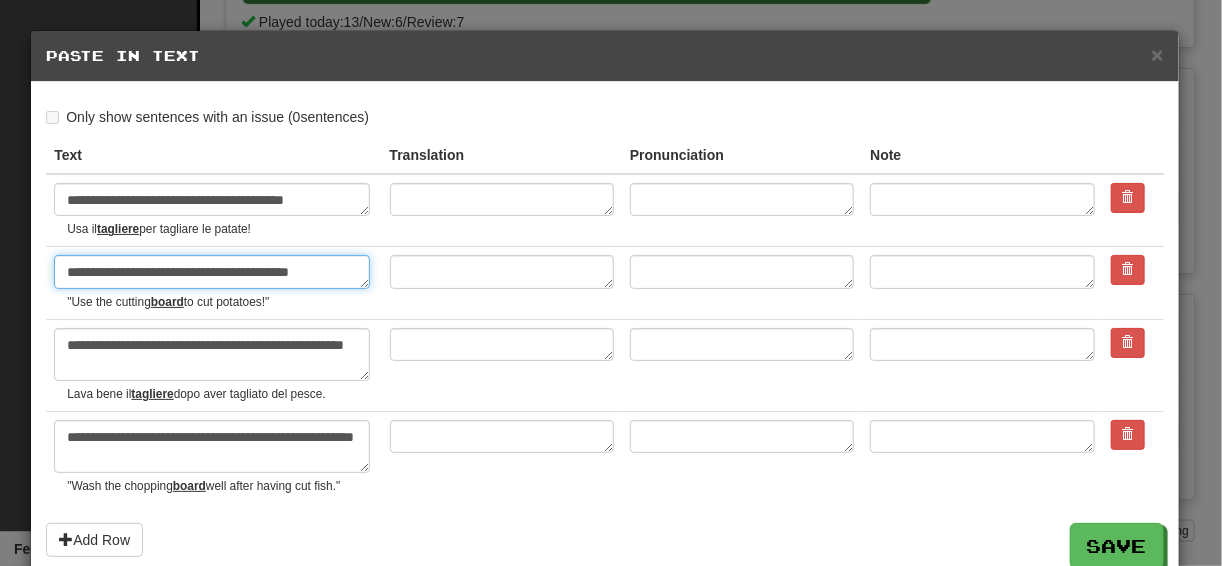 drag, startPoint x: 63, startPoint y: 266, endPoint x: 333, endPoint y: 279, distance: 270.31277 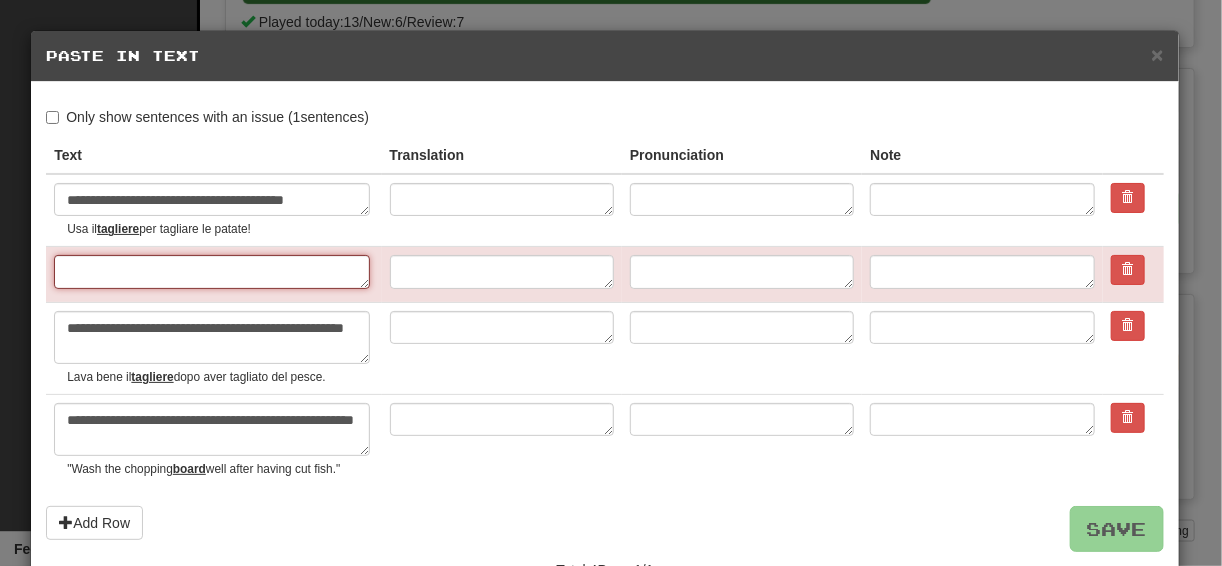 type 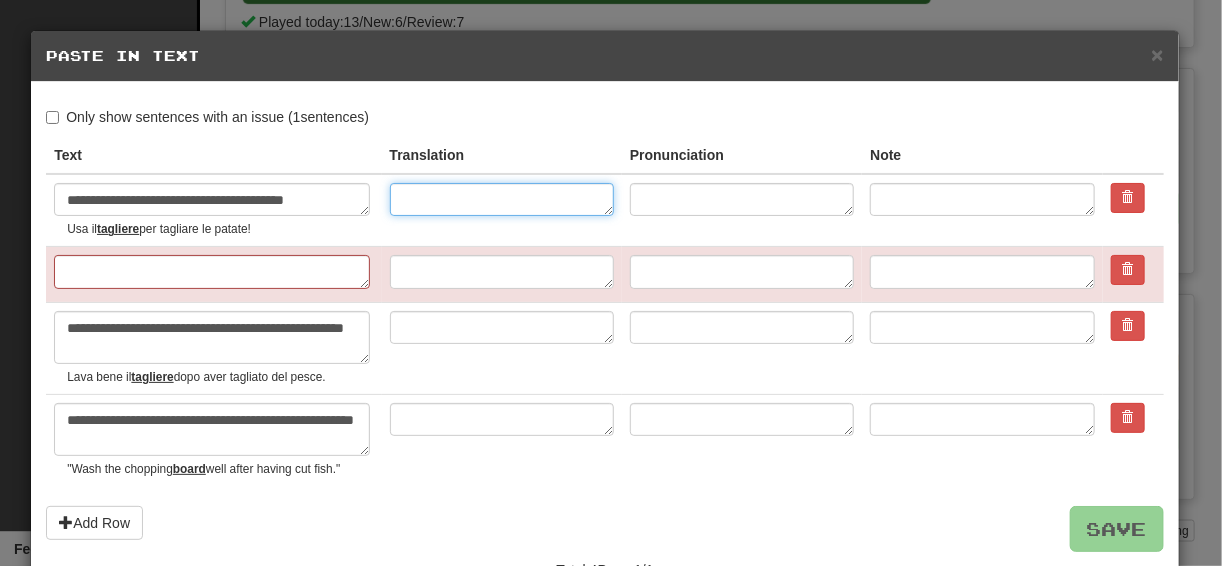click at bounding box center (502, 199) 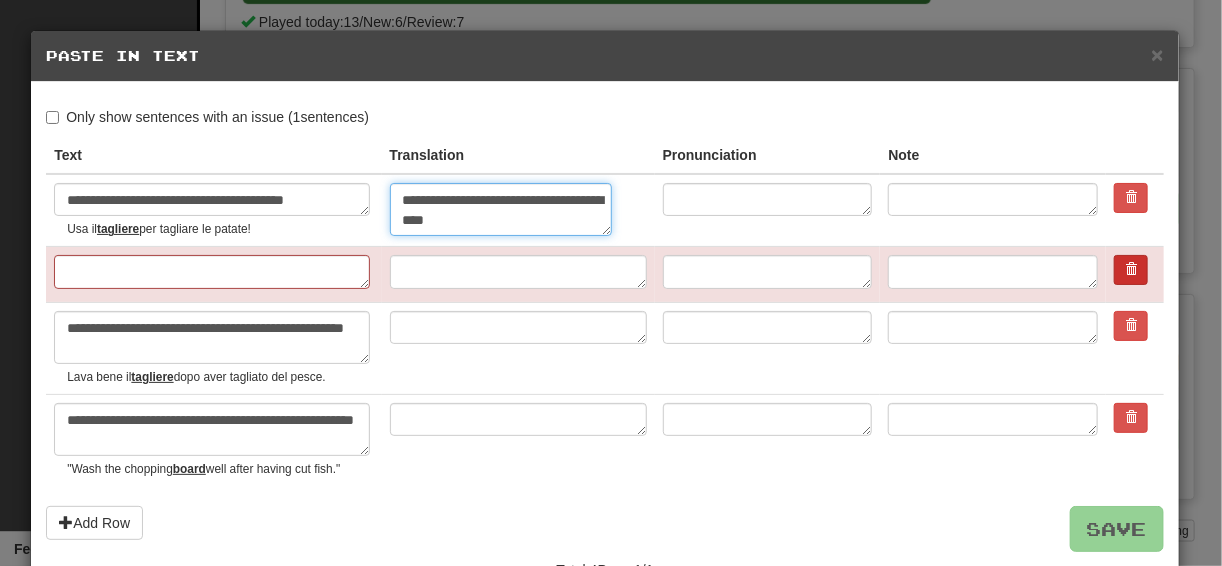 type on "**********" 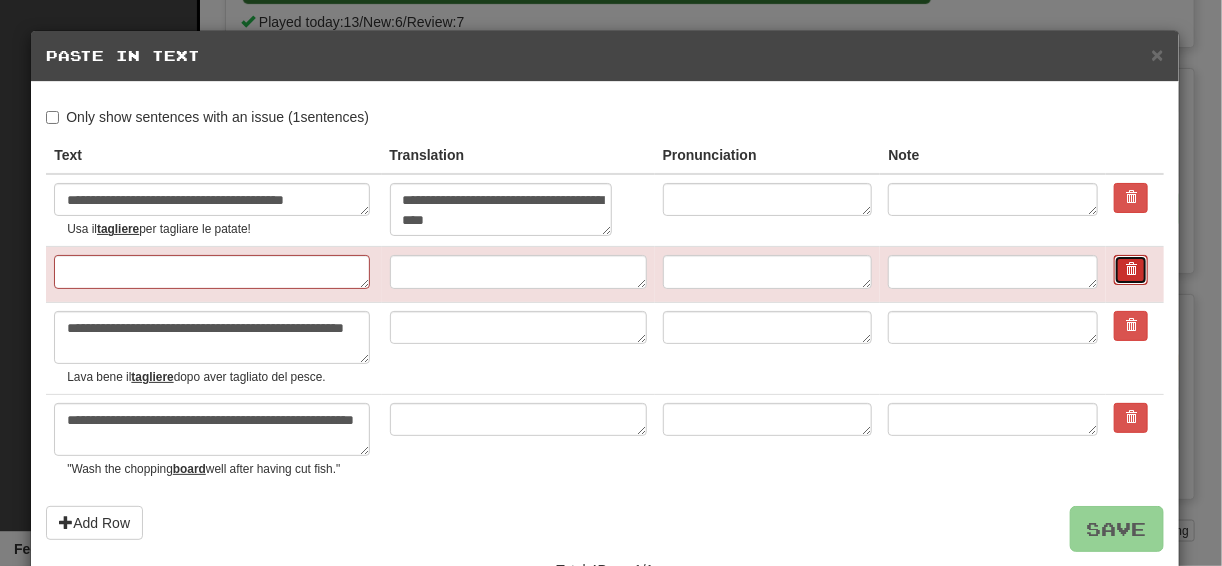 click at bounding box center [1131, 269] 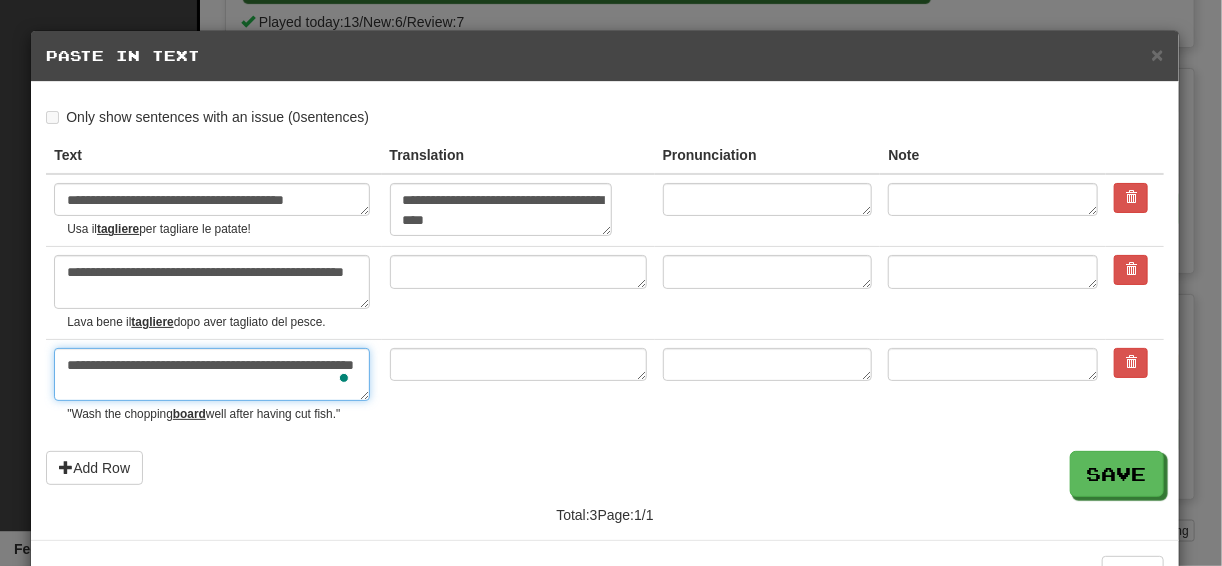 drag, startPoint x: 60, startPoint y: 360, endPoint x: 122, endPoint y: 386, distance: 67.23094 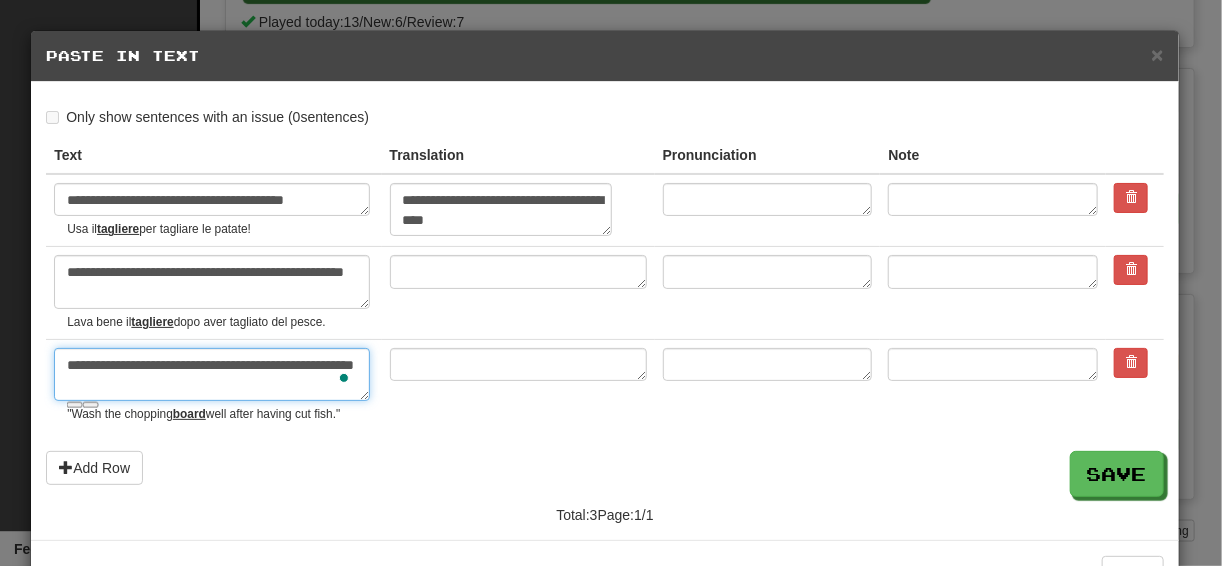 type on "*" 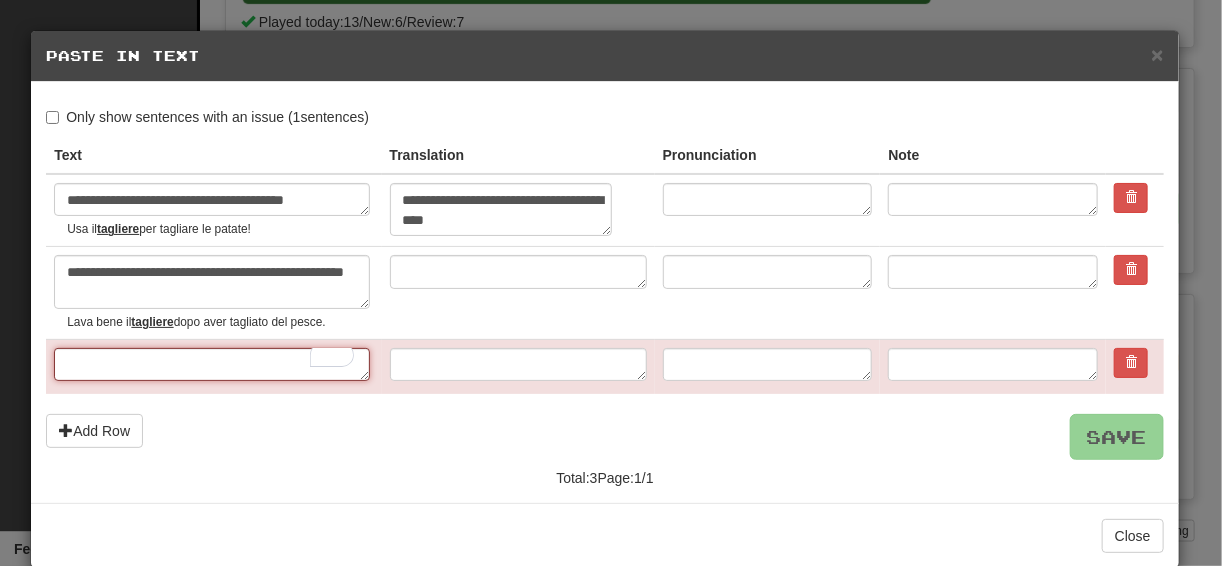 type 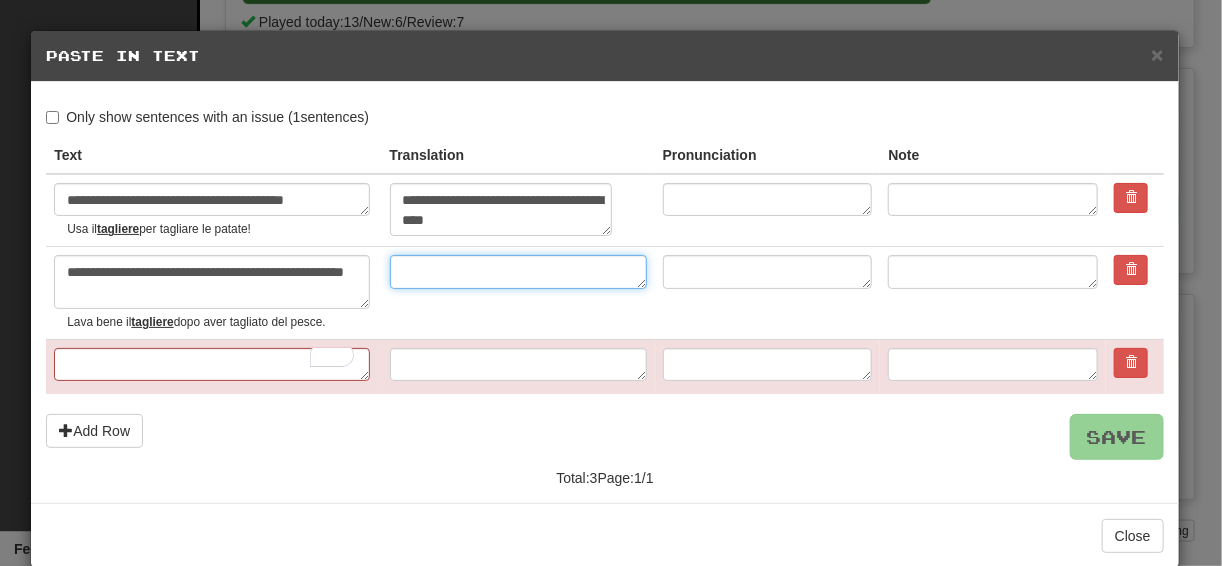 click at bounding box center [518, 271] 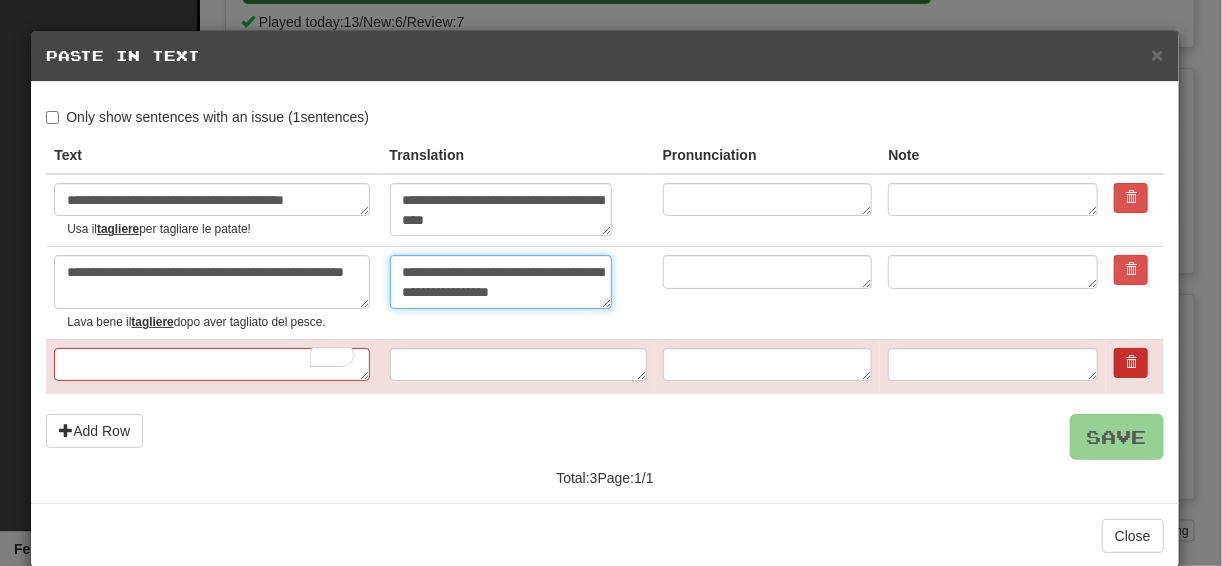 type on "**********" 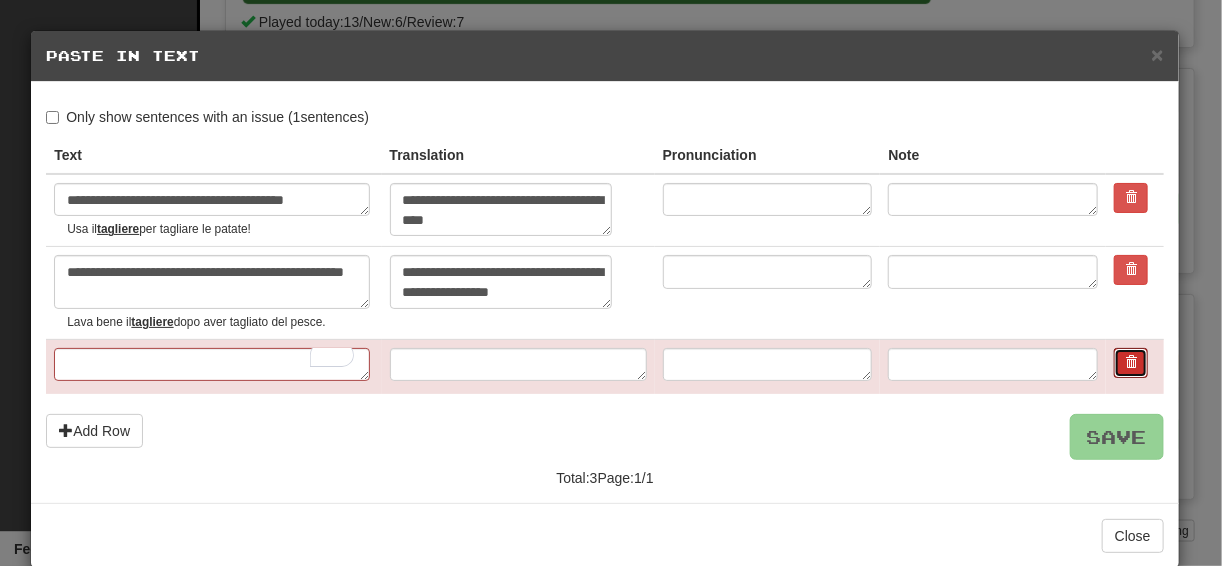 drag, startPoint x: 1125, startPoint y: 363, endPoint x: 679, endPoint y: 47, distance: 546.6004 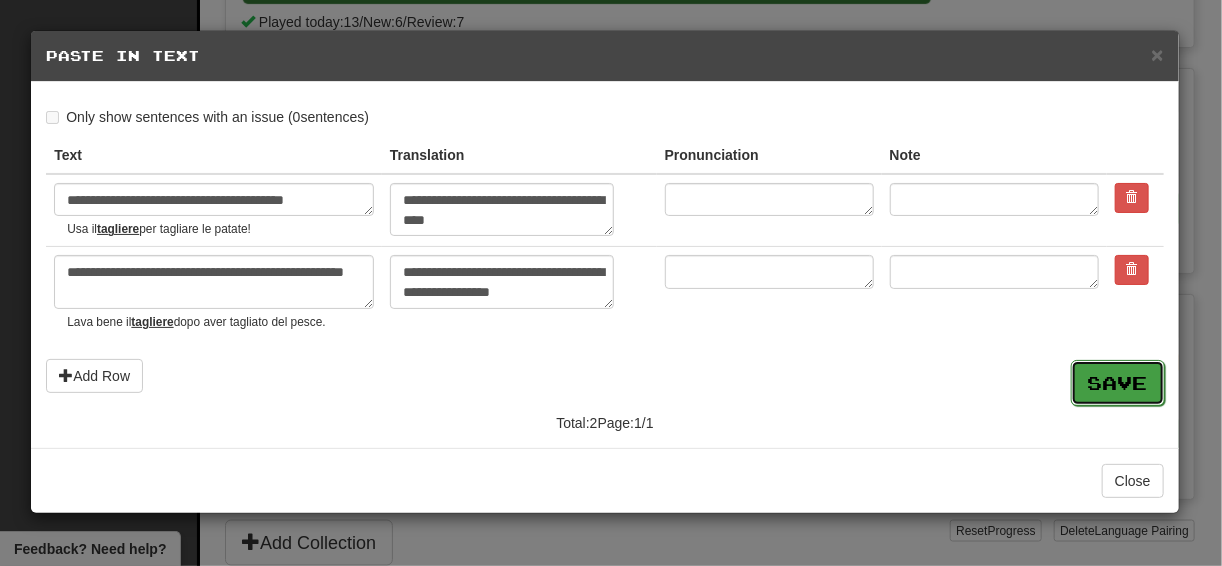 click on "Save" at bounding box center (1118, 383) 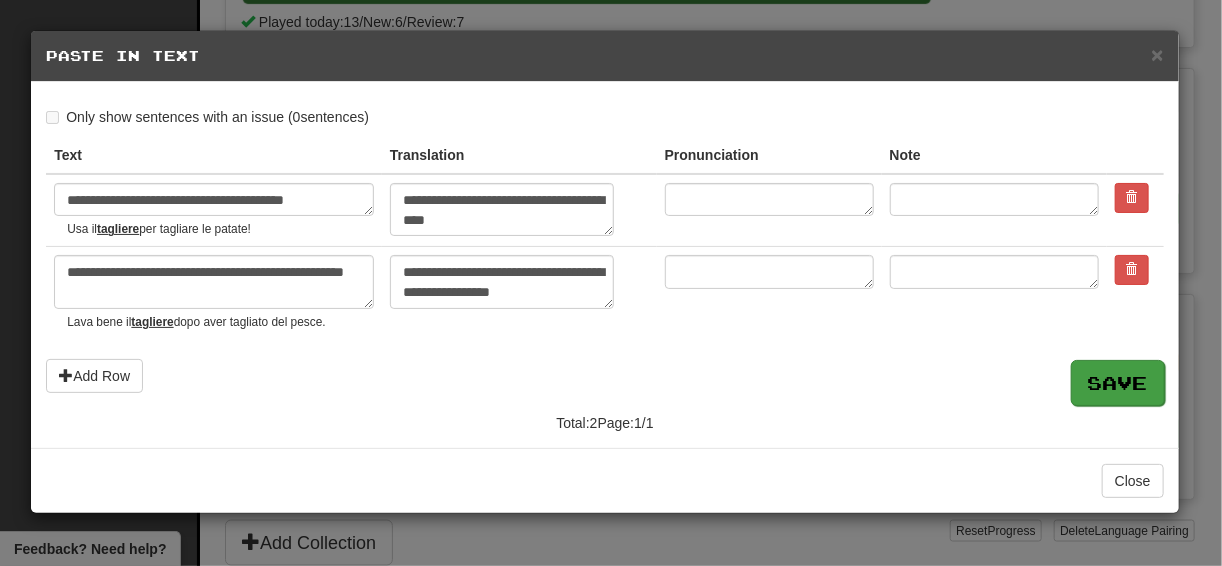 type on "*" 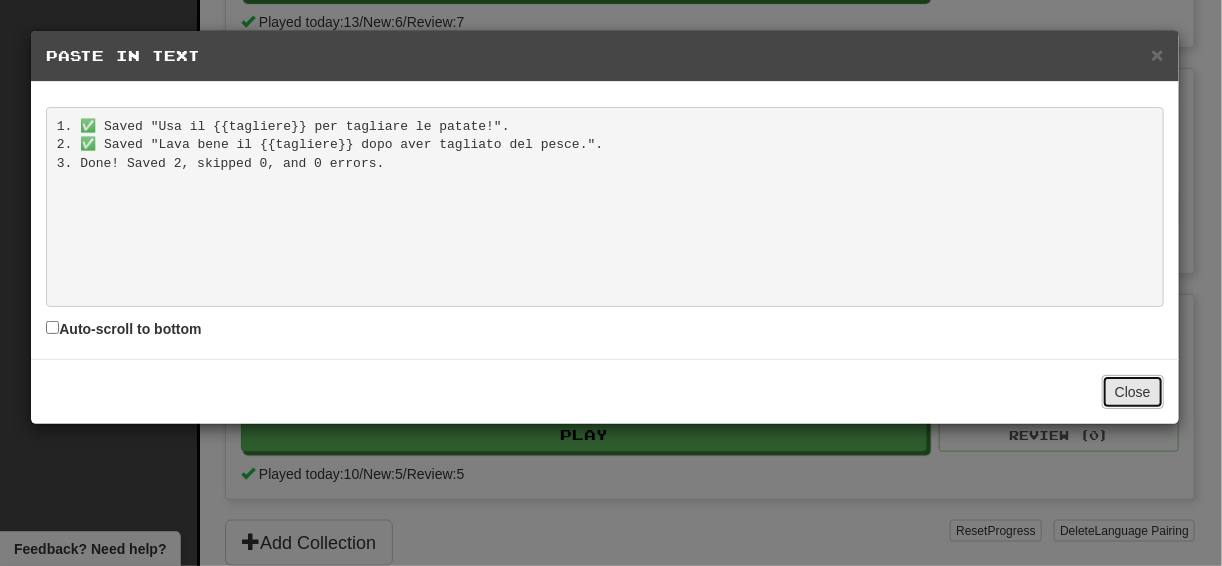 click on "Close" at bounding box center (1133, 392) 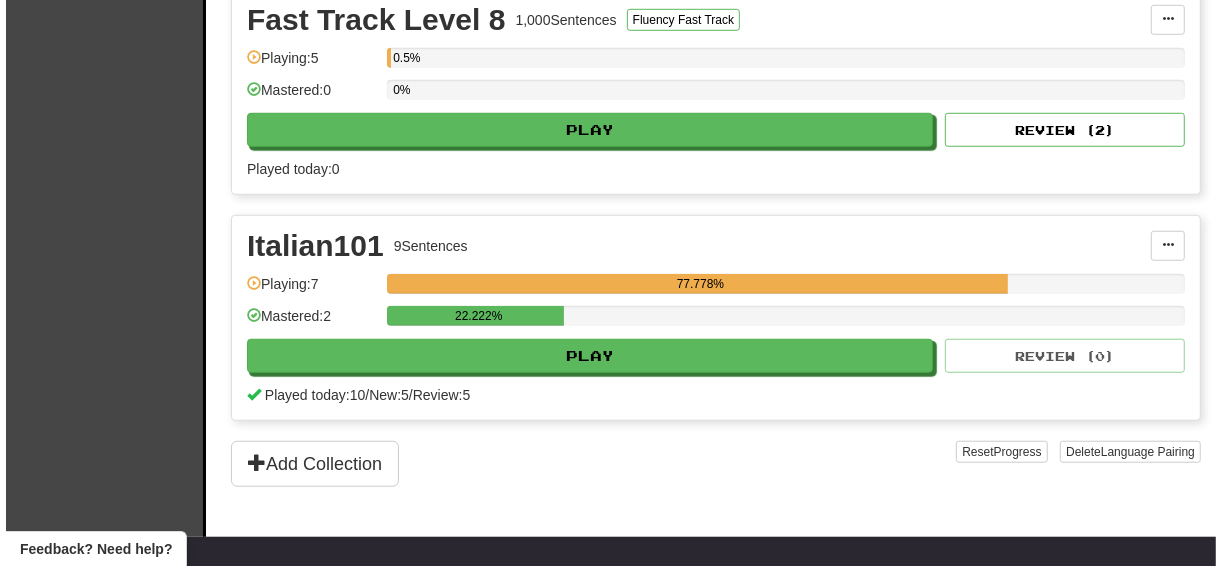 scroll, scrollTop: 960, scrollLeft: 0, axis: vertical 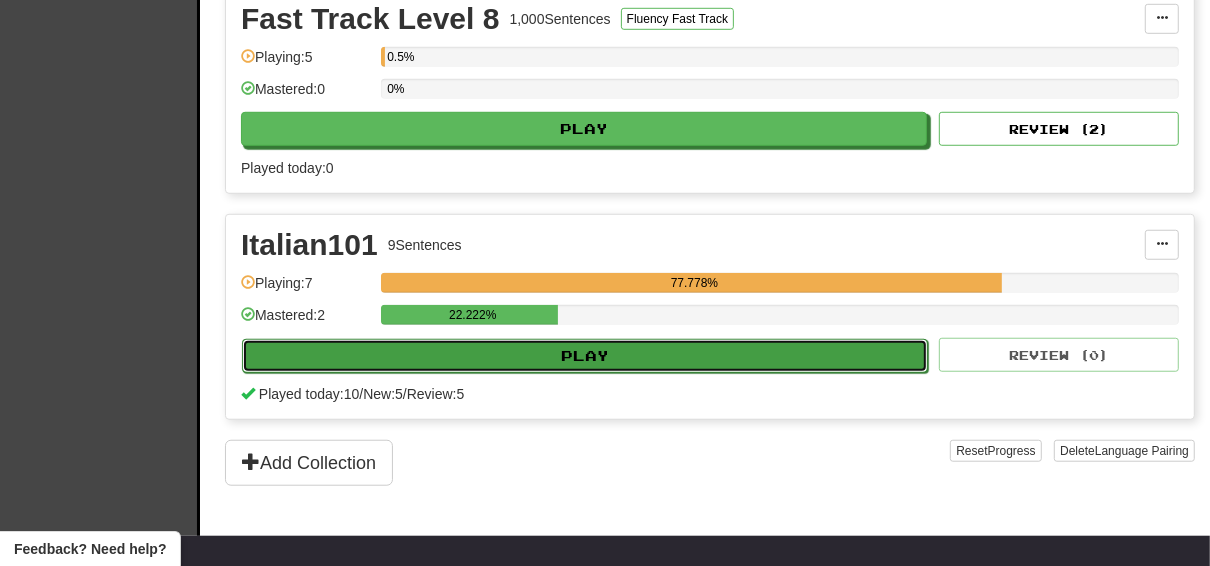 click on "Play" at bounding box center [585, 356] 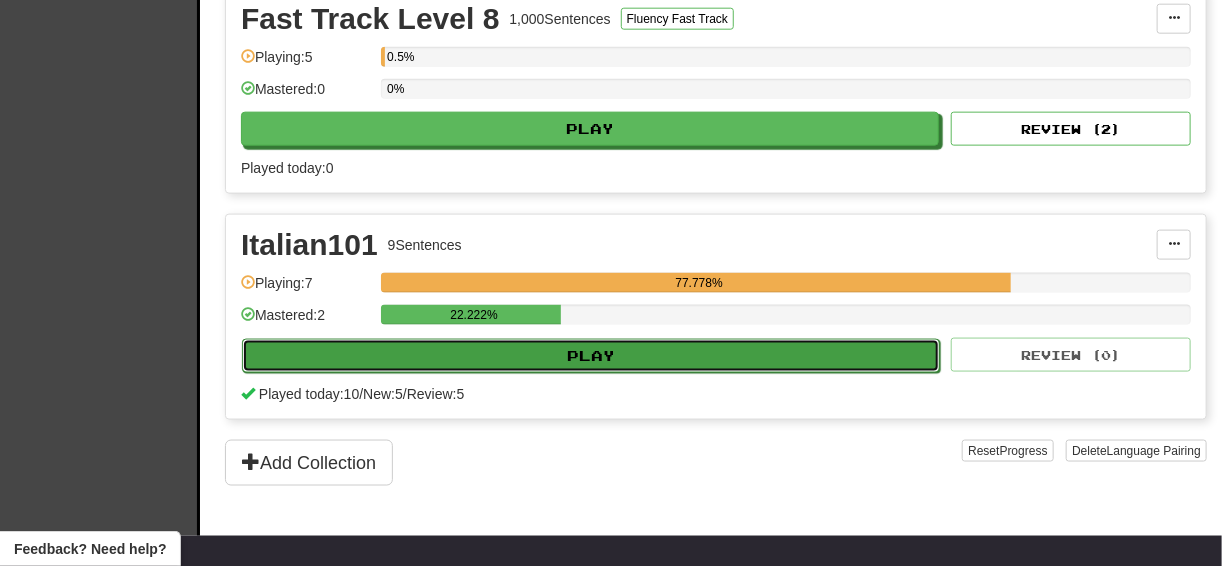 select on "**" 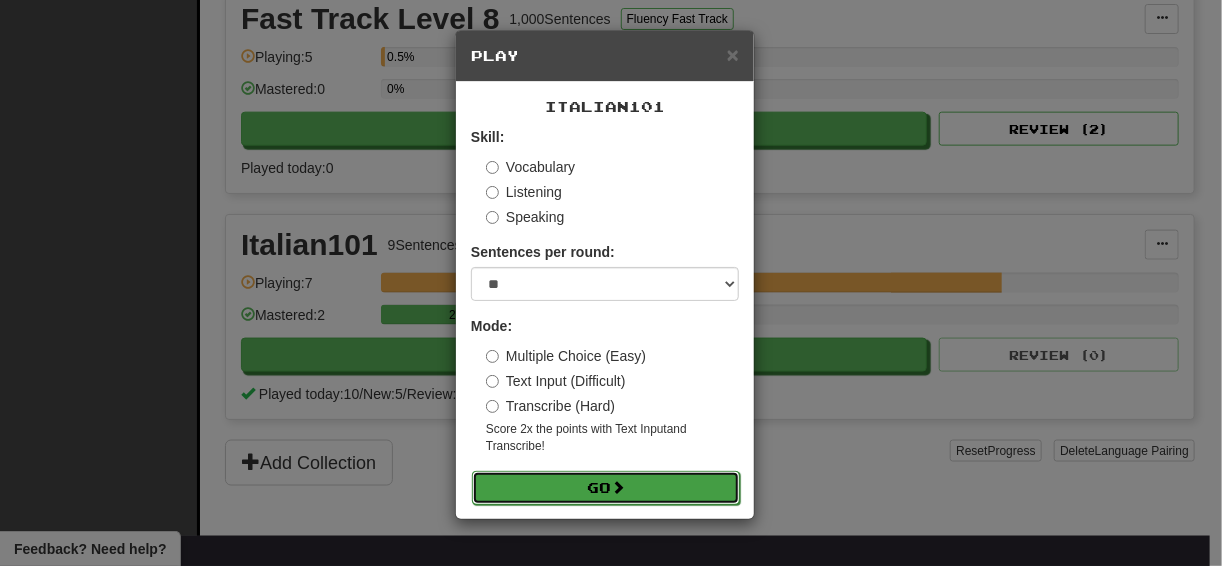 click on "Go" at bounding box center [606, 488] 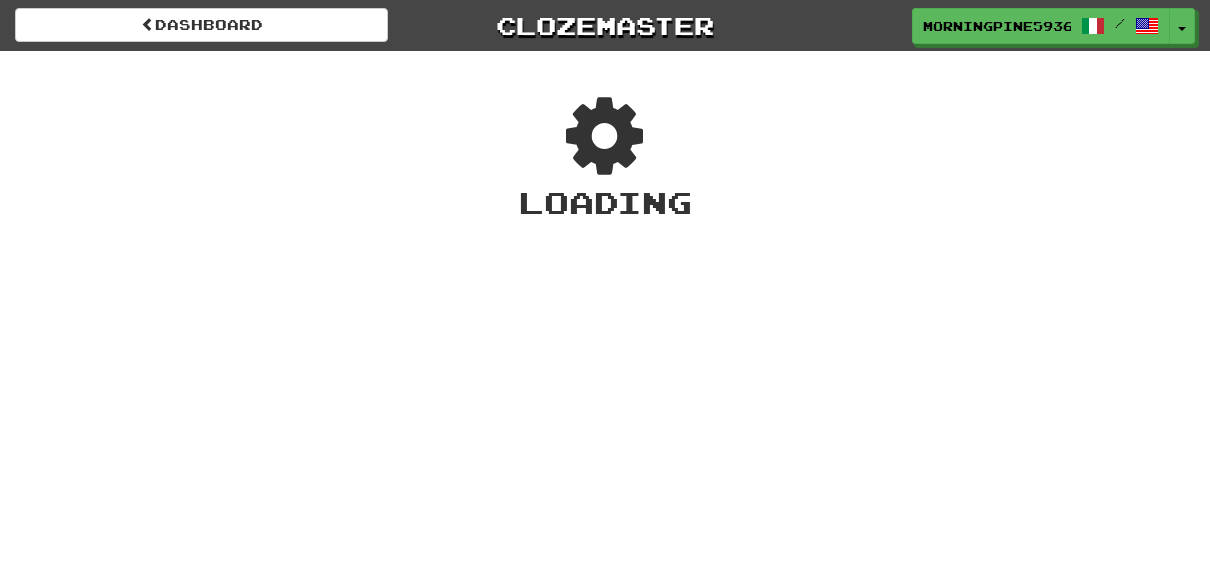 scroll, scrollTop: 0, scrollLeft: 0, axis: both 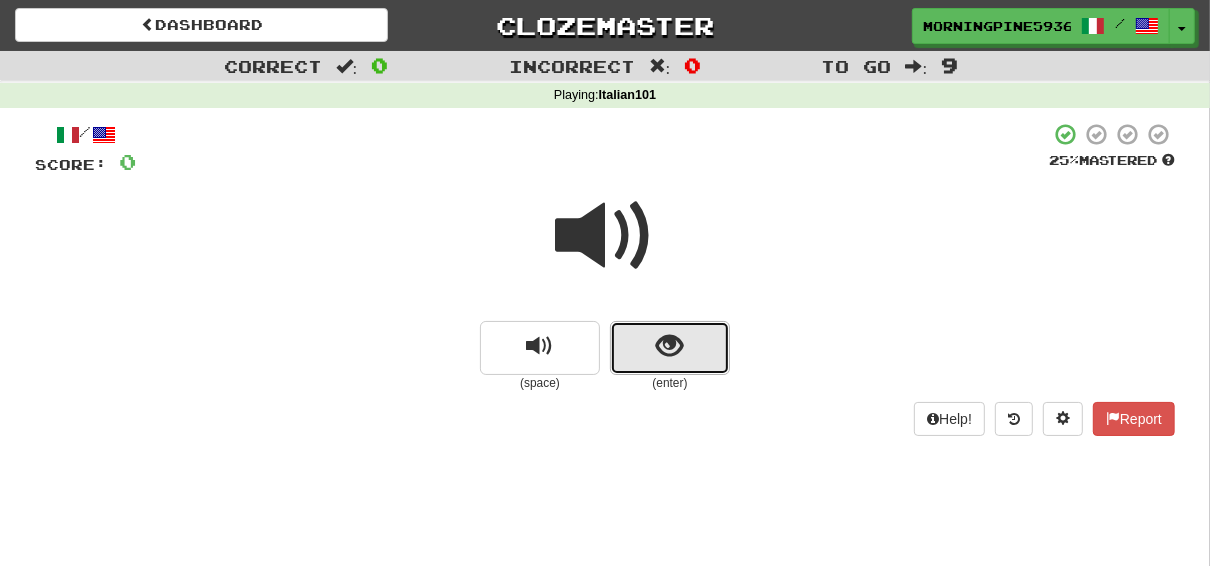 click at bounding box center [670, 348] 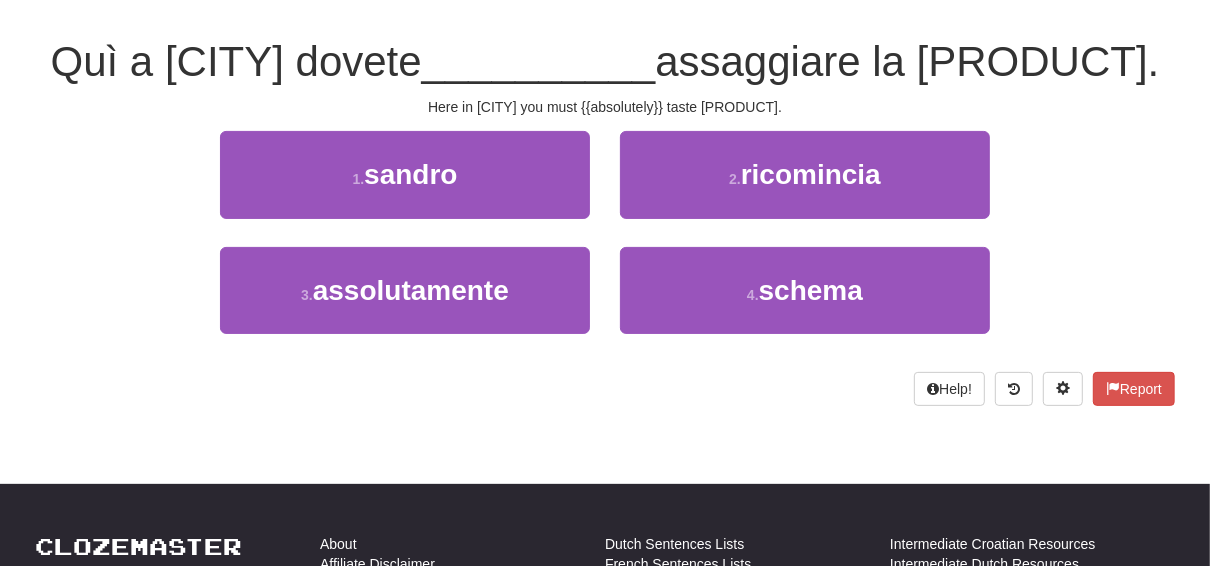scroll, scrollTop: 320, scrollLeft: 0, axis: vertical 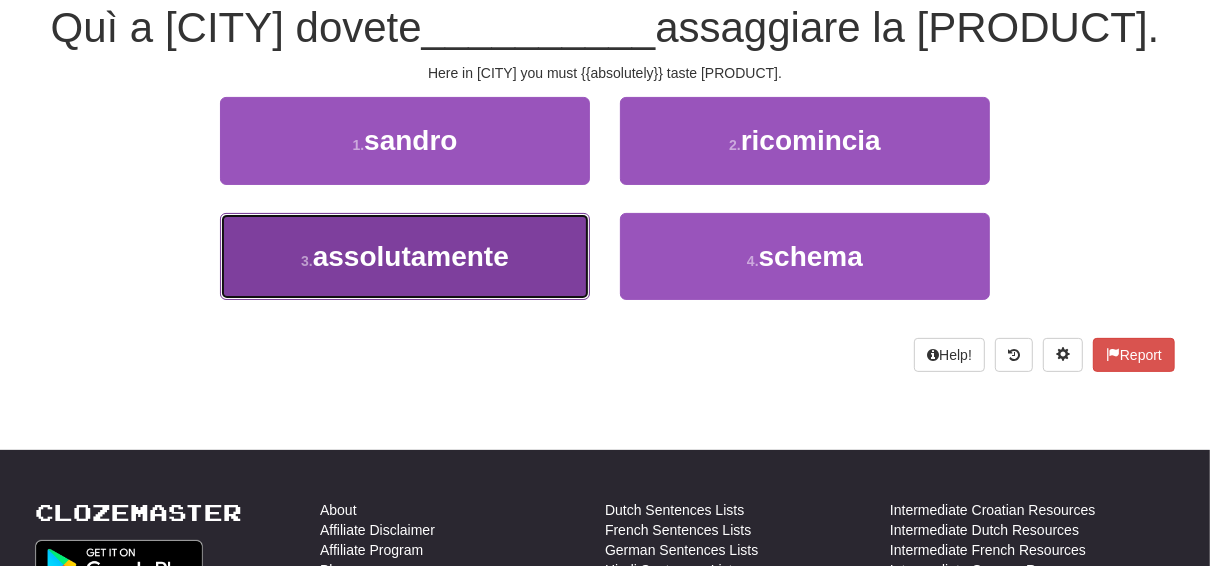 click on "assolutamente" at bounding box center [411, 256] 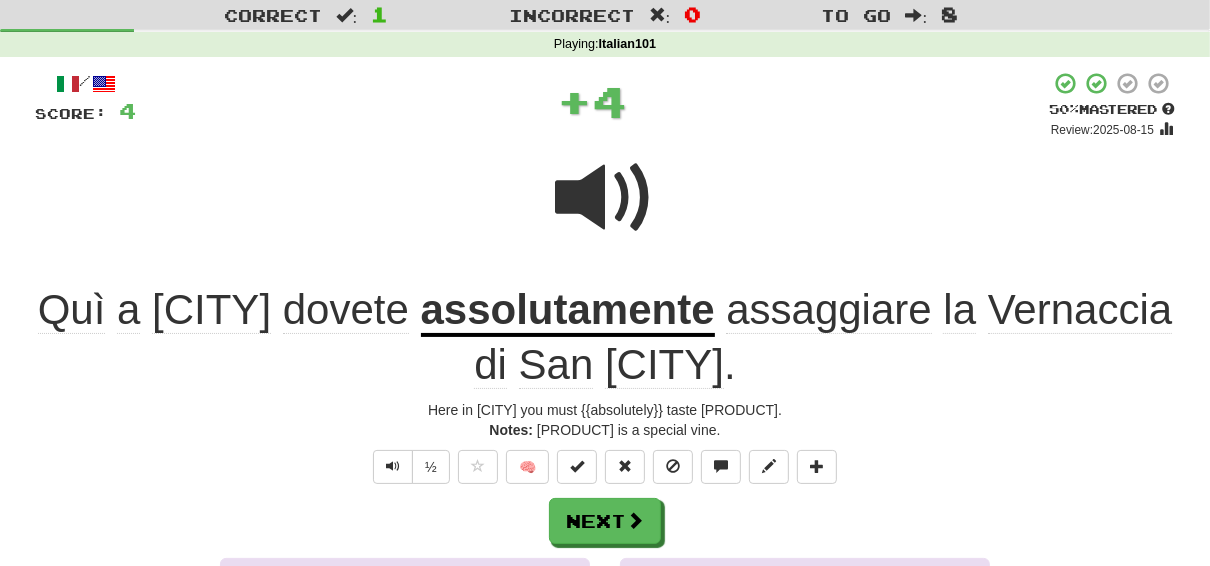 scroll, scrollTop: 0, scrollLeft: 0, axis: both 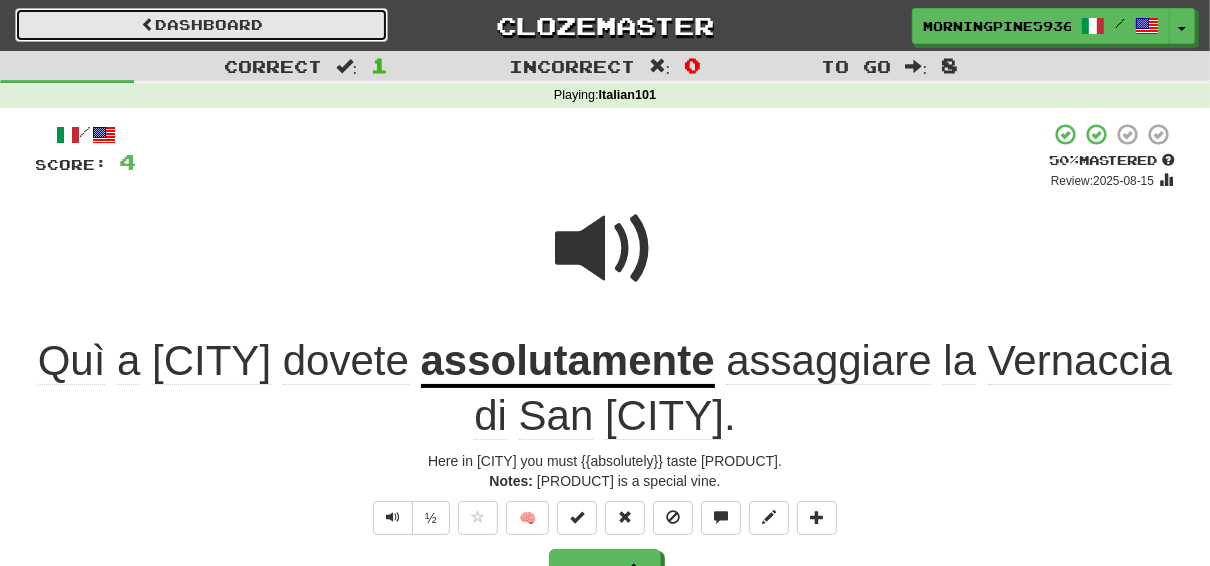 click on "Dashboard" at bounding box center [201, 25] 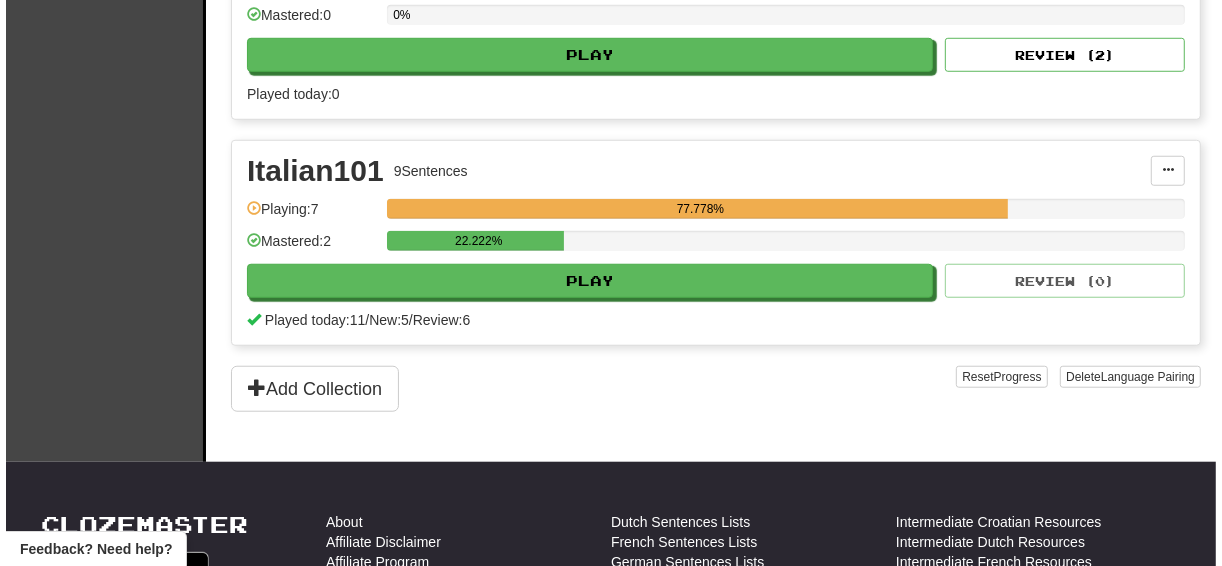 scroll, scrollTop: 1040, scrollLeft: 0, axis: vertical 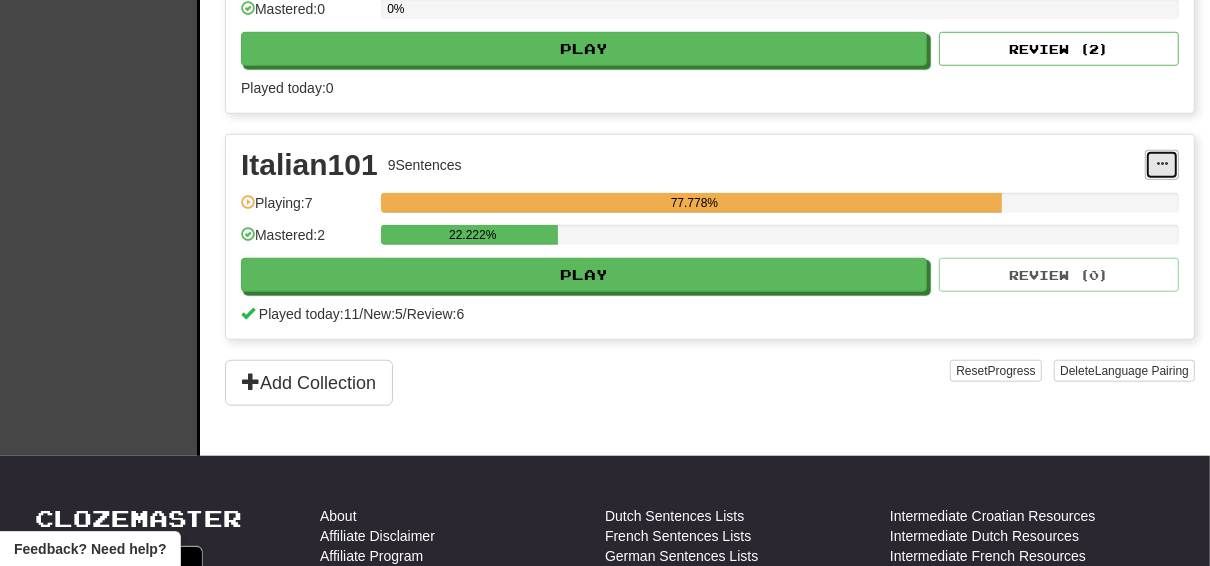 click at bounding box center (1162, 164) 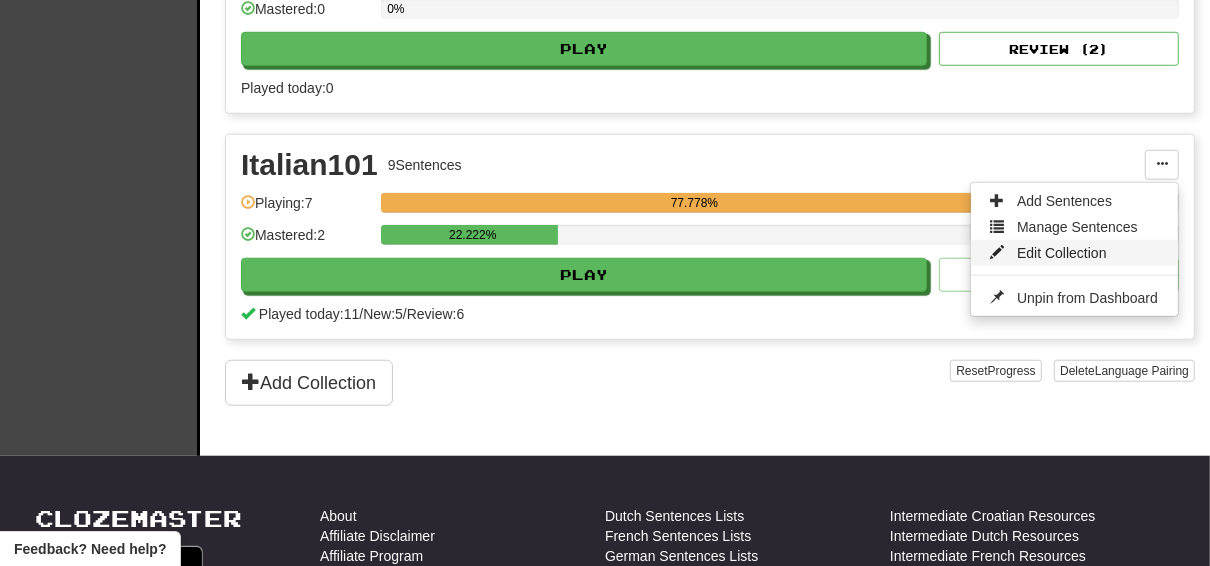 click on "Edit Collection" at bounding box center (1062, 253) 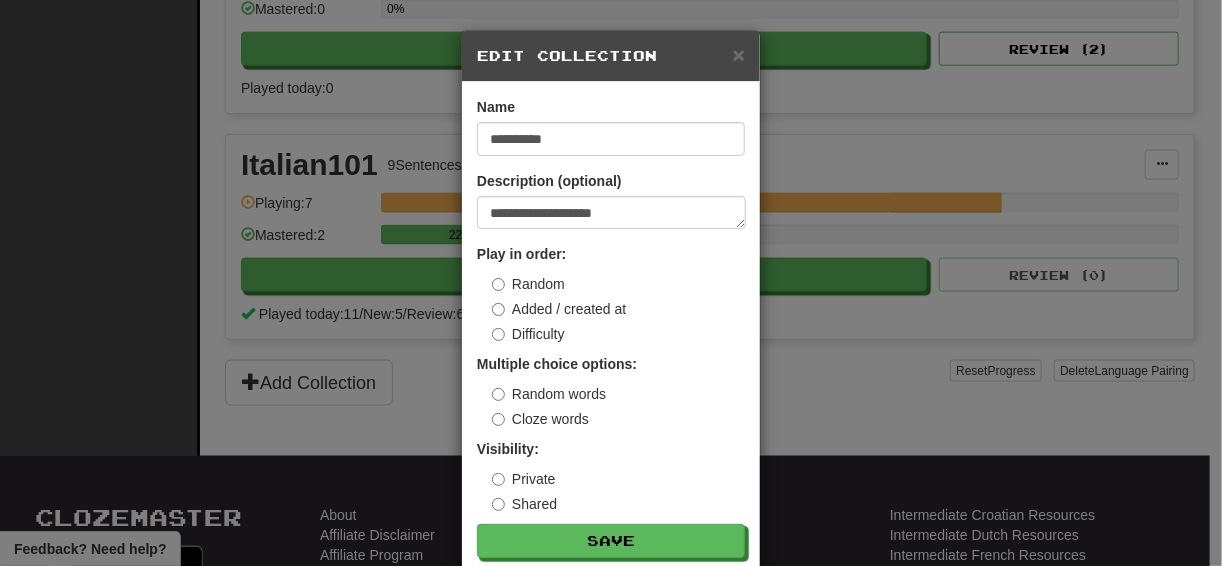 click on "**********" at bounding box center (611, 283) 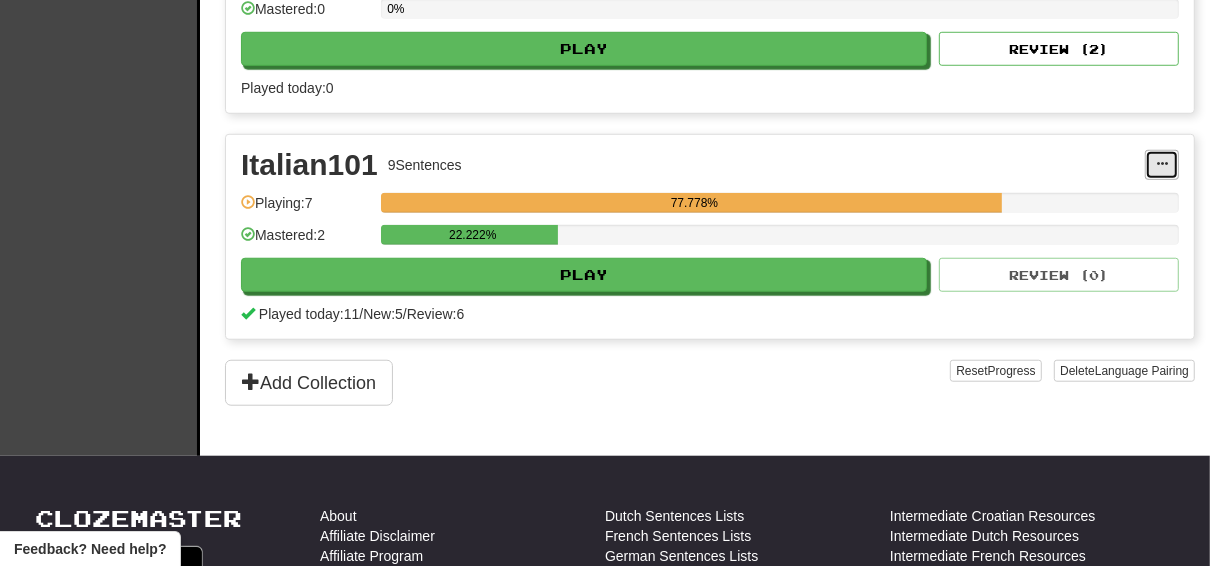 click at bounding box center (1162, 164) 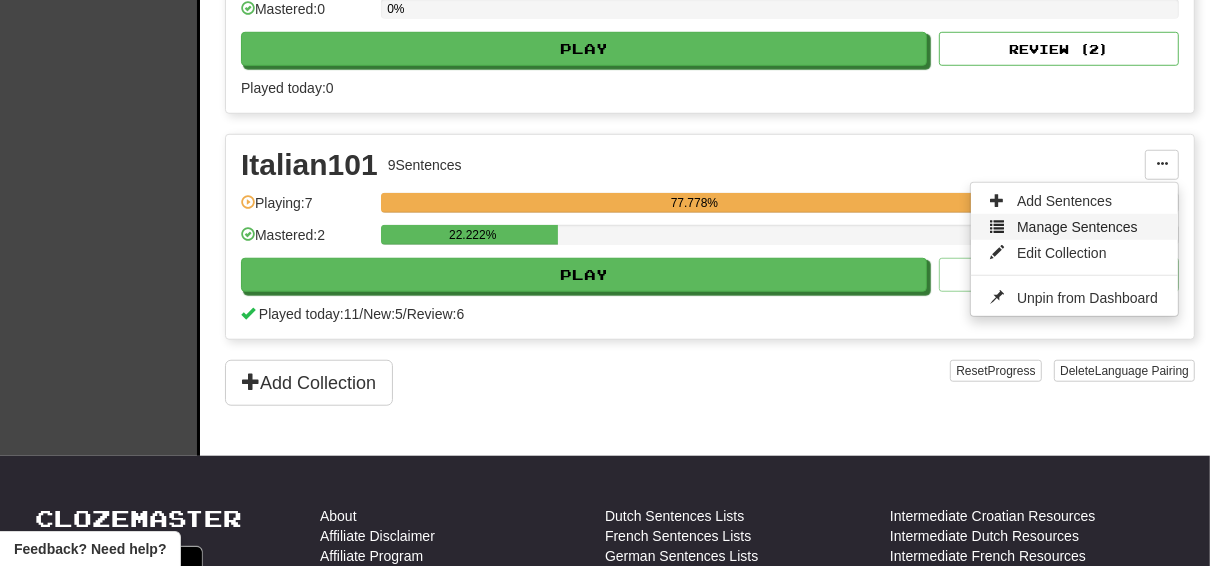 click on "Manage Sentences" at bounding box center (1077, 227) 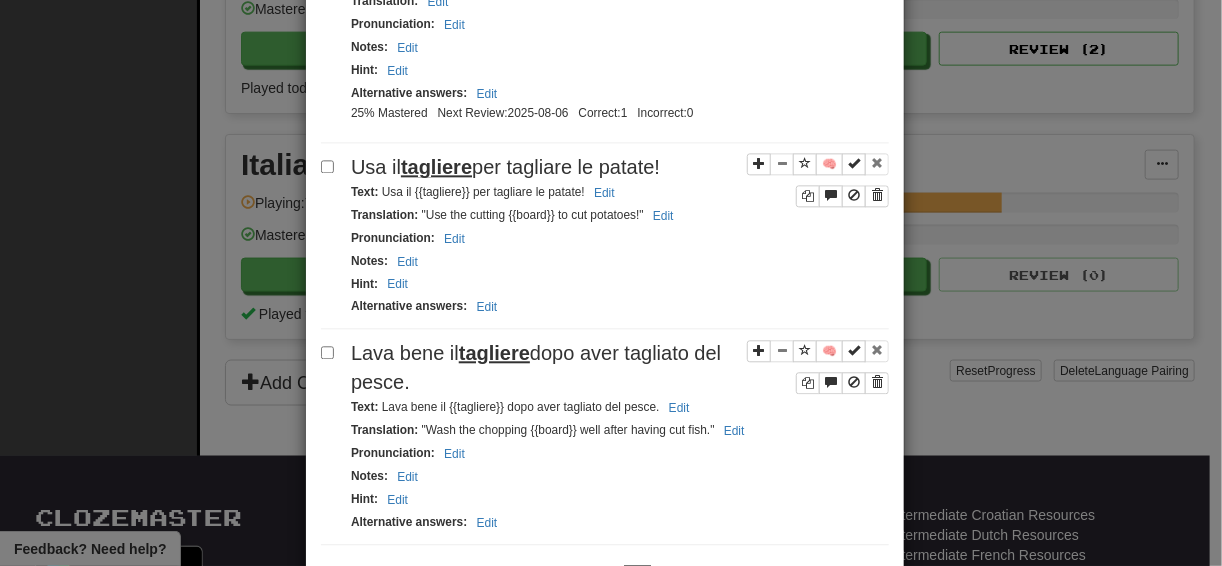 scroll, scrollTop: 1840, scrollLeft: 0, axis: vertical 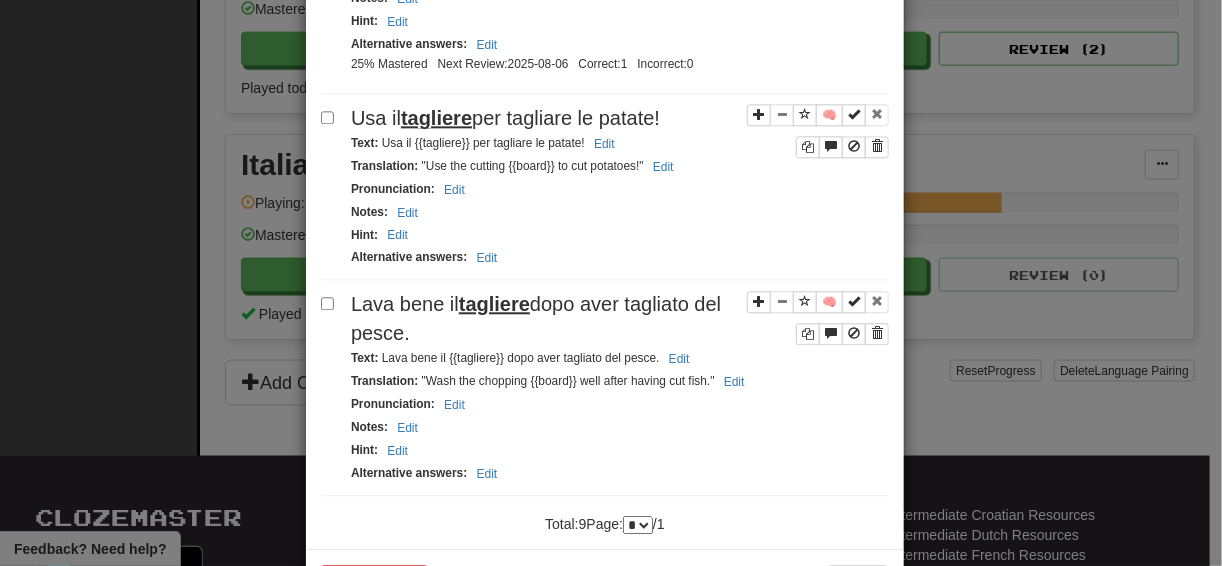 click on "tagliere" at bounding box center (494, 304) 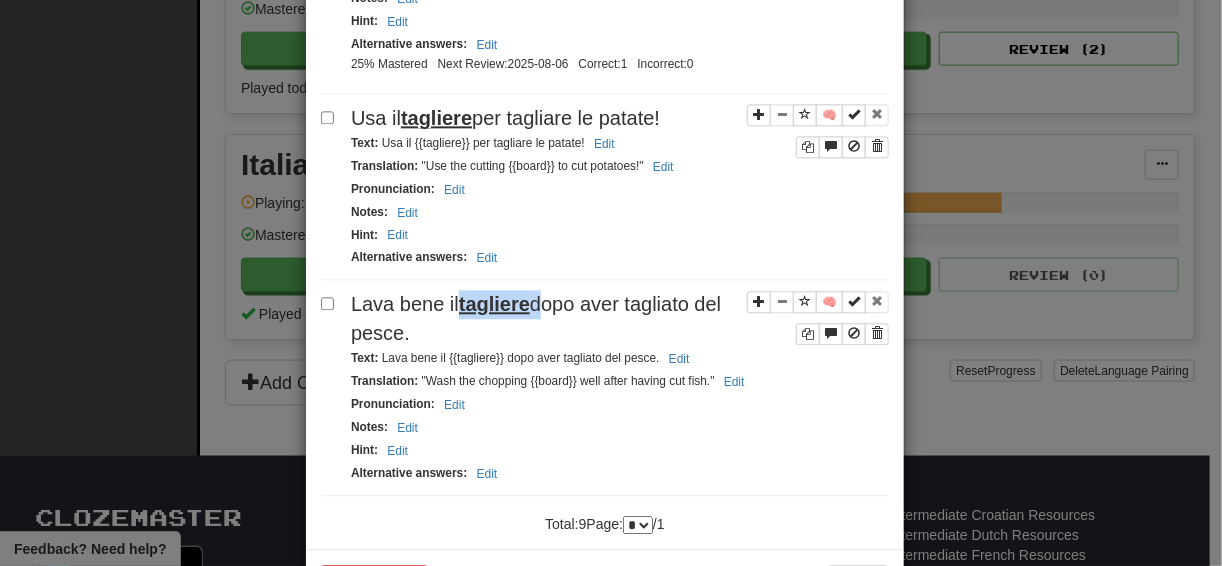click on "tagliere" at bounding box center (494, 304) 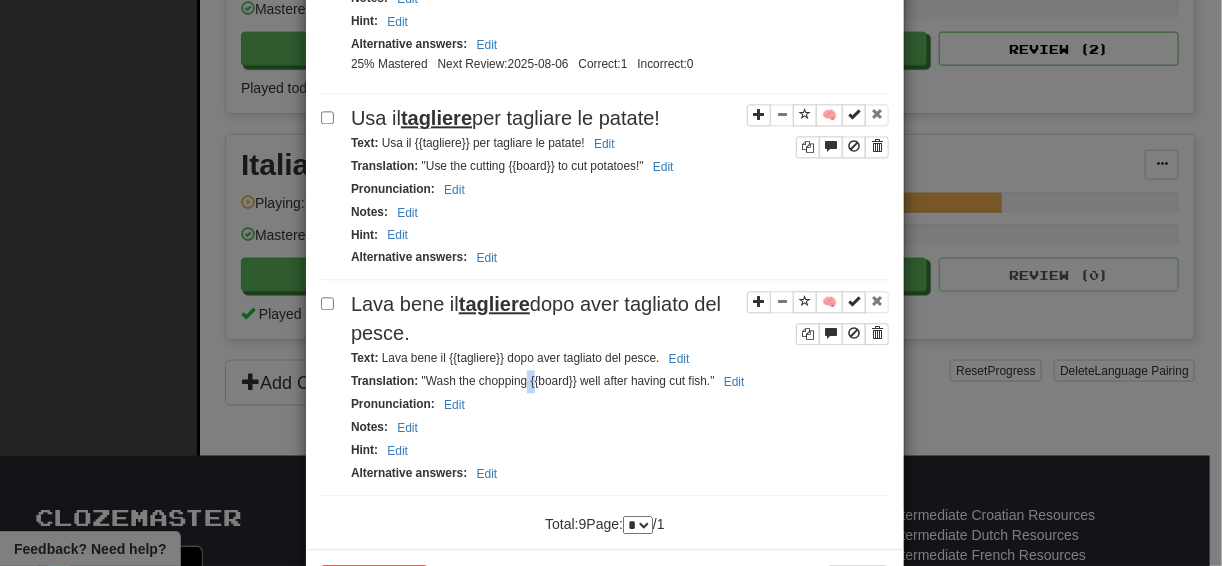 click on "Translation :   "Wash the chopping {{board}} well after having cut fish."   Edit" at bounding box center (551, 381) 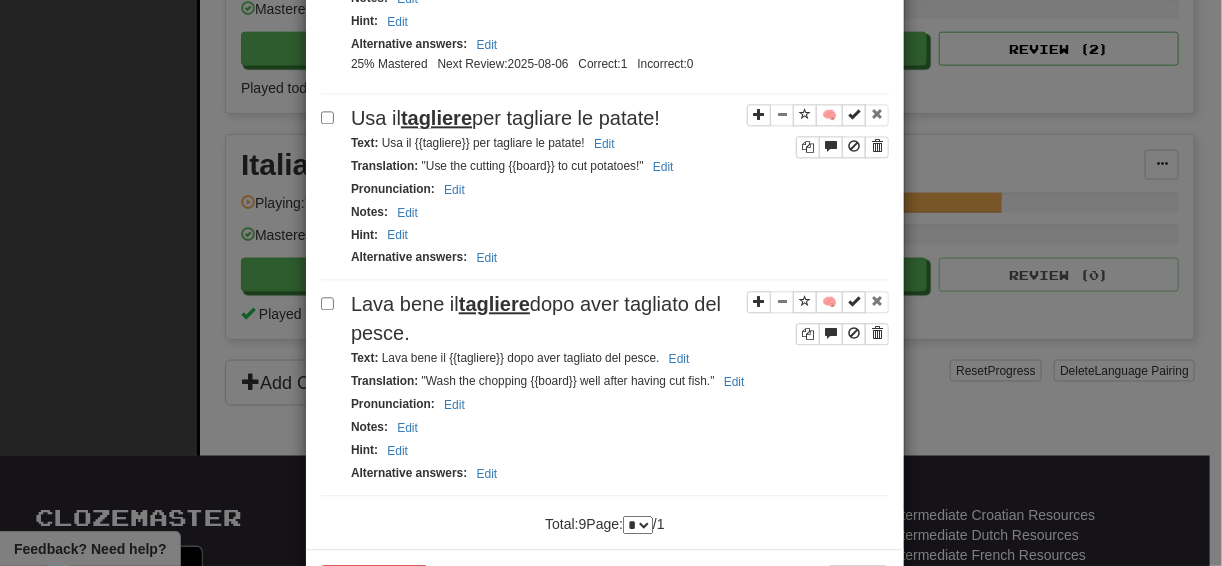 click on "Translation :   "Wash the chopping {{board}} well after having cut fish."   Edit" at bounding box center (551, 381) 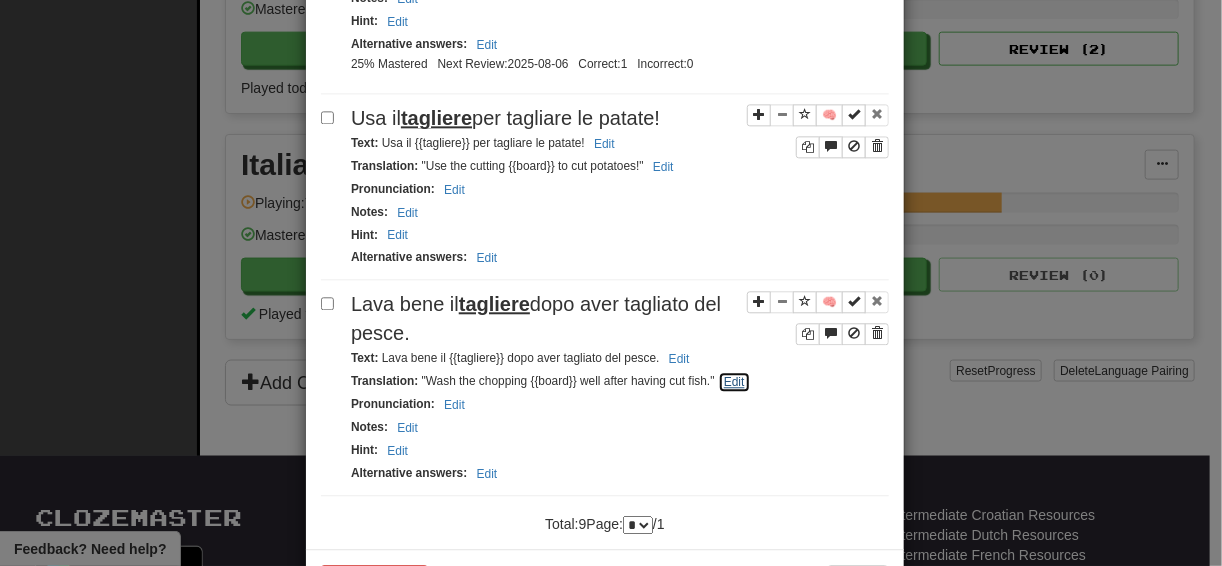 click on "Edit" at bounding box center (734, 382) 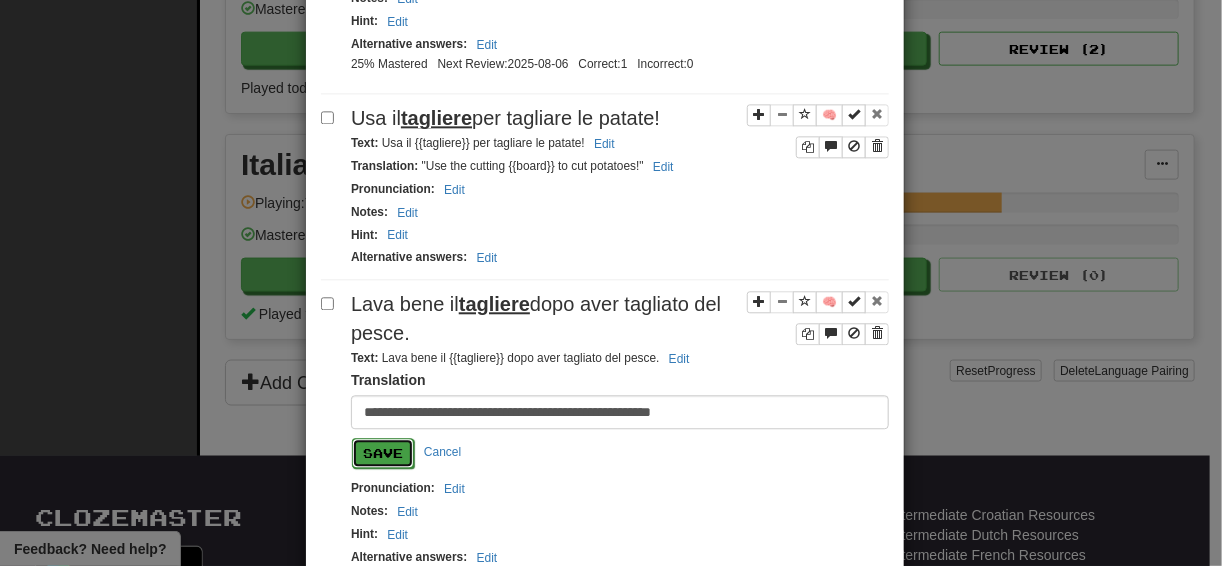 click on "Save" at bounding box center [383, 453] 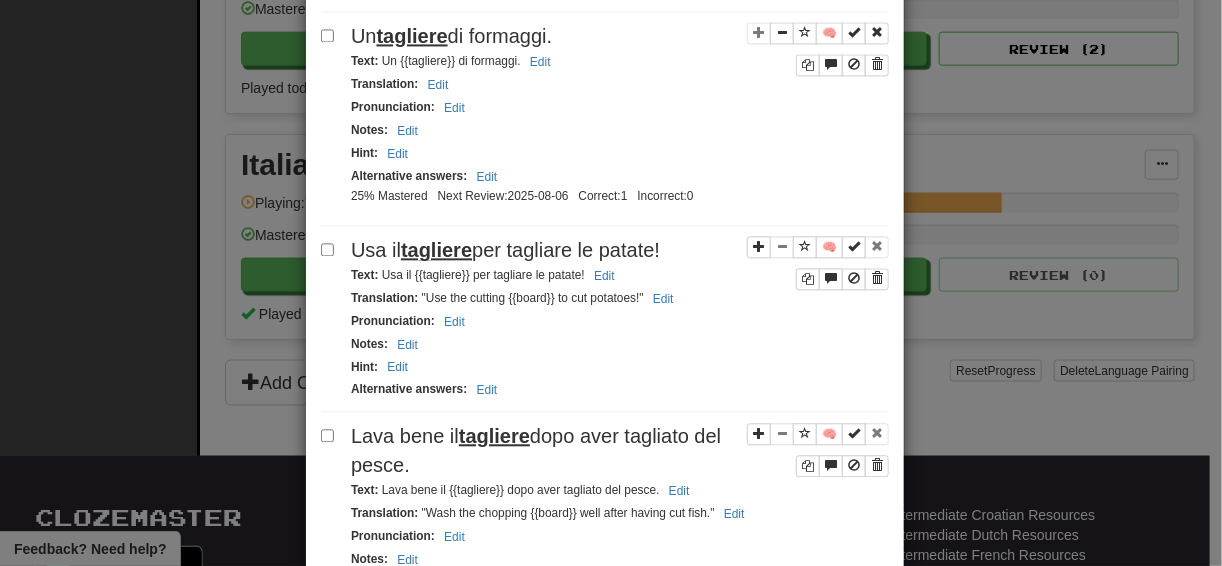 scroll, scrollTop: 1680, scrollLeft: 0, axis: vertical 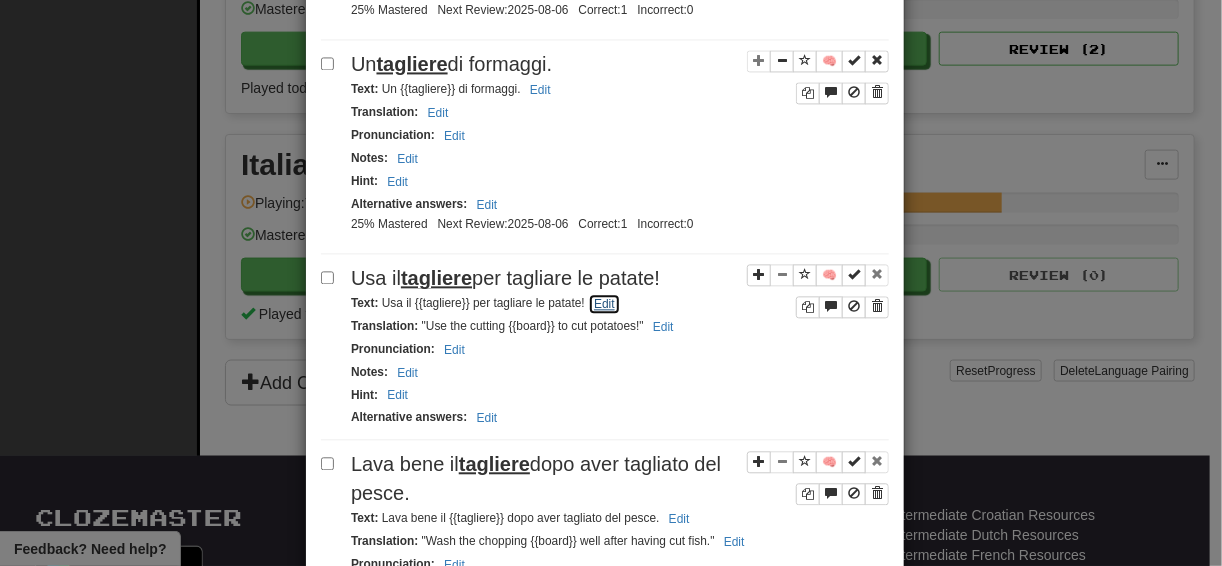 click on "Edit" at bounding box center (604, 304) 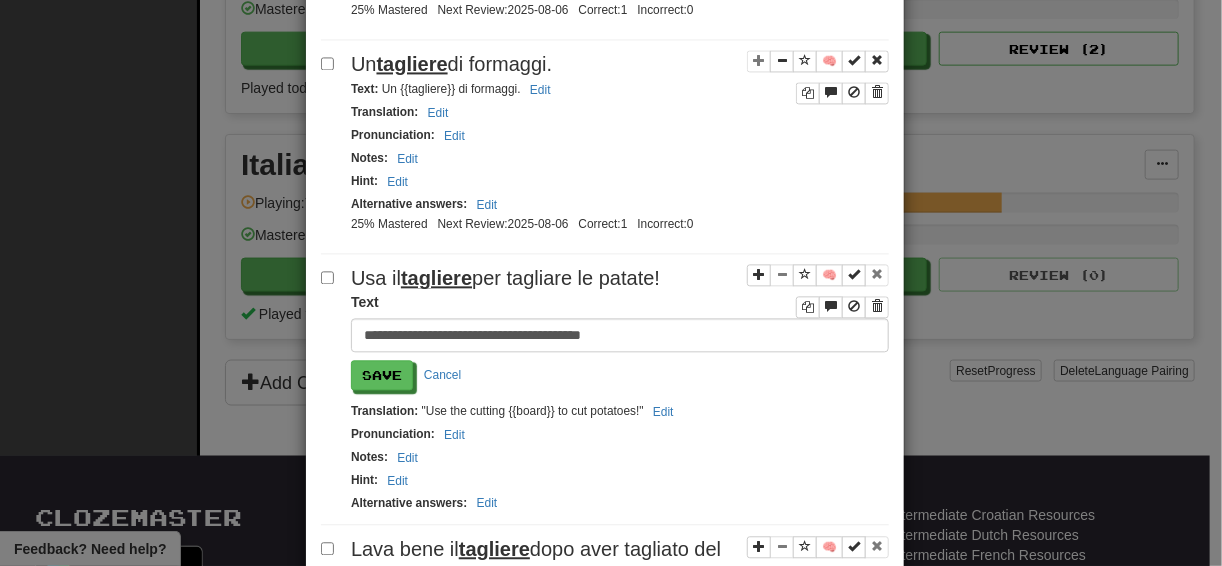 click on "**********" at bounding box center [620, 335] 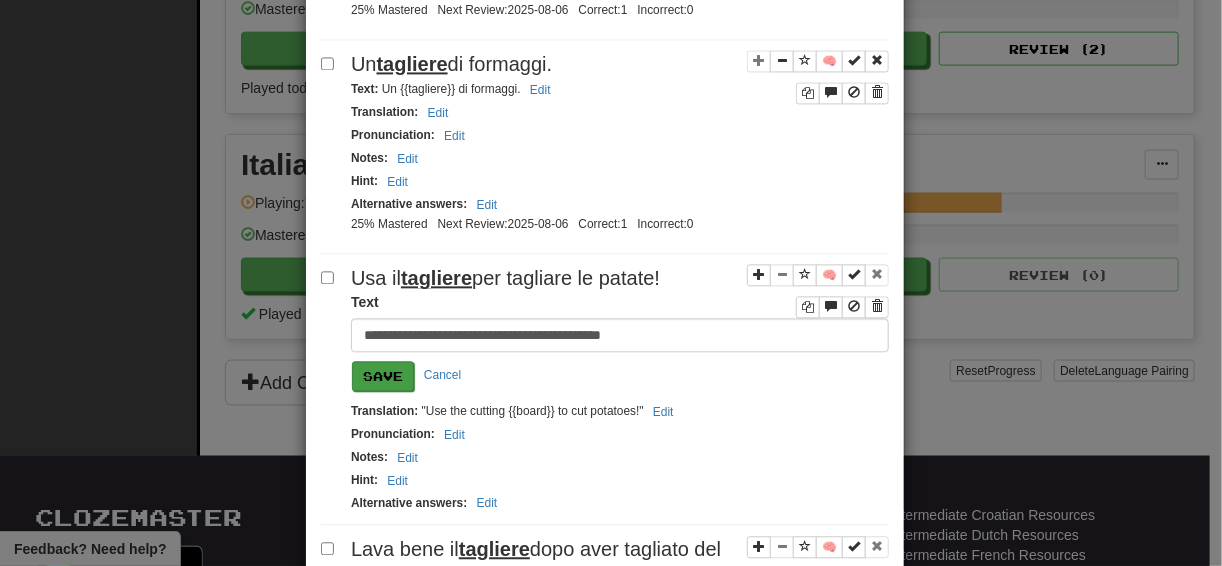 type on "**********" 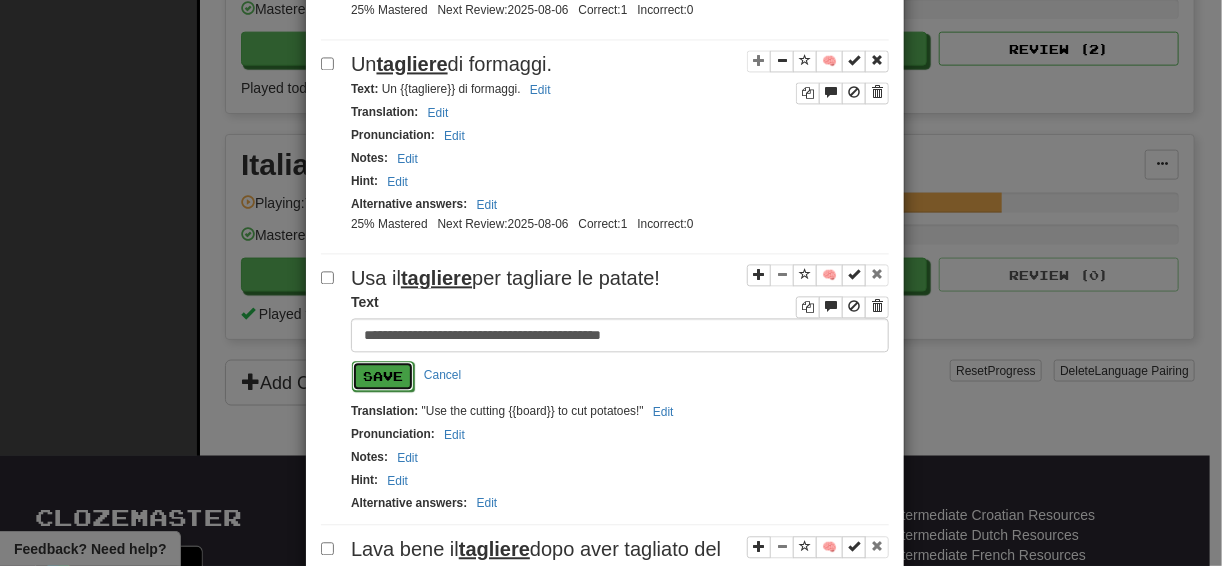click on "Save" at bounding box center (383, 376) 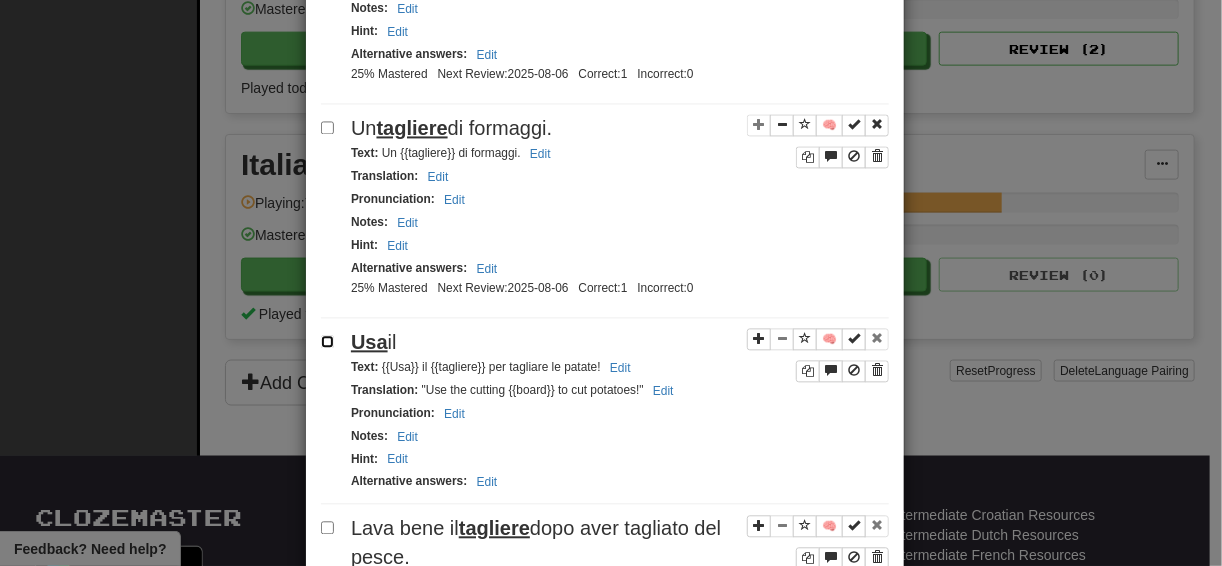 scroll, scrollTop: 1856, scrollLeft: 0, axis: vertical 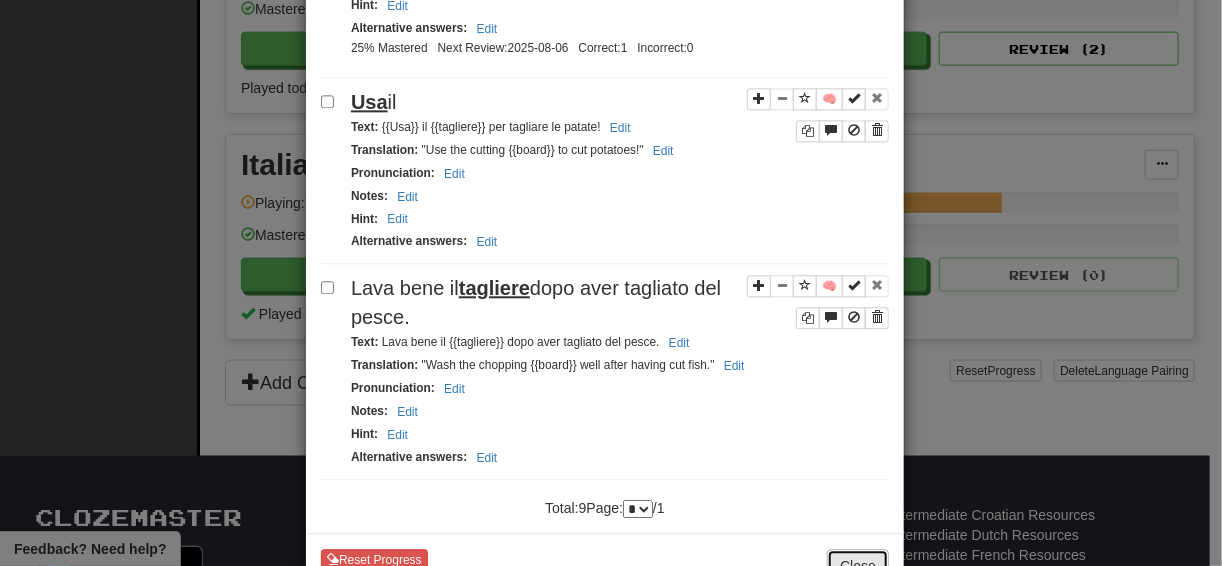 click on "Close" at bounding box center [858, 566] 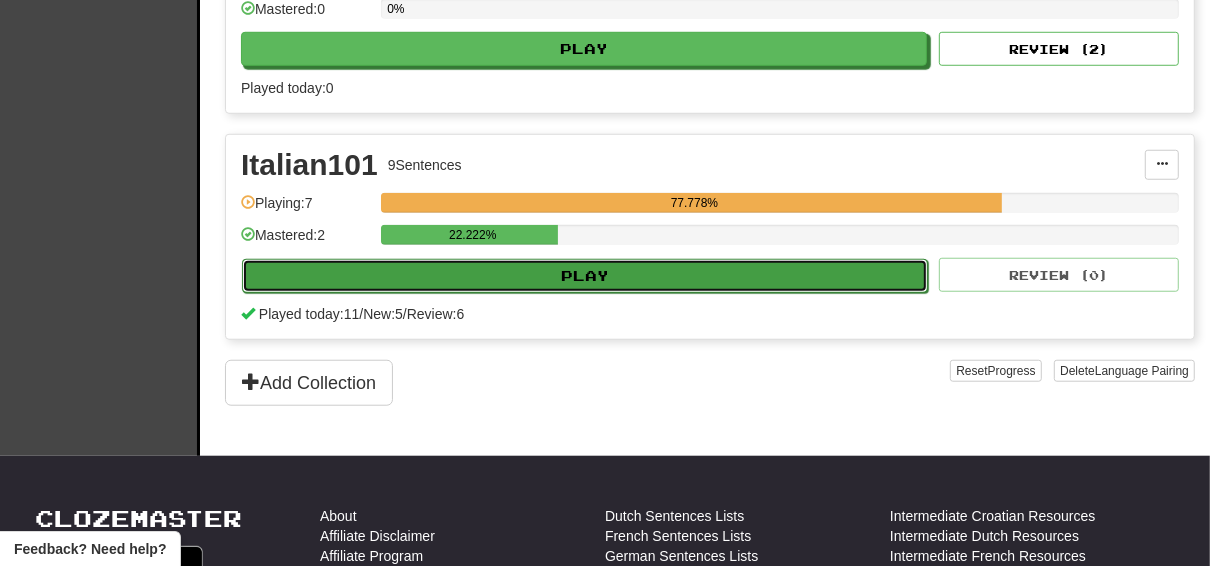 click on "Play" at bounding box center (585, 276) 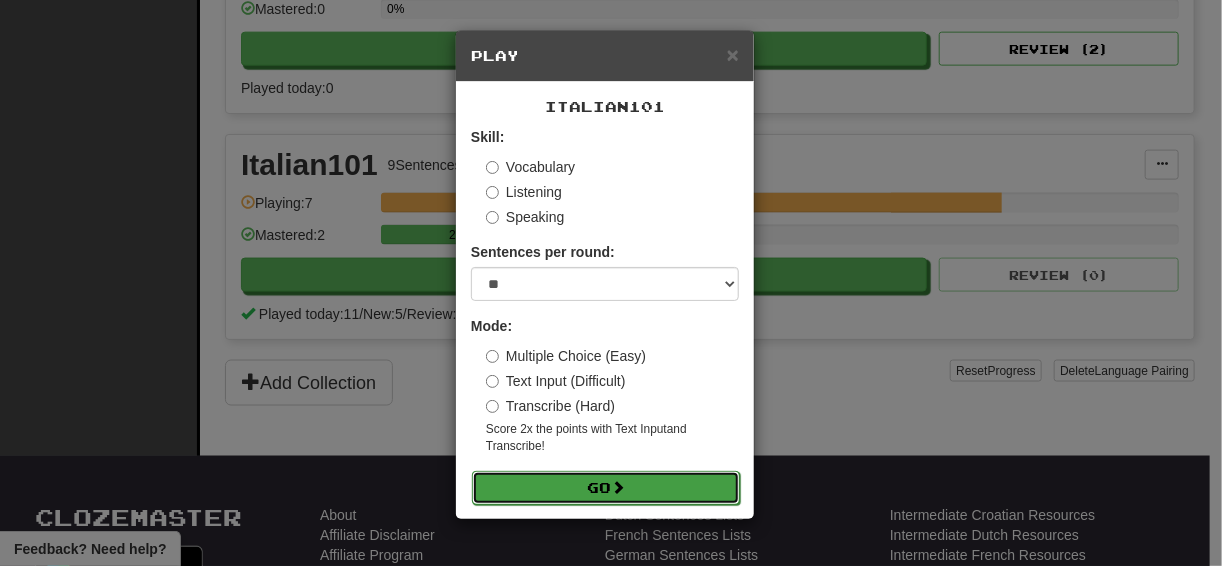 click on "Go" at bounding box center (606, 488) 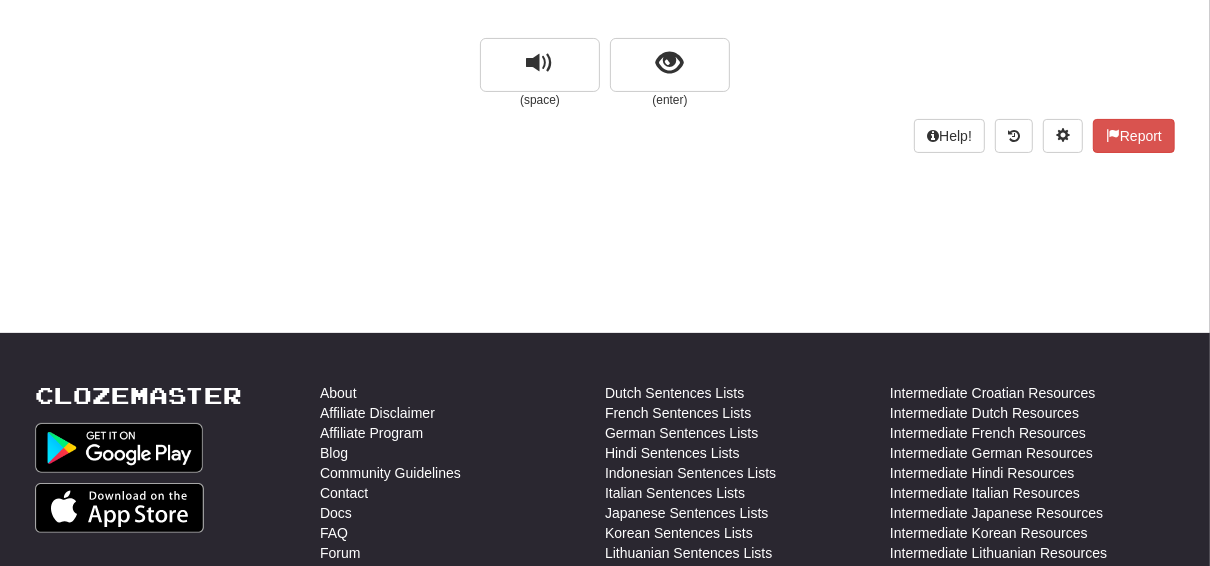 scroll, scrollTop: 0, scrollLeft: 0, axis: both 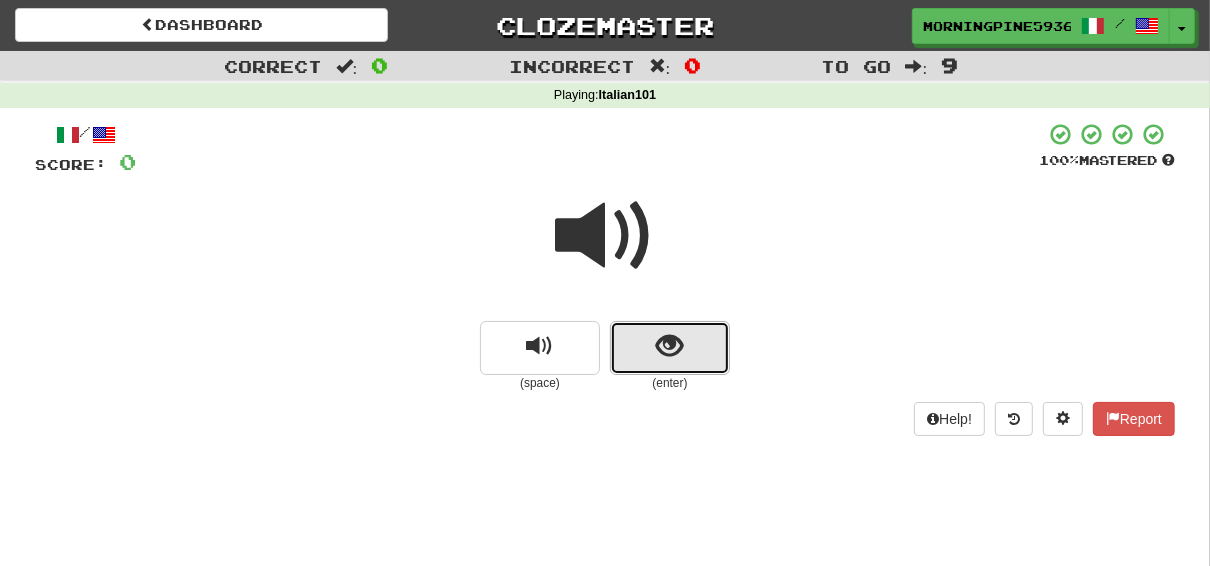 click at bounding box center [670, 348] 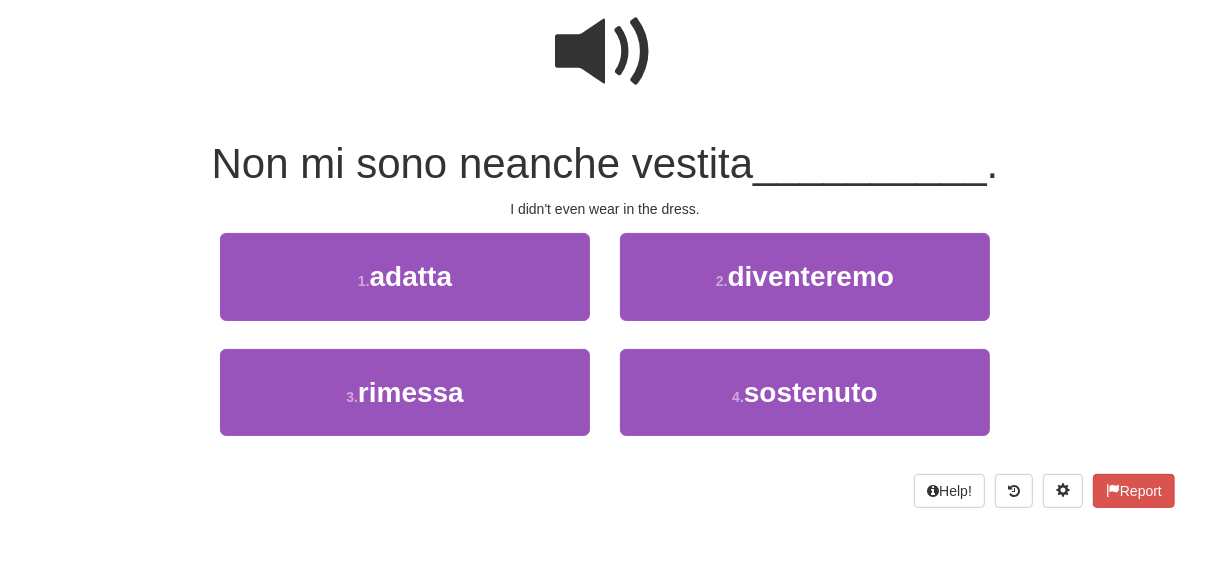 scroll, scrollTop: 240, scrollLeft: 0, axis: vertical 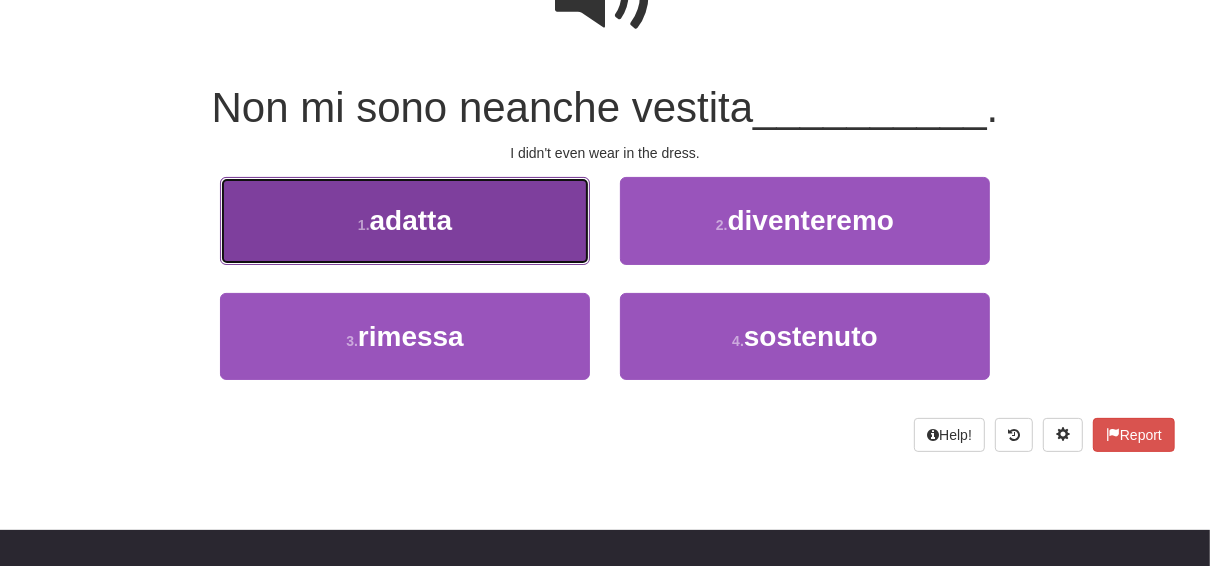 click on "adatta" at bounding box center [411, 220] 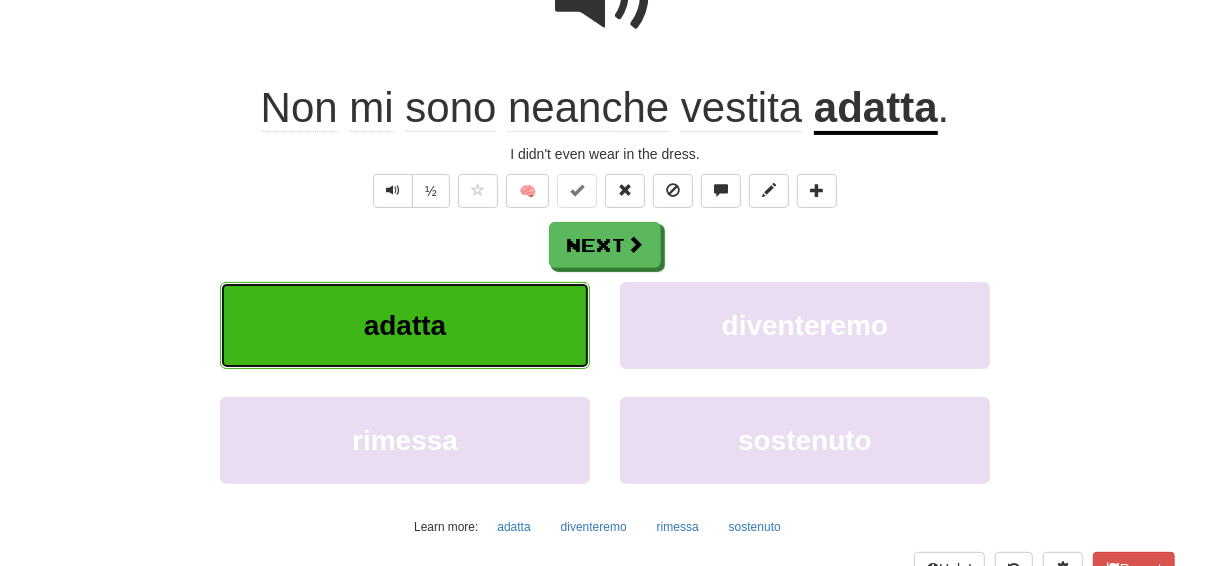 click on "adatta" at bounding box center (405, 325) 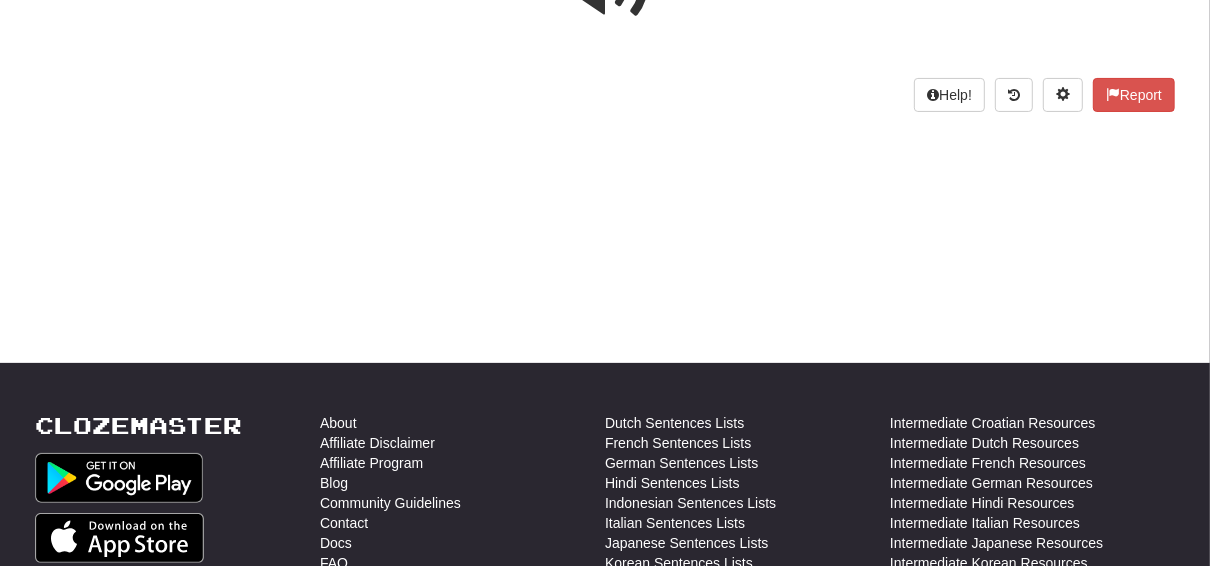 scroll, scrollTop: 0, scrollLeft: 0, axis: both 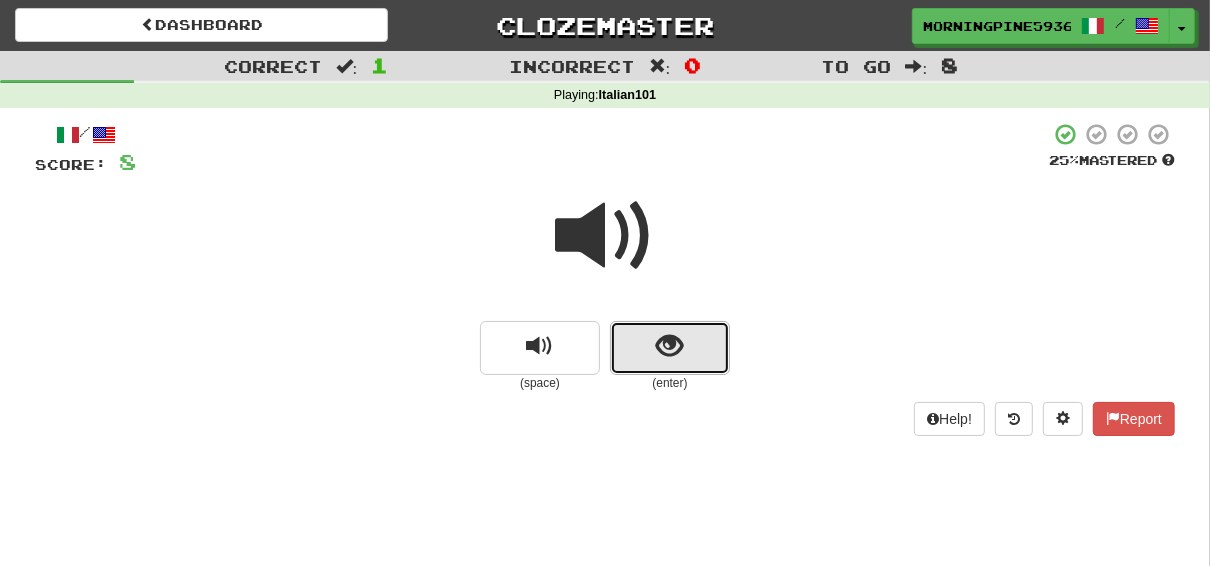 click at bounding box center [670, 348] 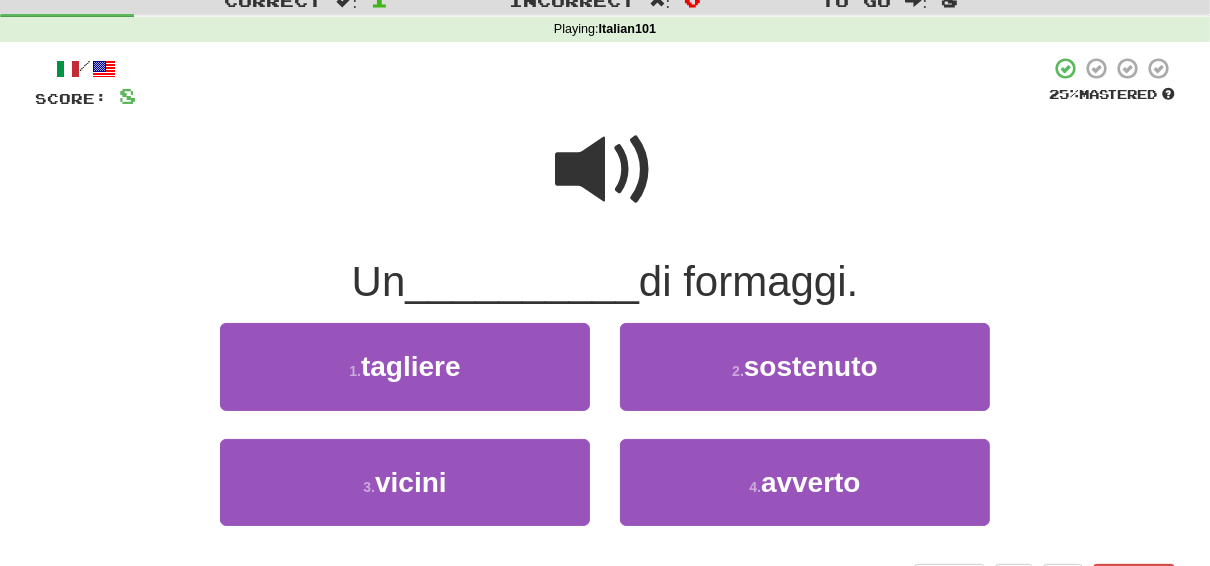 scroll, scrollTop: 160, scrollLeft: 0, axis: vertical 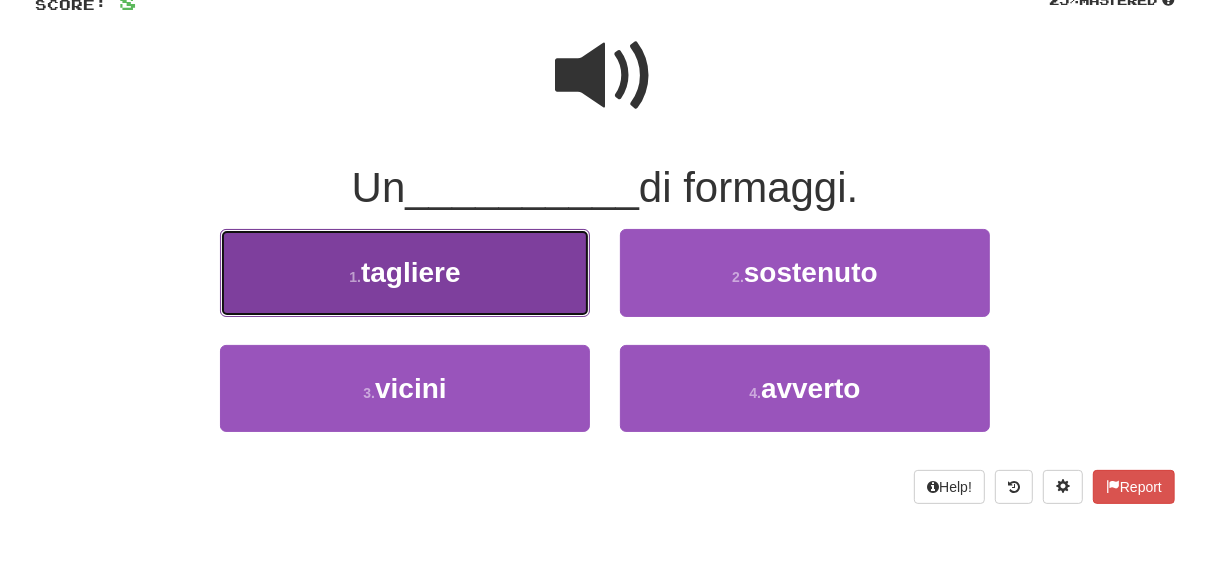 click on "tagliere" at bounding box center (411, 272) 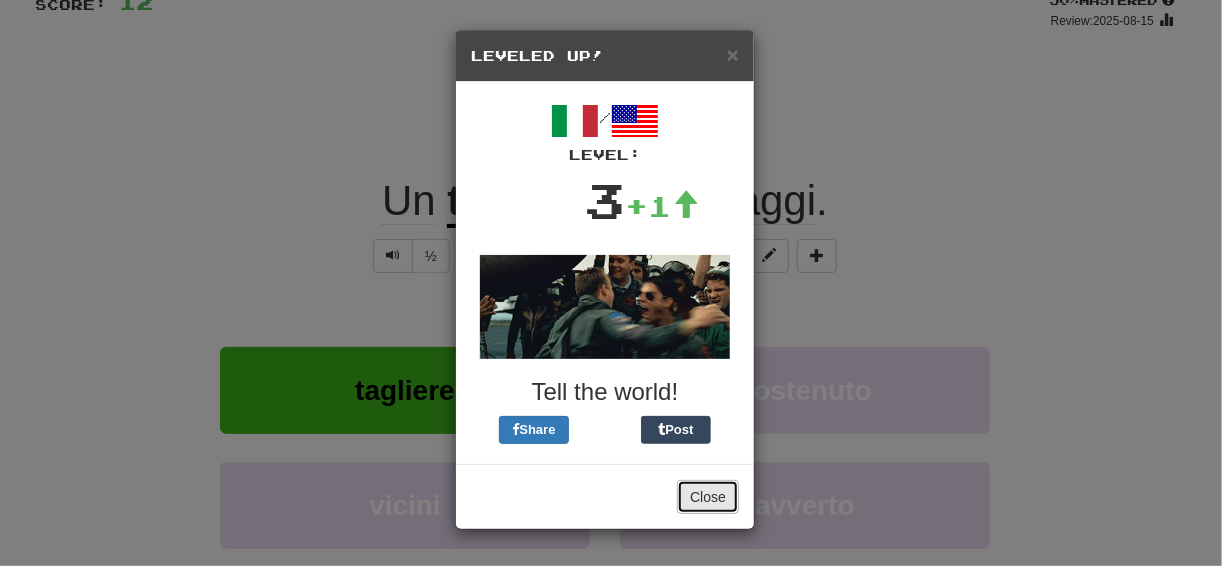 click on "Close" at bounding box center (708, 497) 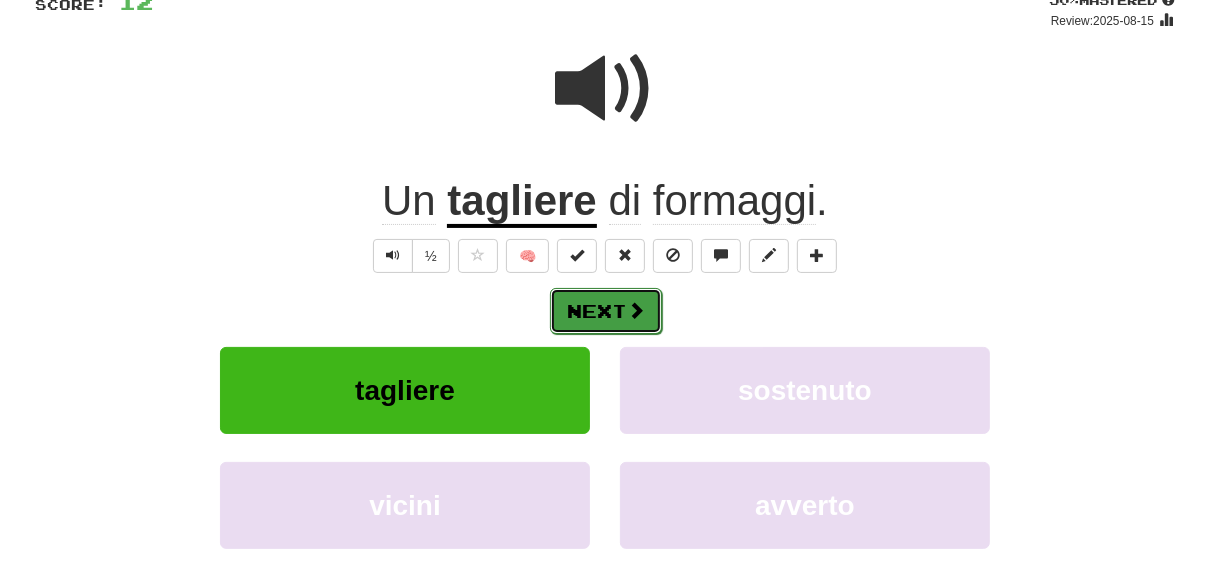 click at bounding box center (636, 310) 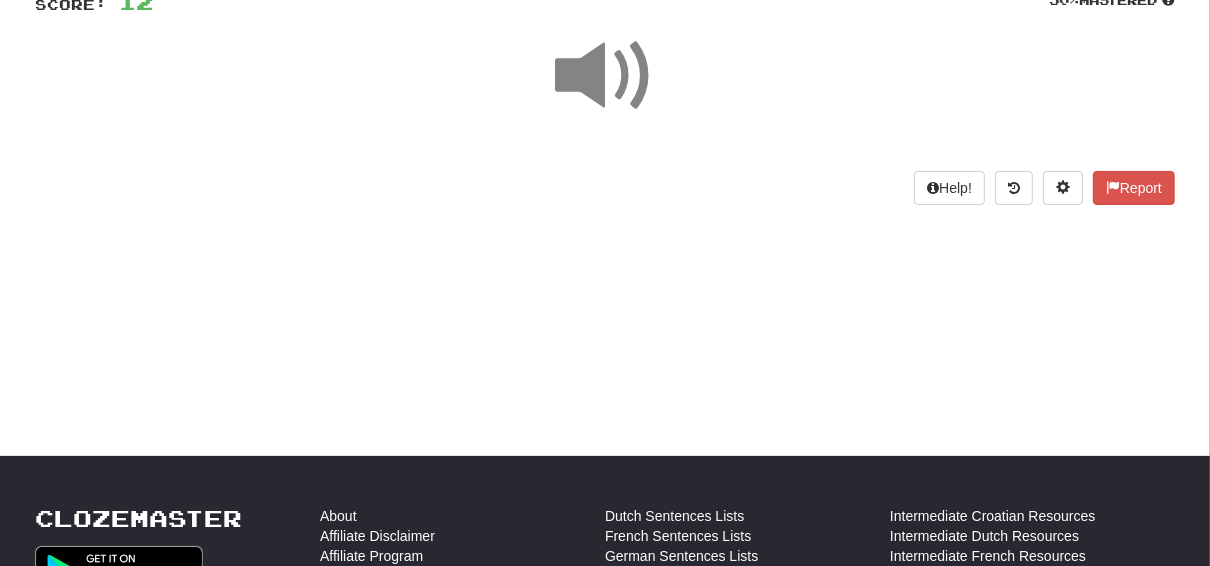 click on "Dashboard
Clozemaster
MorningPine5936
/
Toggle Dropdown
Dashboard
Leaderboard
Activity Feed
Notifications
Profile
Discussions
English
/
Türkçe
Streak:
0
Review:
1
Points Today: 0
Italiano
/
English
Streak:
3
Review:
7
Points Today: 142
Languages
Account
Logout
MorningPine5936
/
Toggle Dropdown
Dashboard
Leaderboard
Activity Feed
Notifications
Profile
Discussions
English
/
Türkçe
Streak:
0
Review:
1
Points Today: 0
Italiano
/
English
Streak:
3
Review:
7
Points Today: 142
Languages
Account
Logout
clozemaster
Correct   :   2" at bounding box center (605, 123) 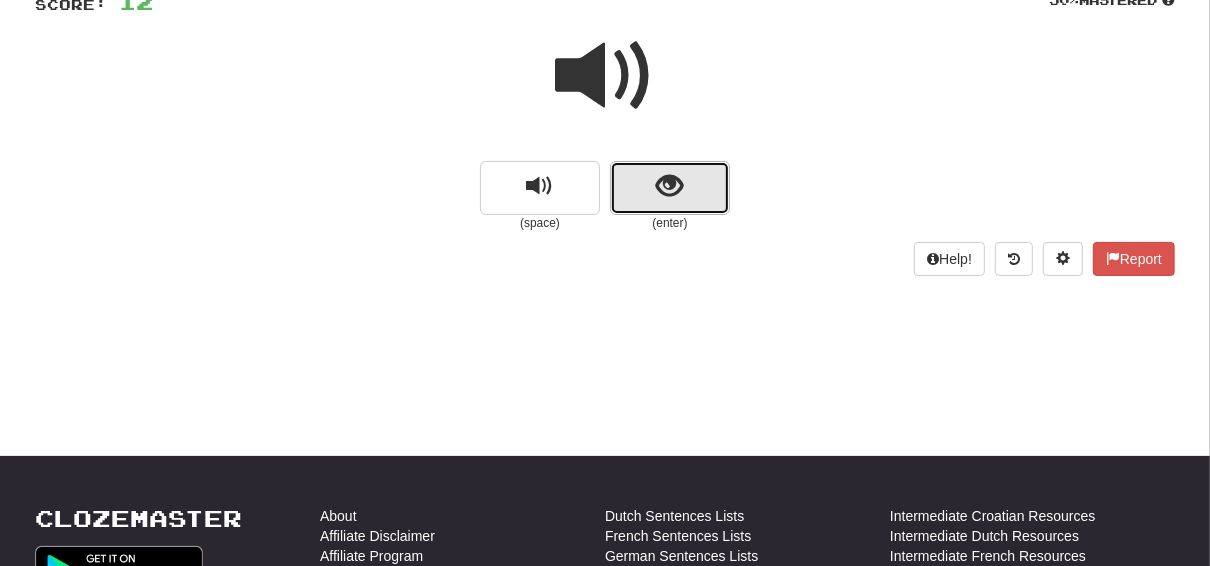 click at bounding box center (670, 188) 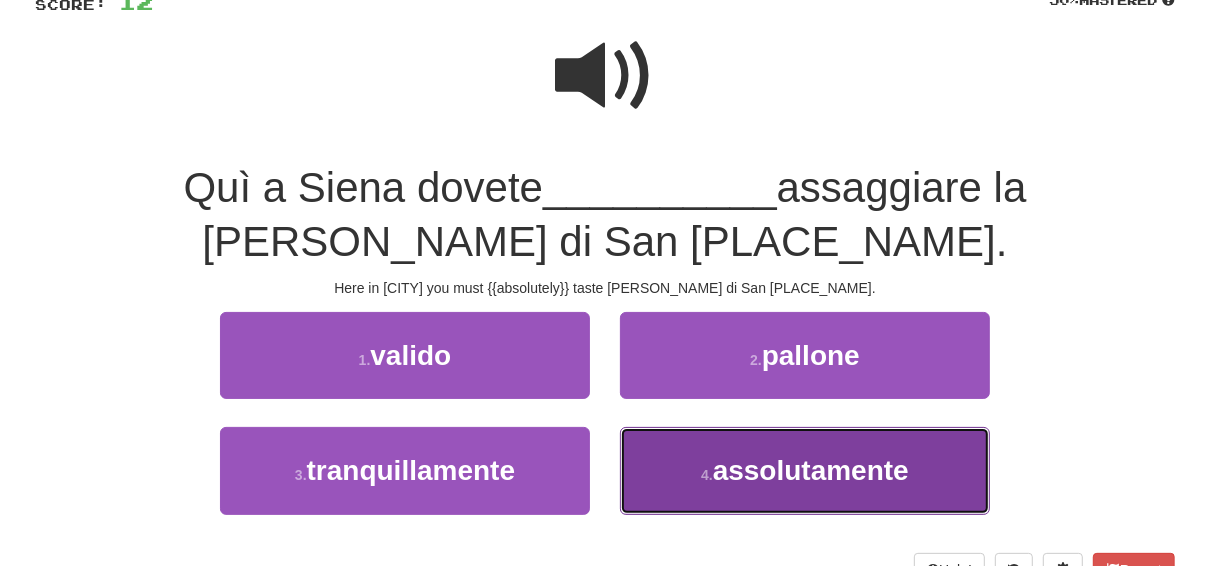 click on "assolutamente" at bounding box center [811, 470] 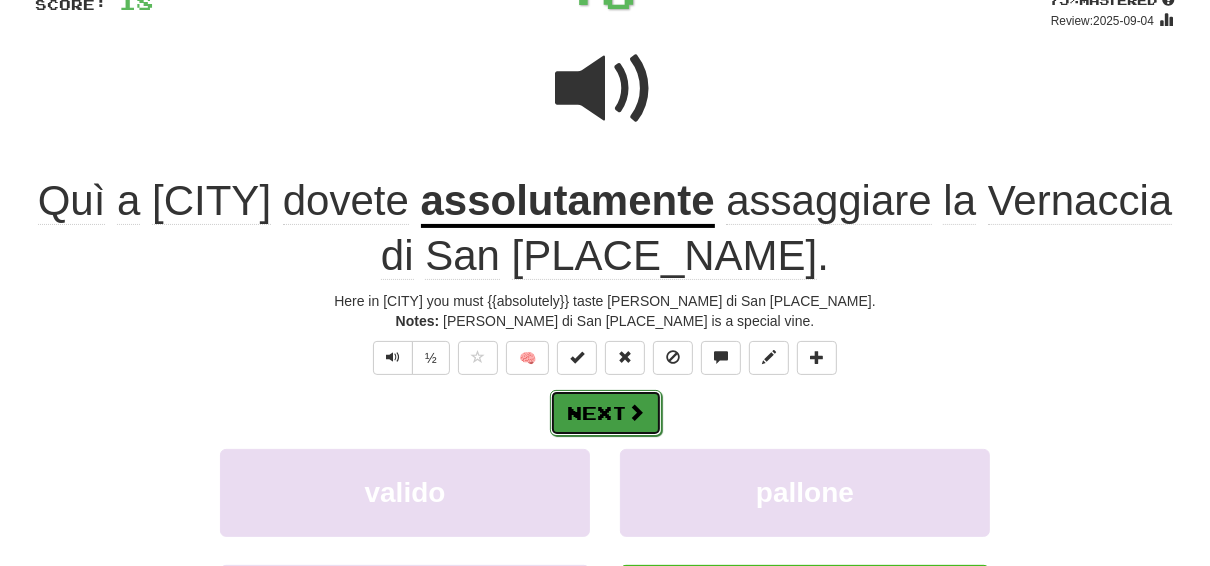 click on "Next" at bounding box center (606, 413) 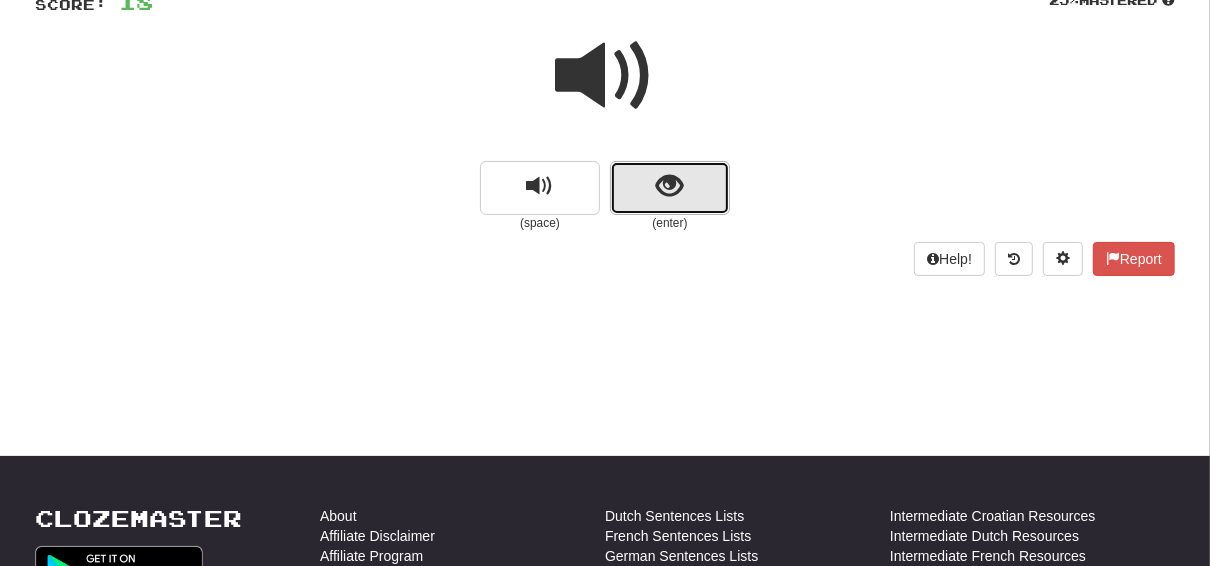 click at bounding box center [670, 188] 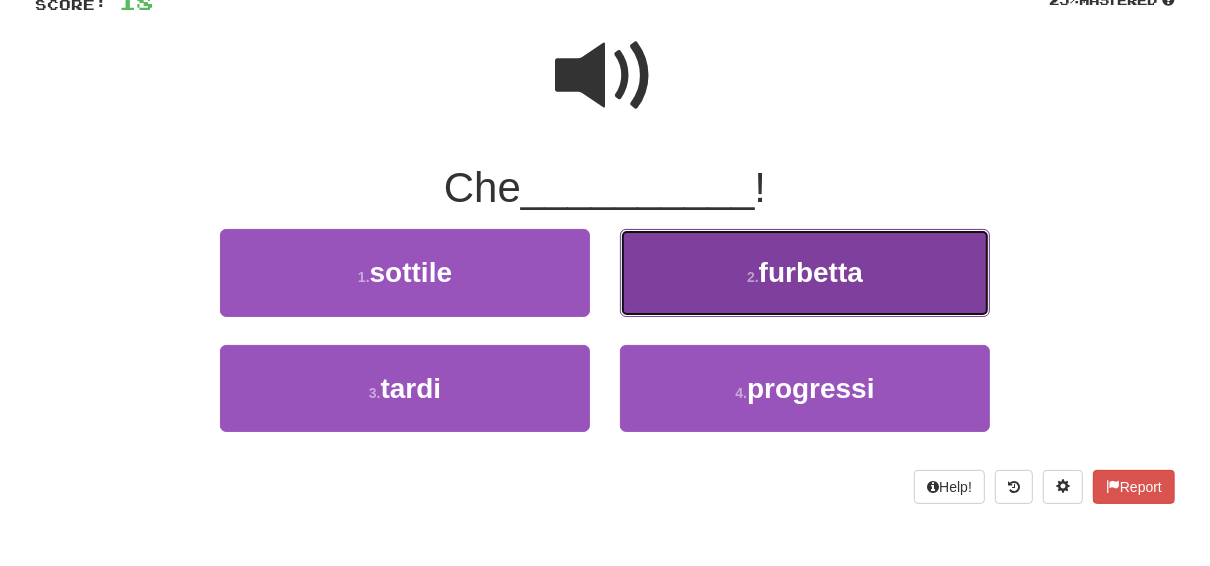 click on "furbetta" at bounding box center (811, 272) 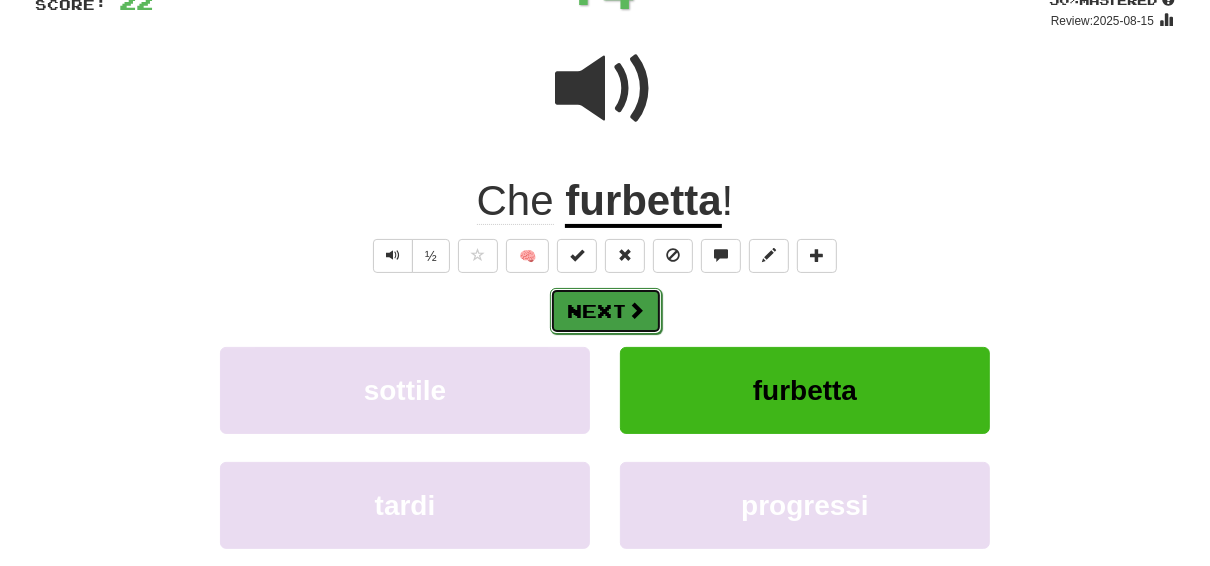 click at bounding box center (636, 310) 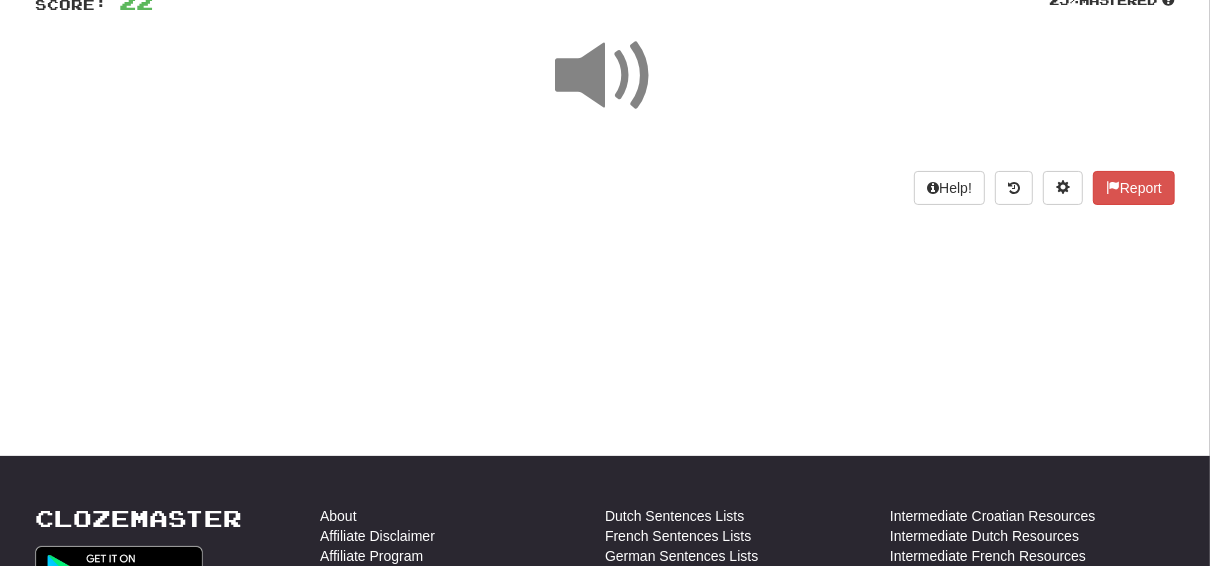 click on "/  Score:   22 25 %  Mastered  Help!  Report" at bounding box center [605, 90] 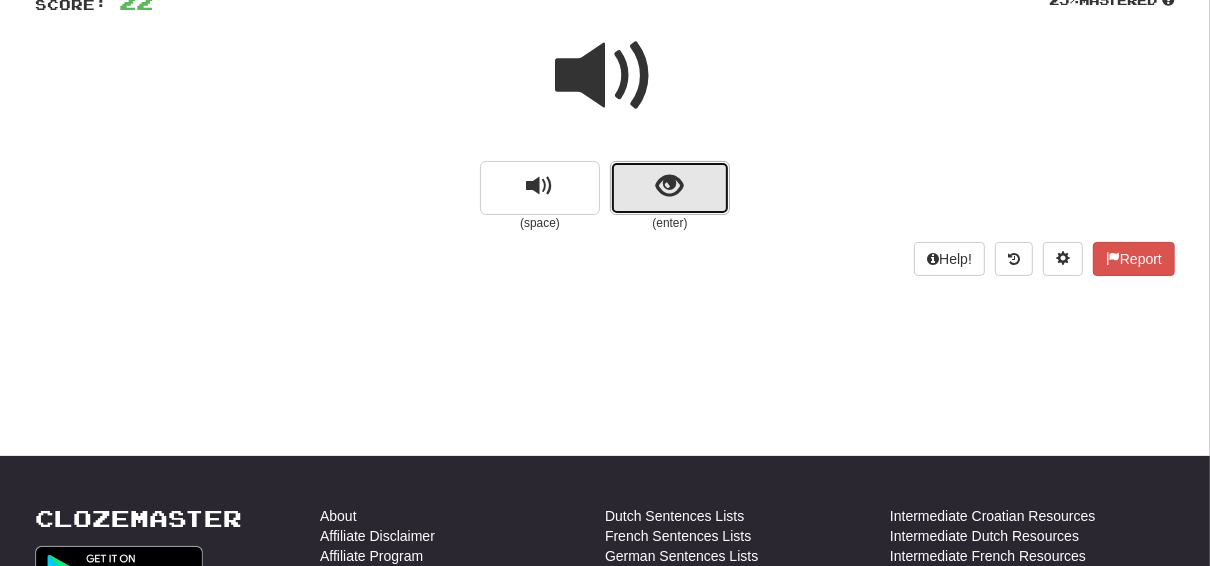 click at bounding box center [670, 188] 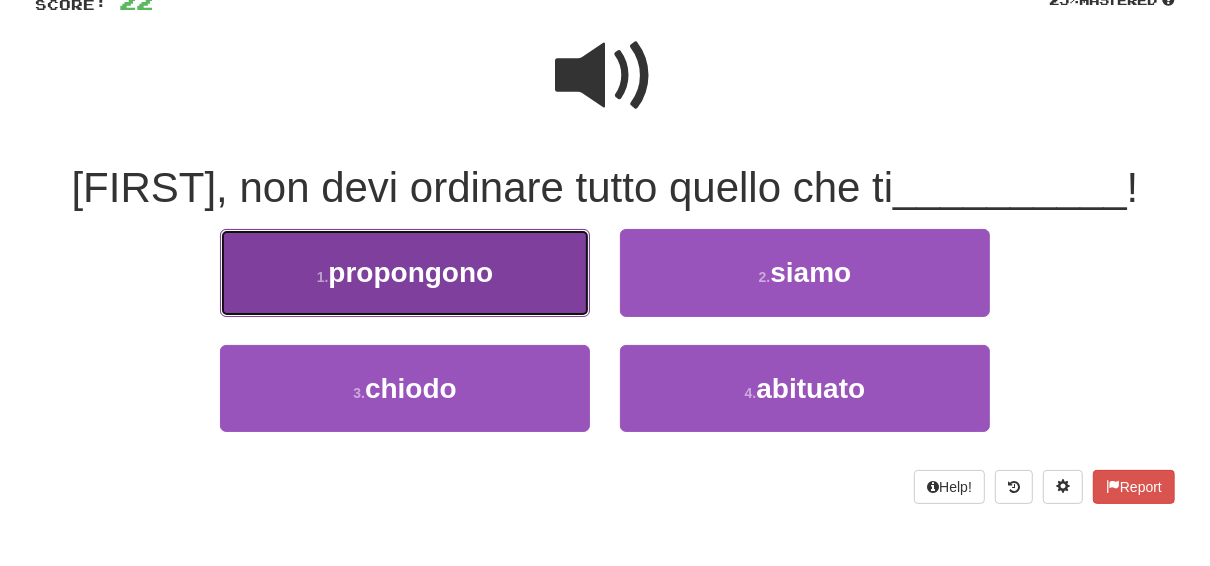 click on "propongono" at bounding box center [410, 272] 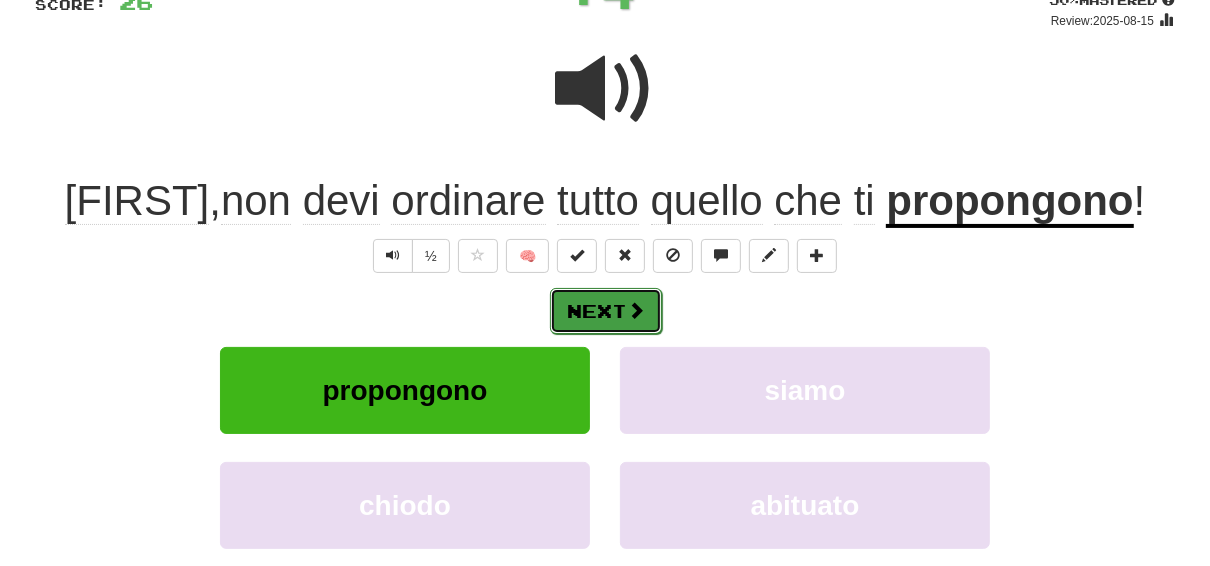 click on "Next" at bounding box center (606, 311) 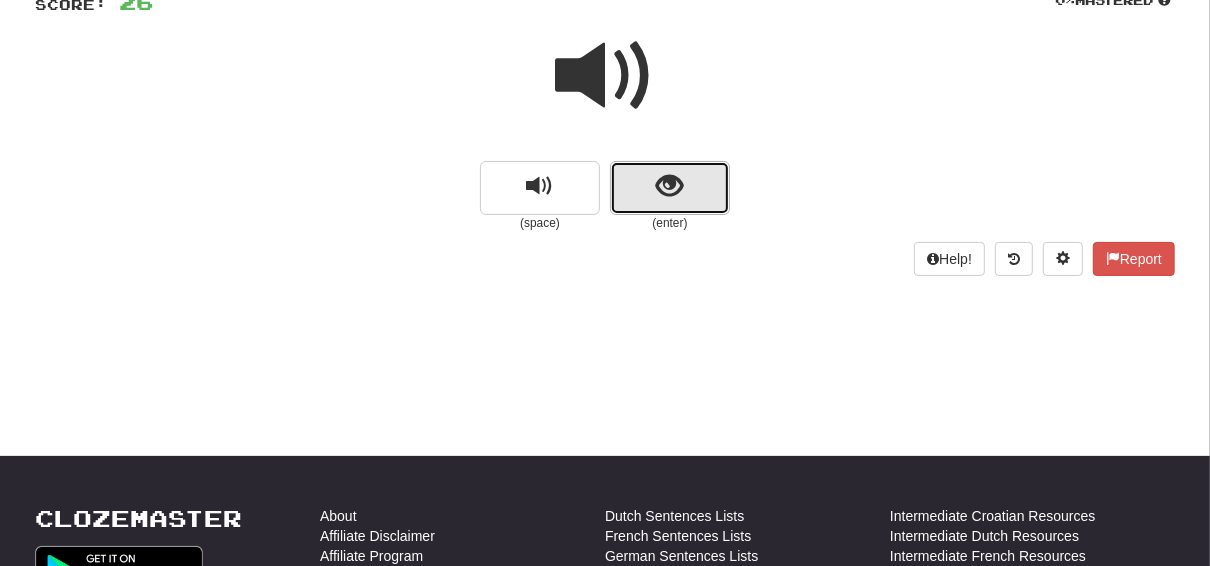 click at bounding box center (670, 186) 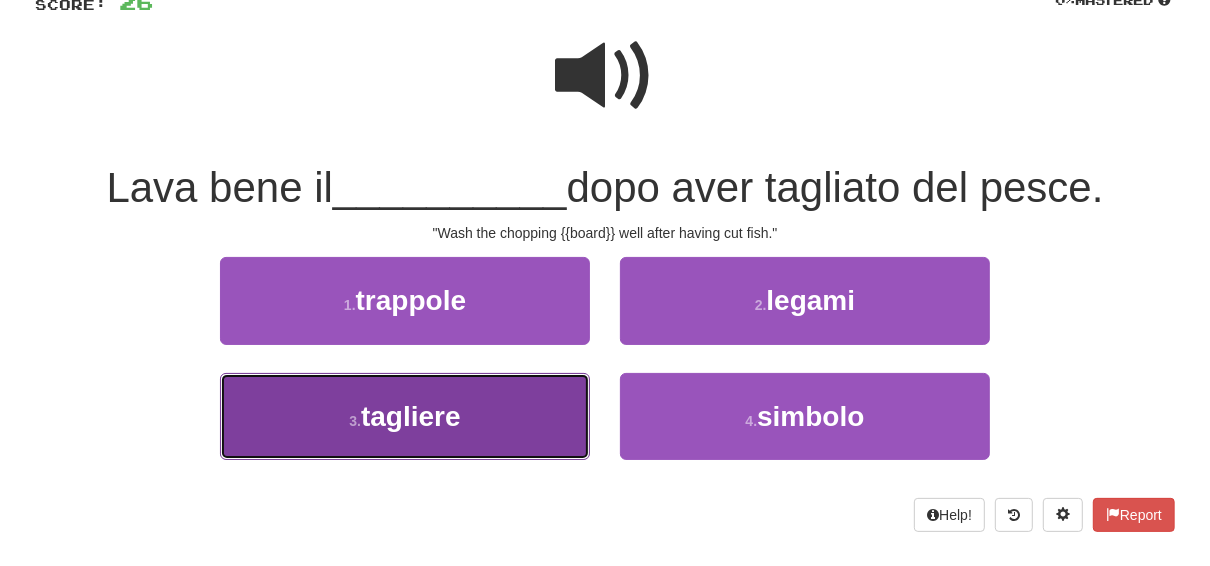 click on "tagliere" at bounding box center (411, 416) 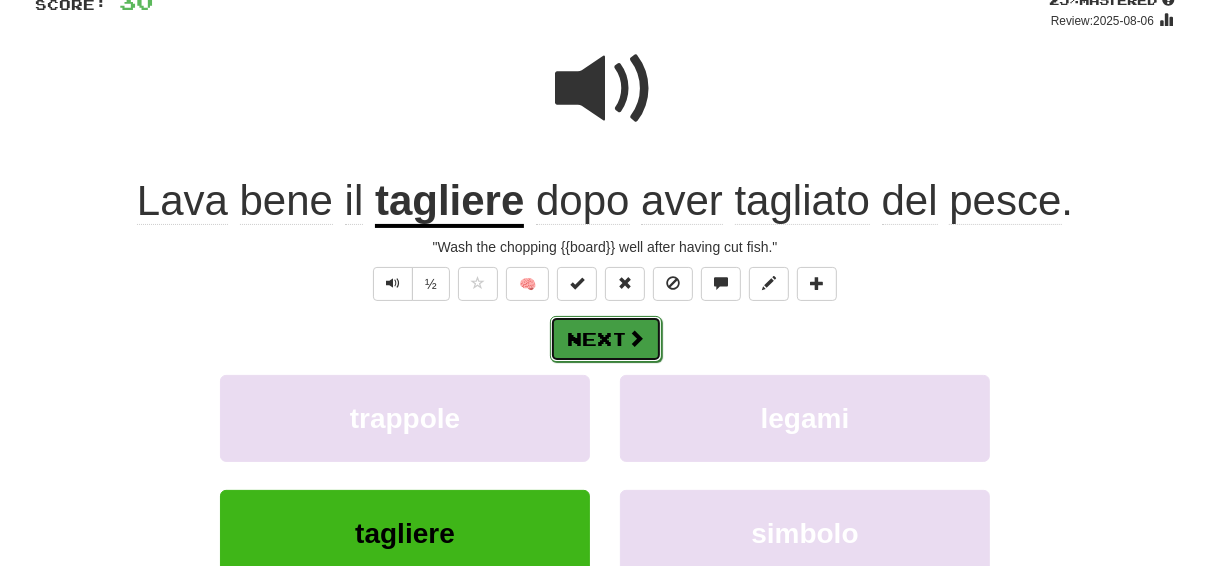 click on "Next" at bounding box center (606, 339) 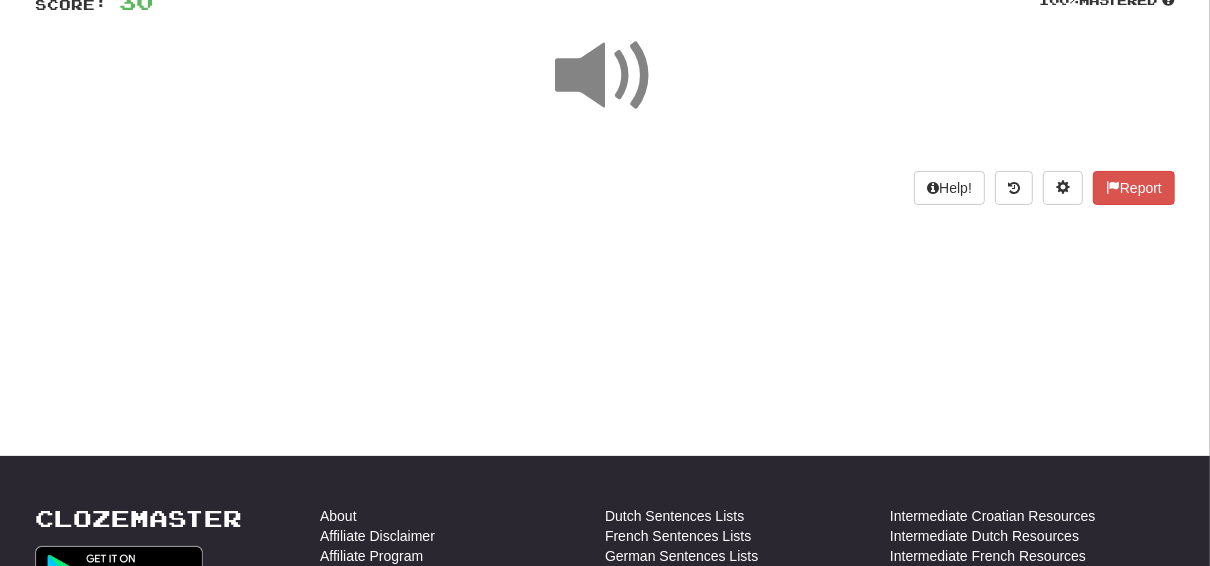 click on "Help!  Report" at bounding box center [605, 188] 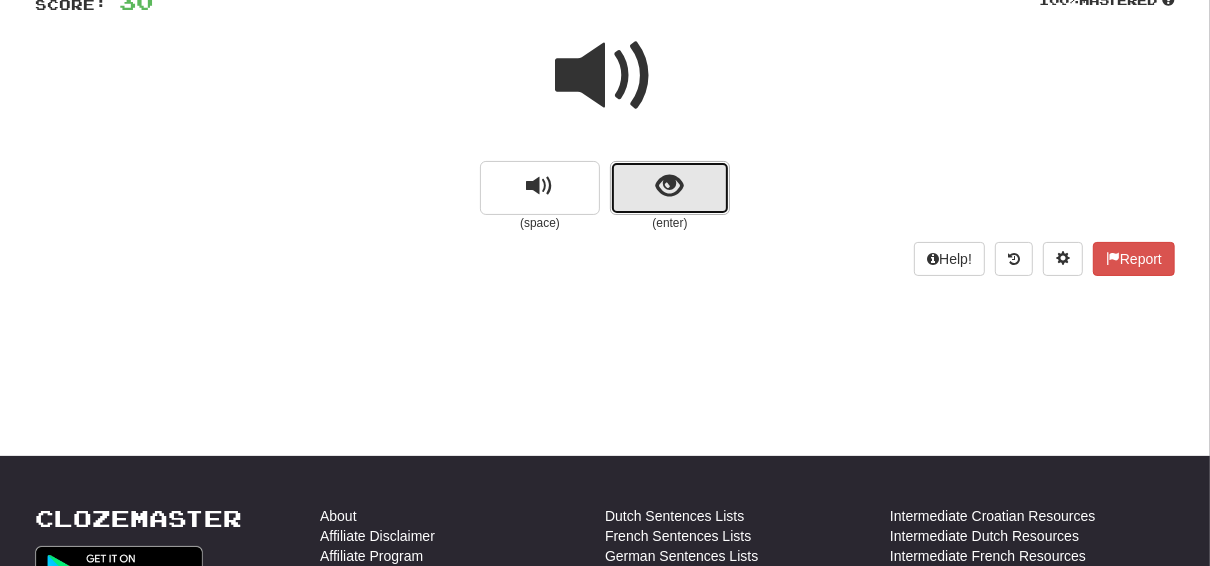click at bounding box center [670, 188] 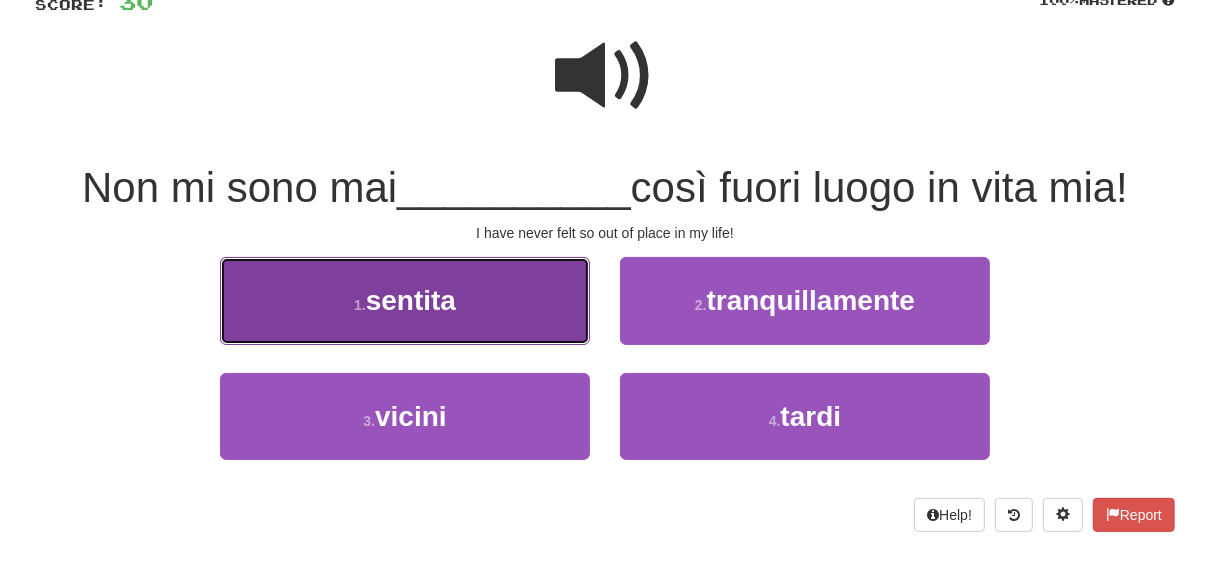 click on "1 .  sentita" at bounding box center (405, 300) 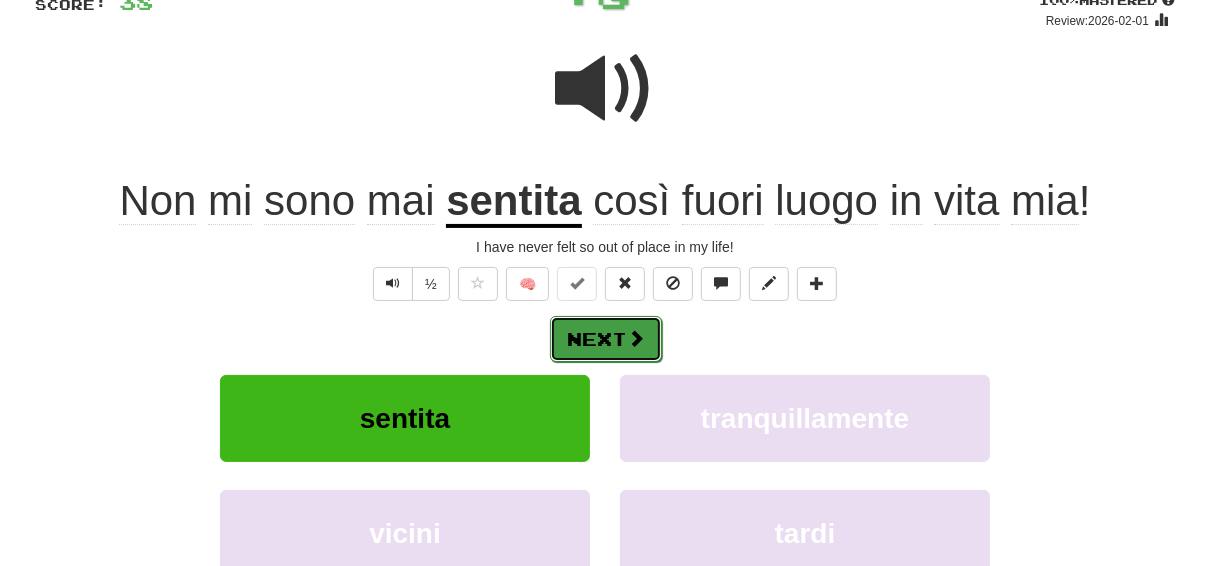 click on "Next" at bounding box center (606, 339) 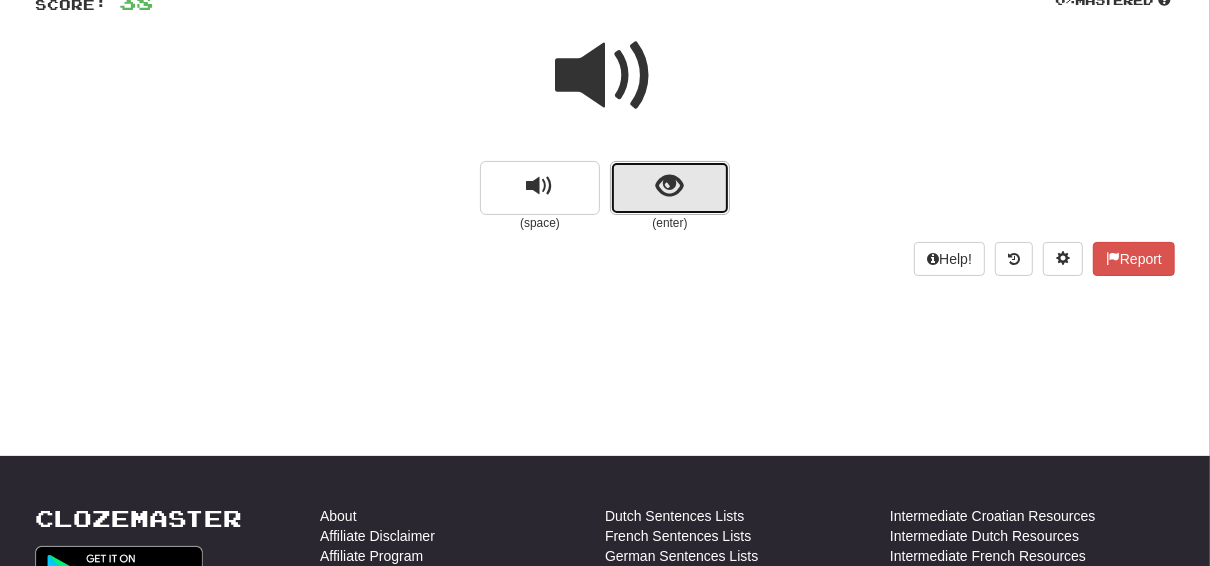 click at bounding box center (670, 186) 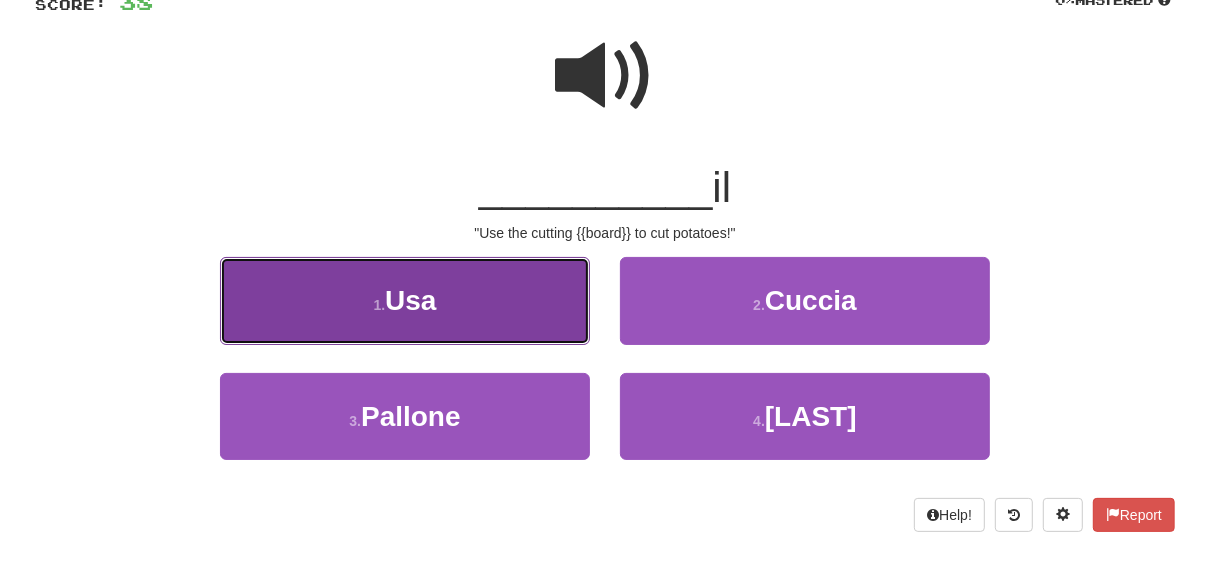 click on "Usa" at bounding box center [410, 300] 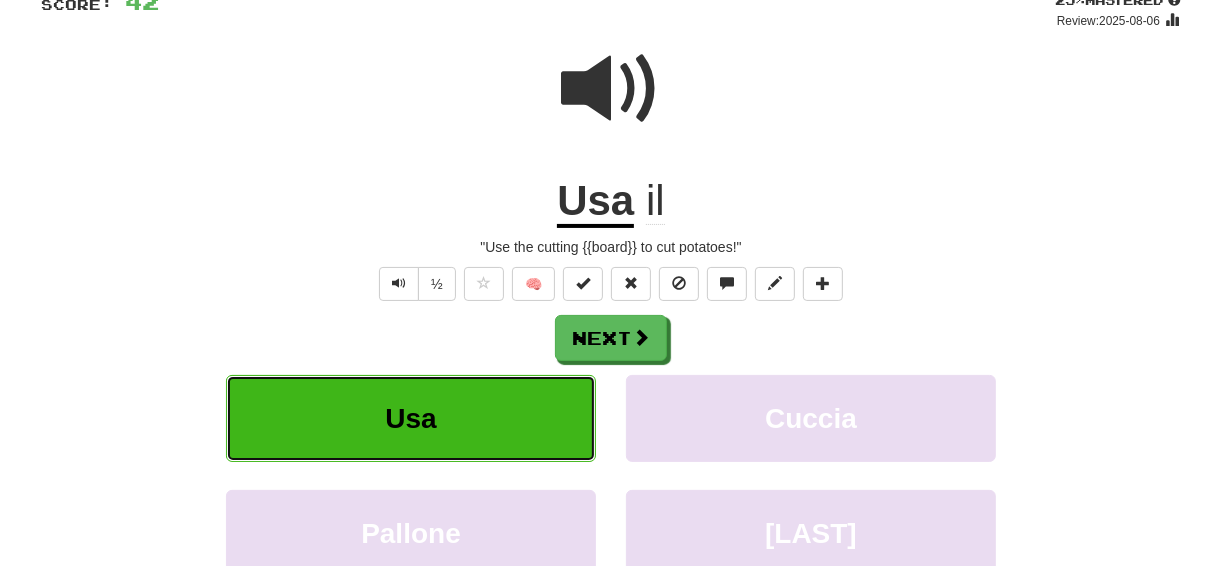 scroll, scrollTop: 240, scrollLeft: 0, axis: vertical 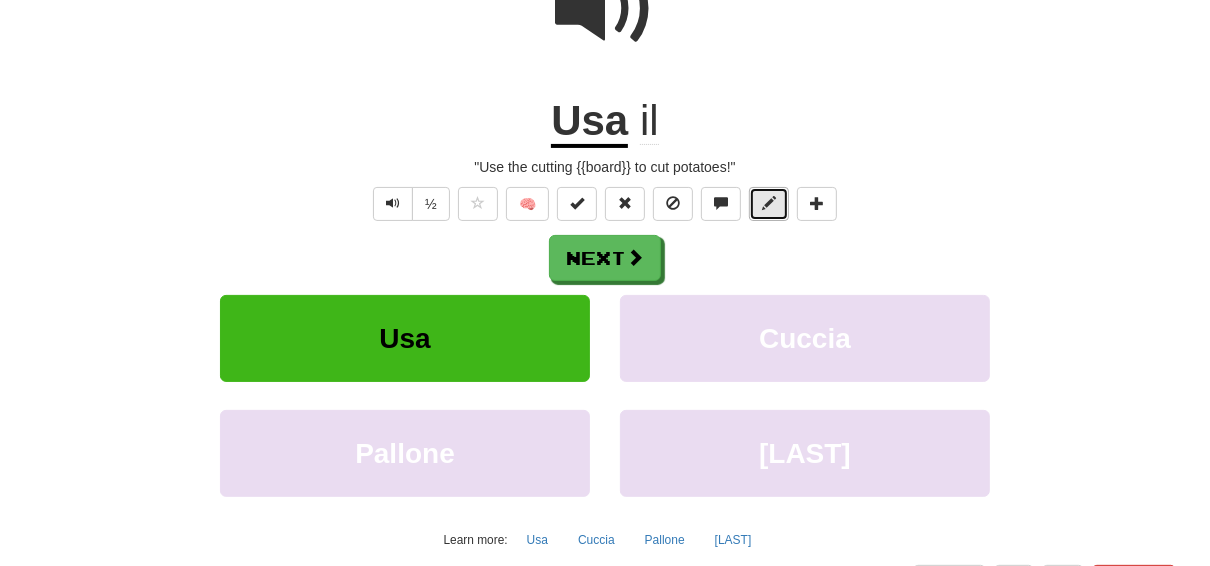 click at bounding box center (769, 203) 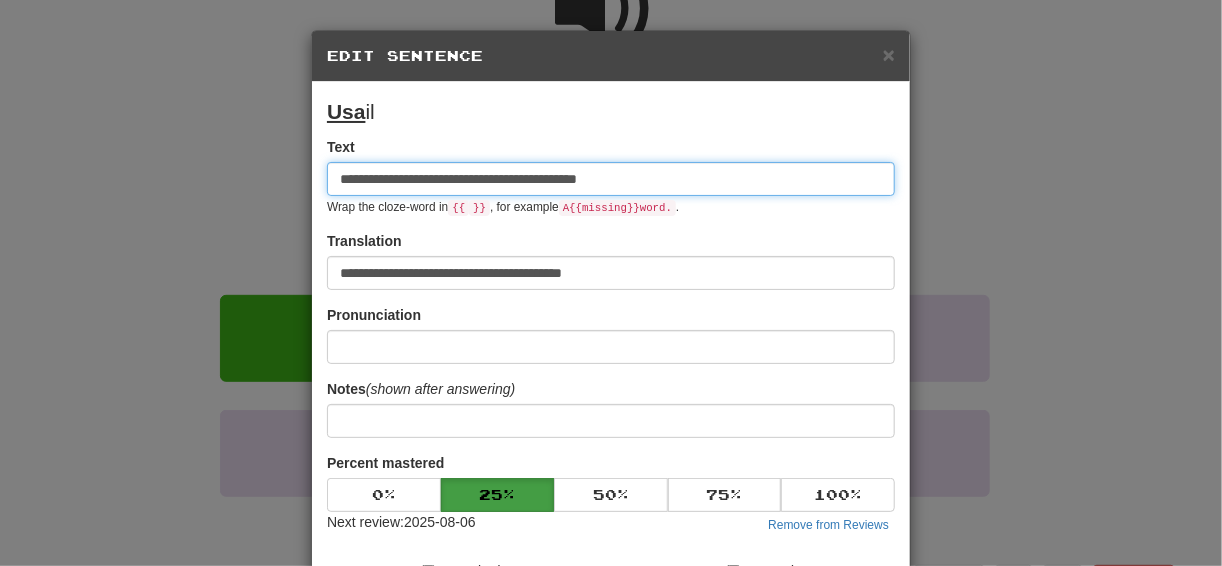 click on "**********" at bounding box center (611, 179) 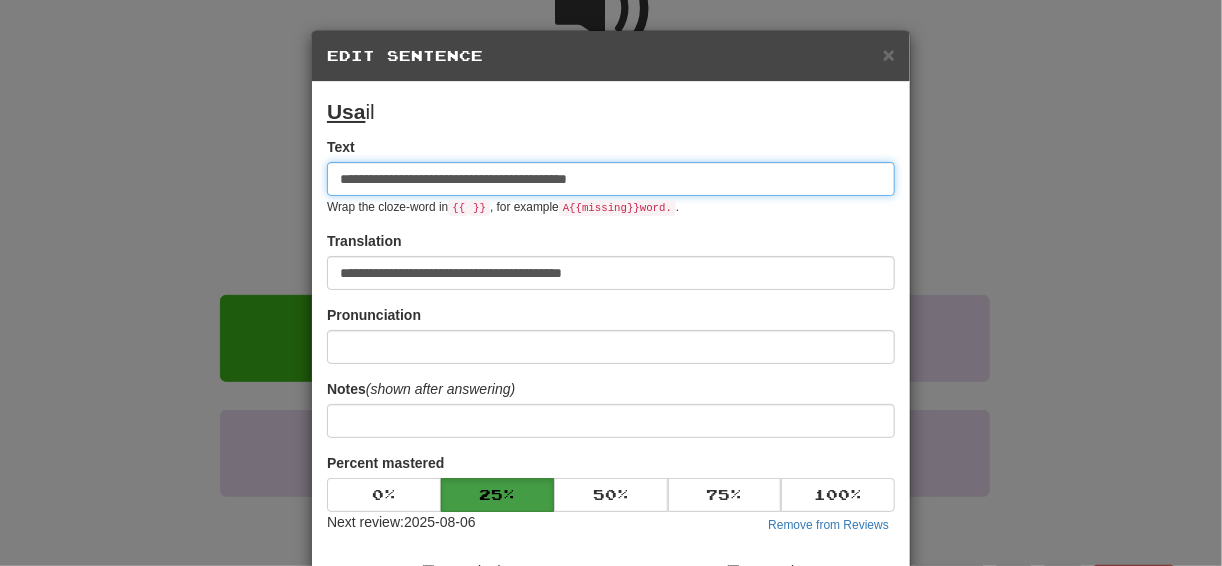 click on "**********" at bounding box center [611, 179] 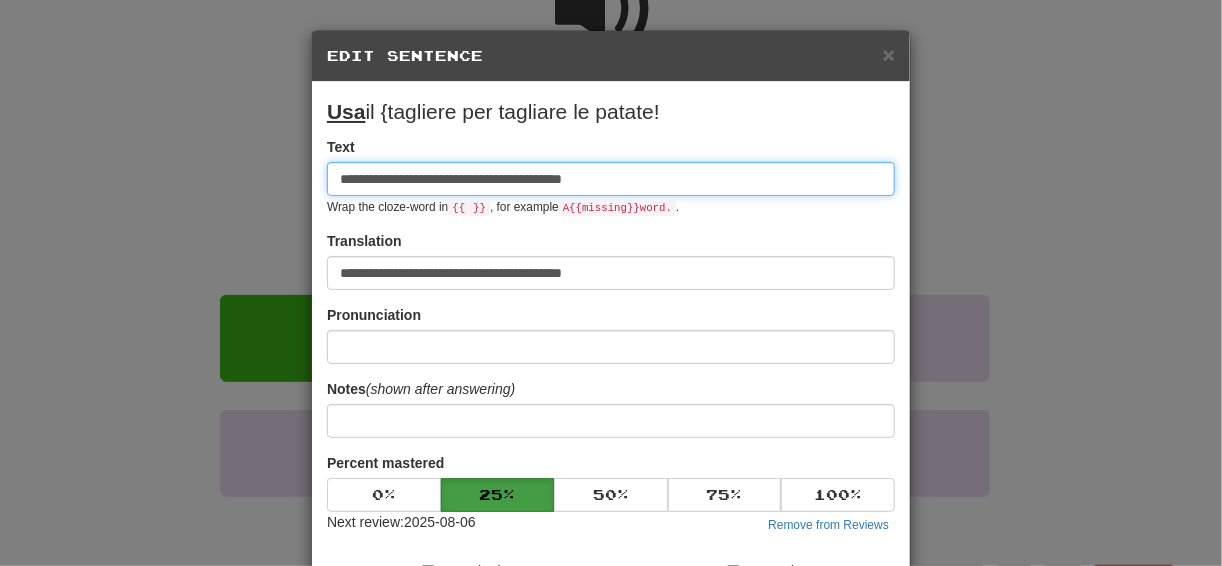 click on "**********" at bounding box center [611, 179] 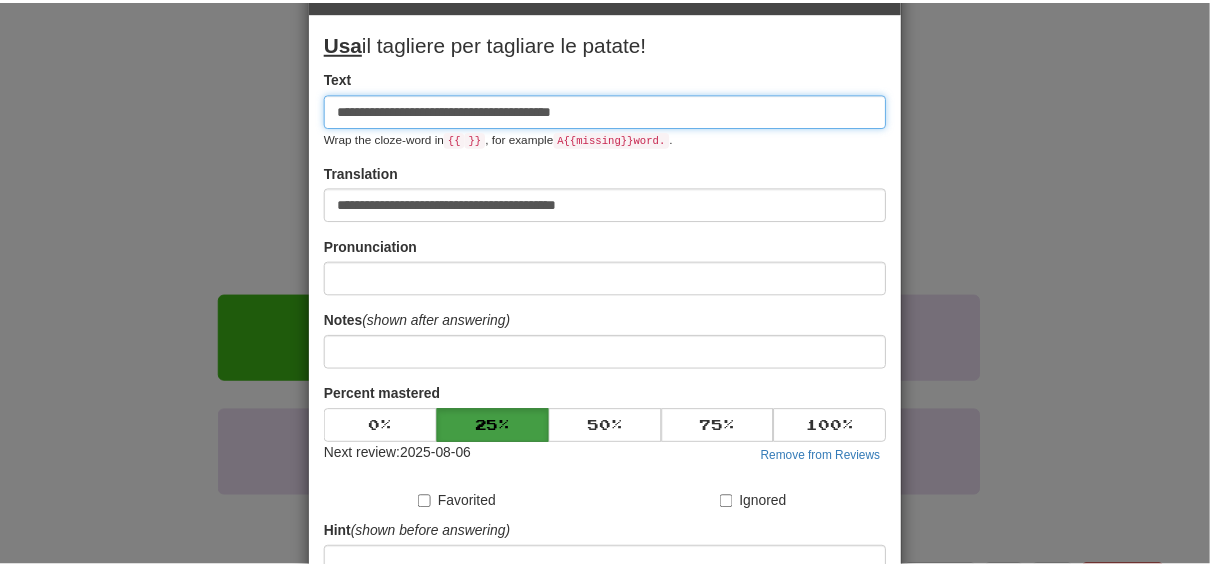 scroll, scrollTop: 320, scrollLeft: 0, axis: vertical 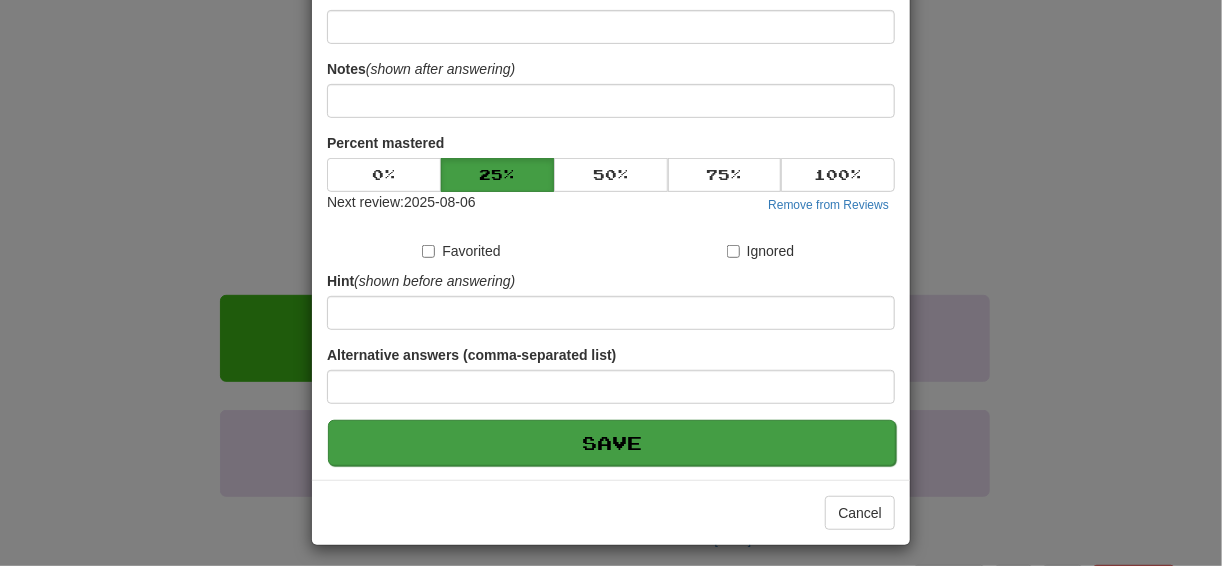 type on "**********" 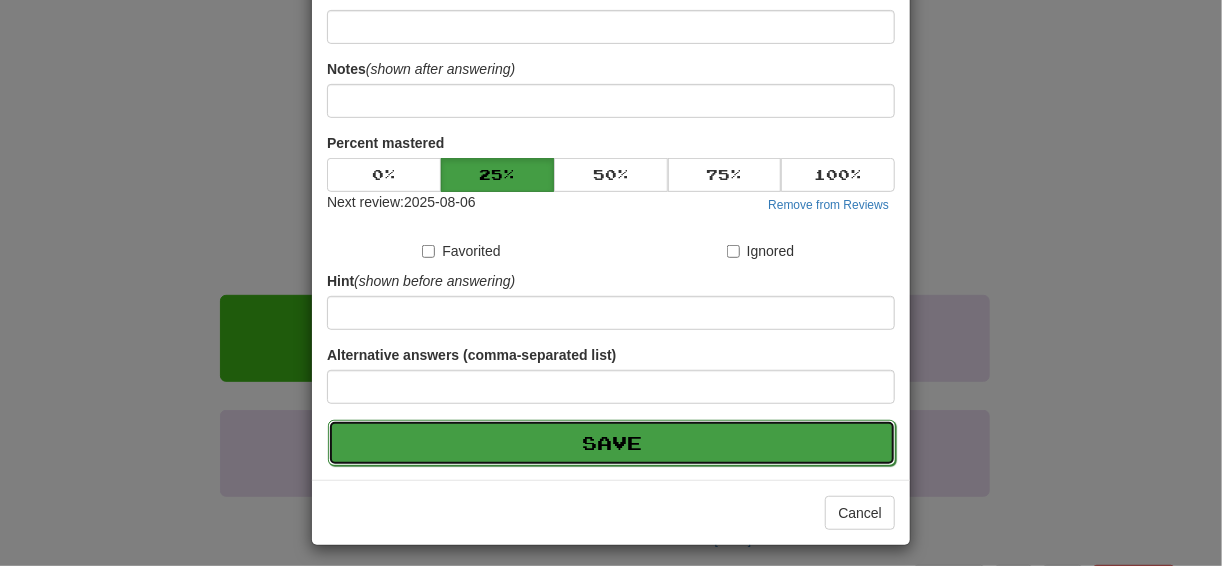 click on "Save" at bounding box center (612, 443) 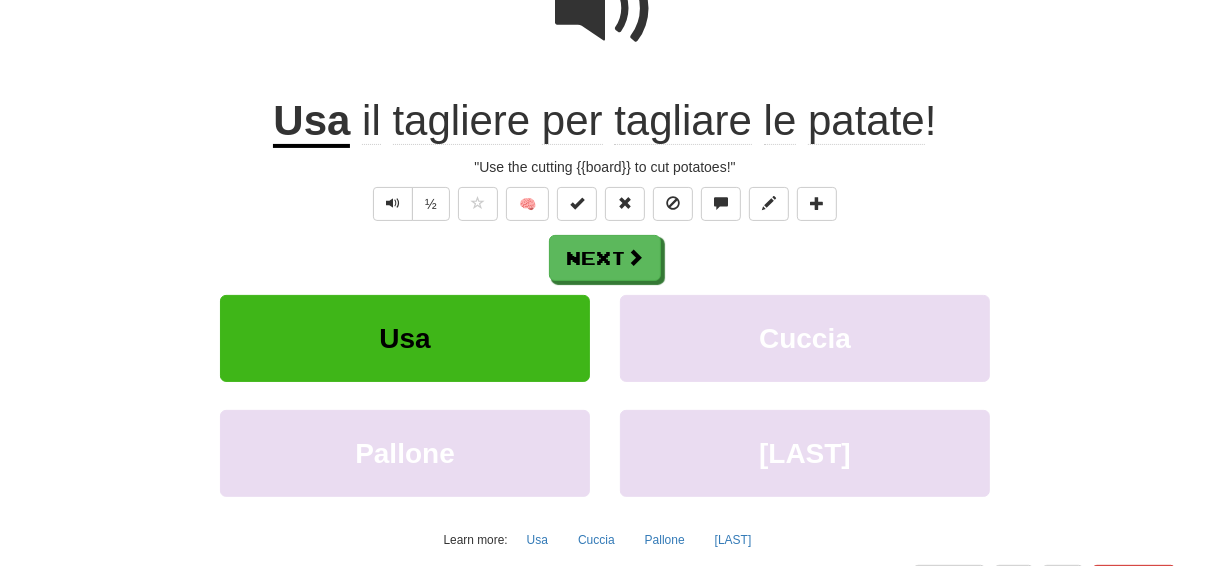 click on "tagliere" at bounding box center (462, 121) 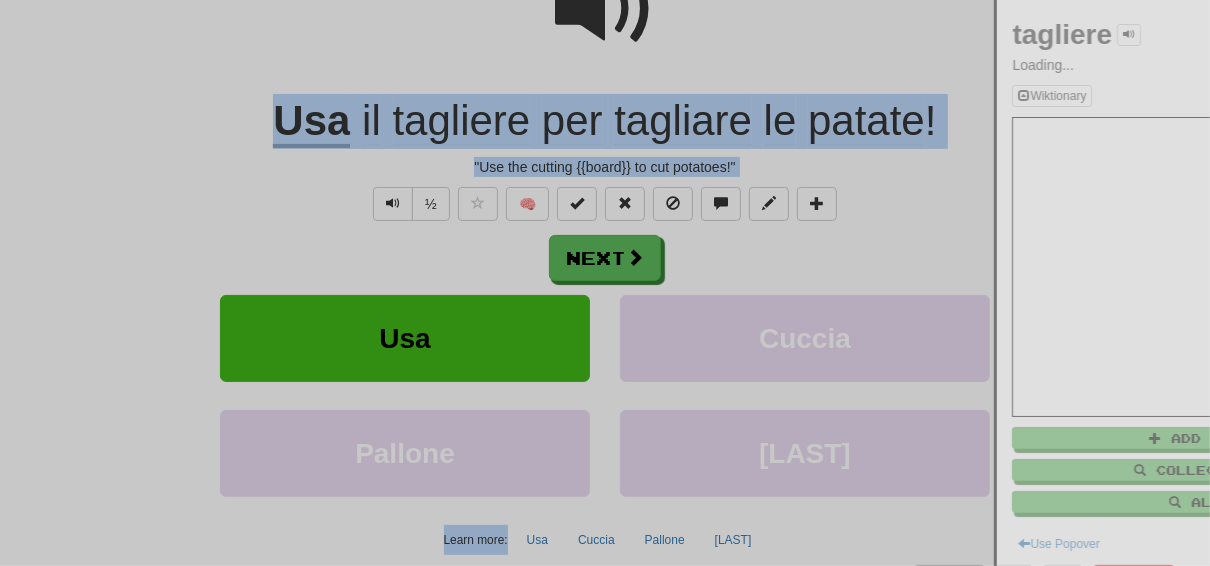 click at bounding box center [605, 283] 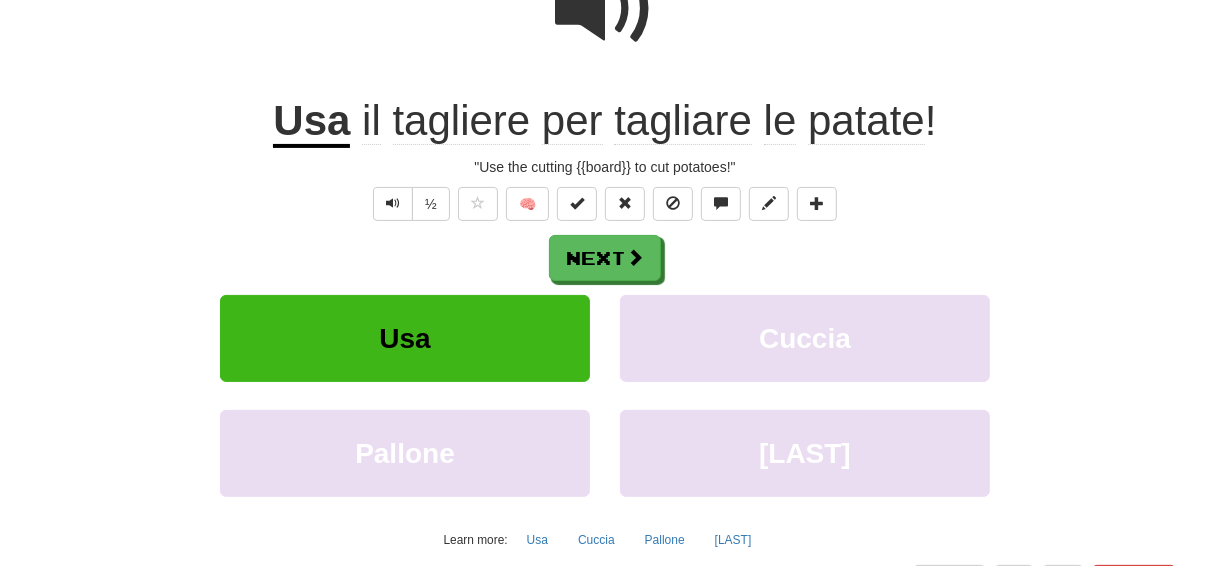 click on "tagliere" at bounding box center [462, 121] 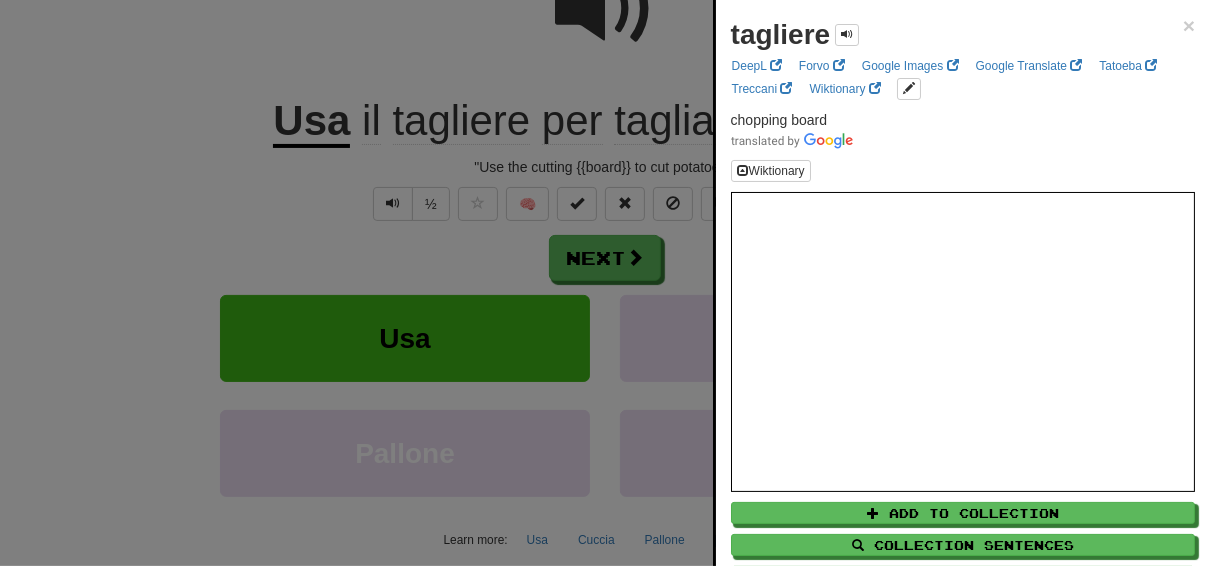 click at bounding box center (605, 283) 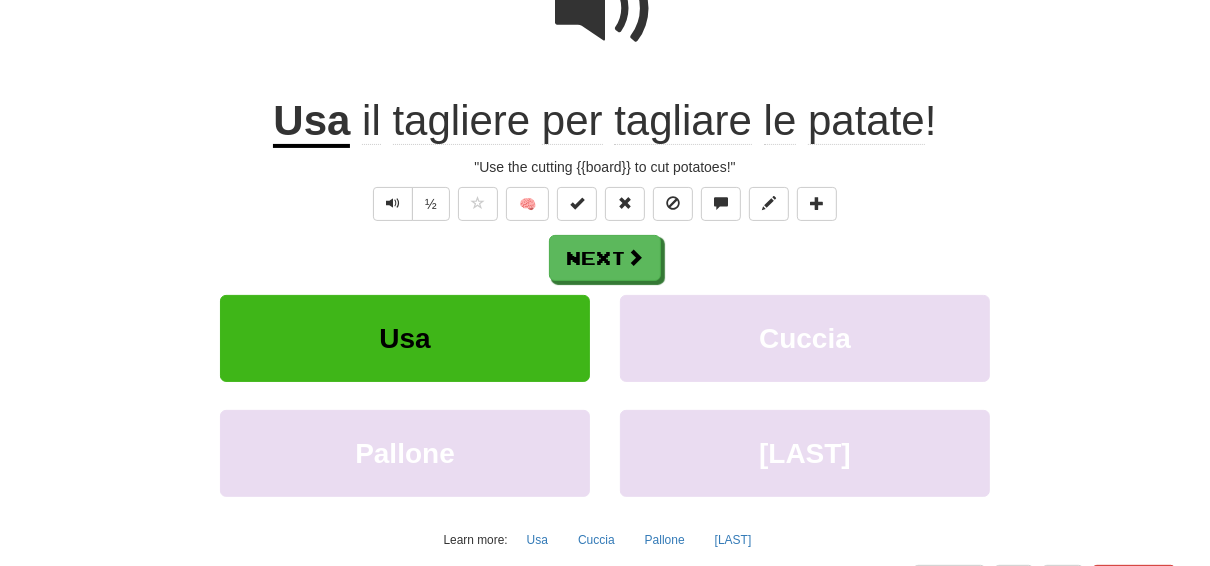 scroll, scrollTop: 0, scrollLeft: 0, axis: both 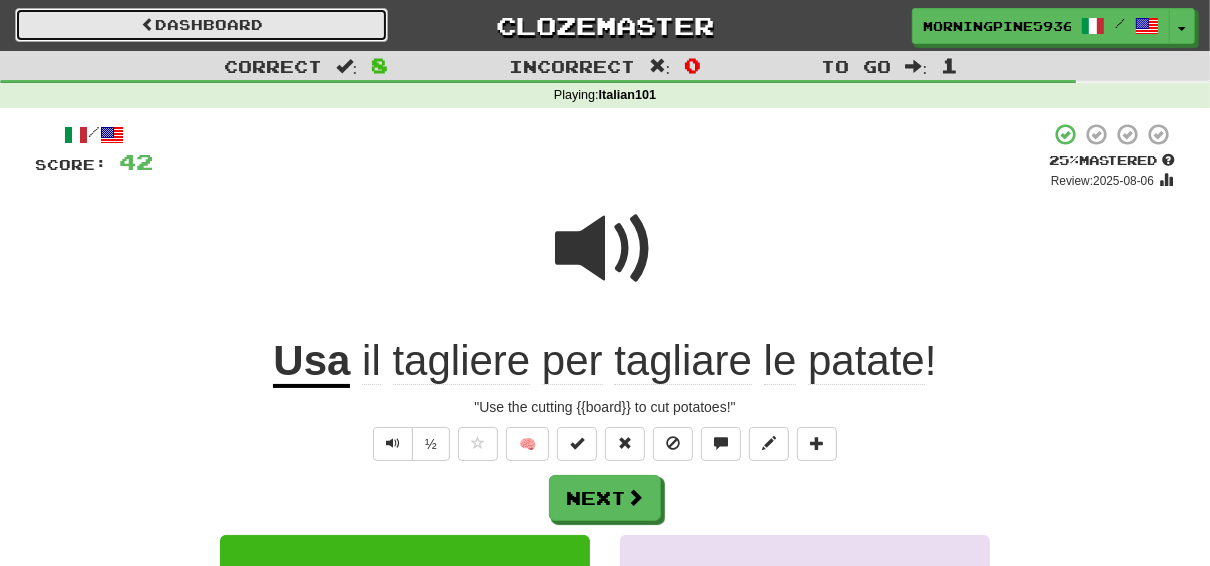 click on "Dashboard" at bounding box center [201, 25] 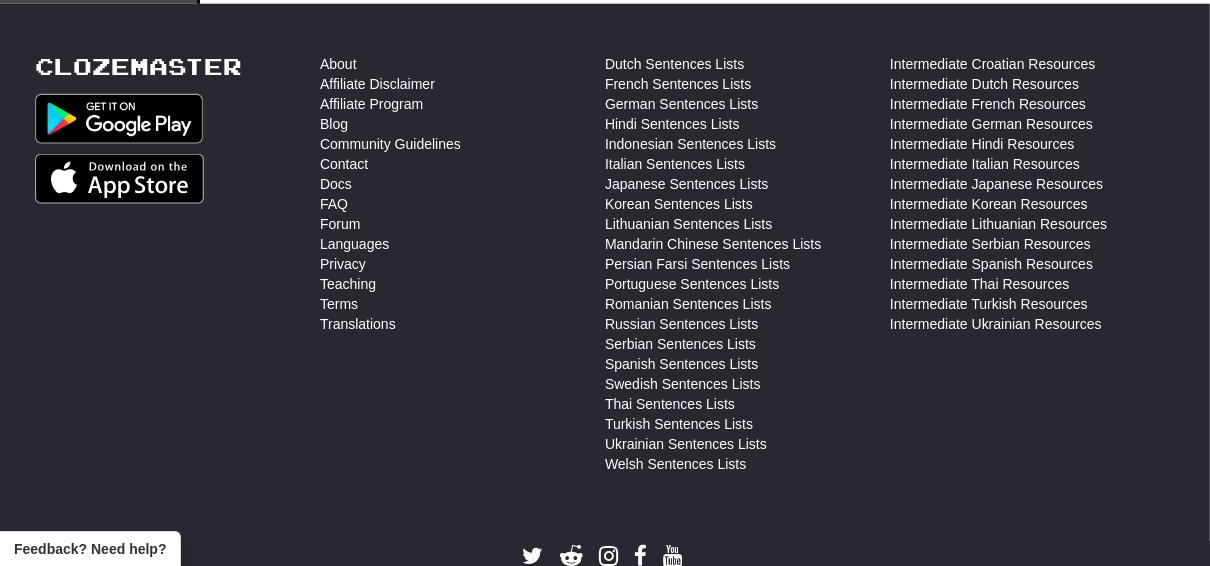 scroll, scrollTop: 1579, scrollLeft: 0, axis: vertical 